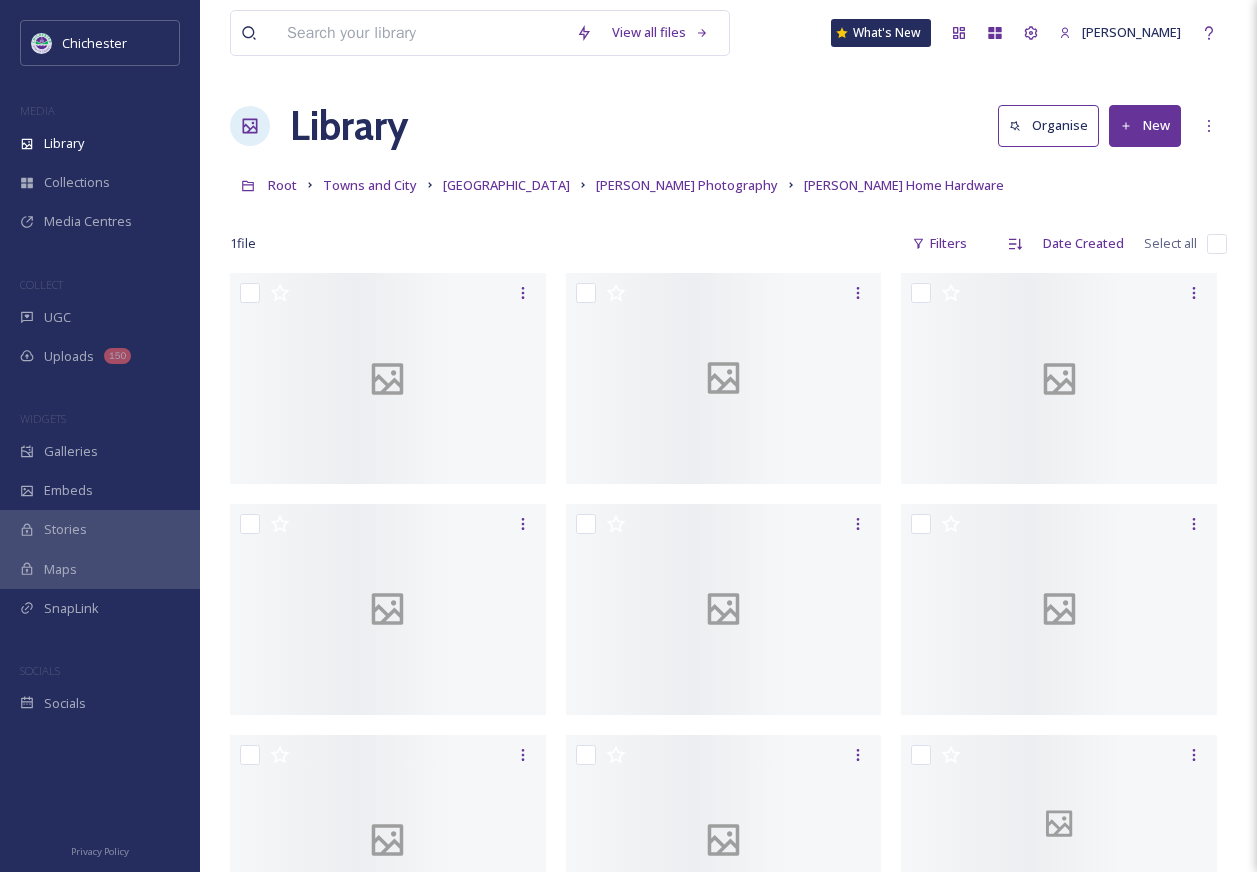 scroll, scrollTop: 0, scrollLeft: 0, axis: both 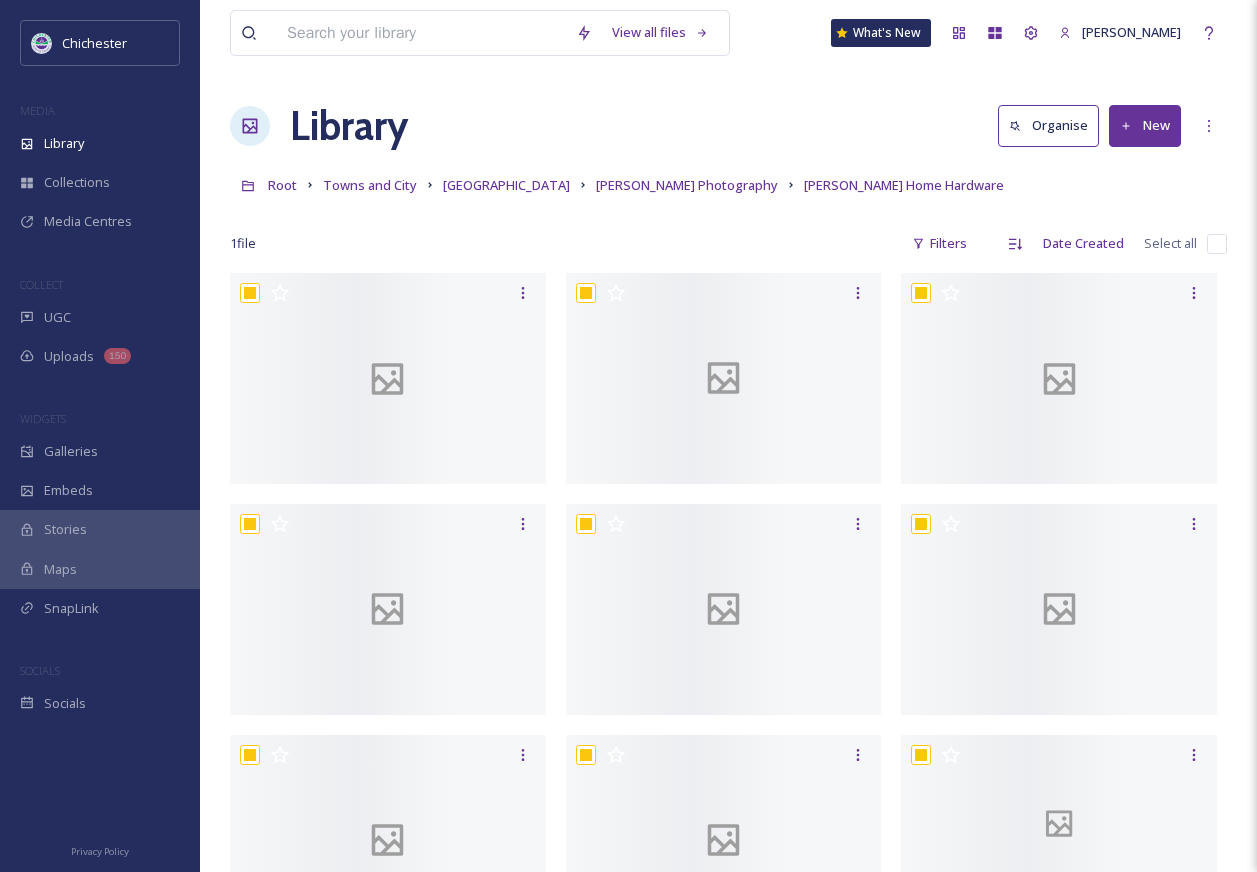 checkbox on "true" 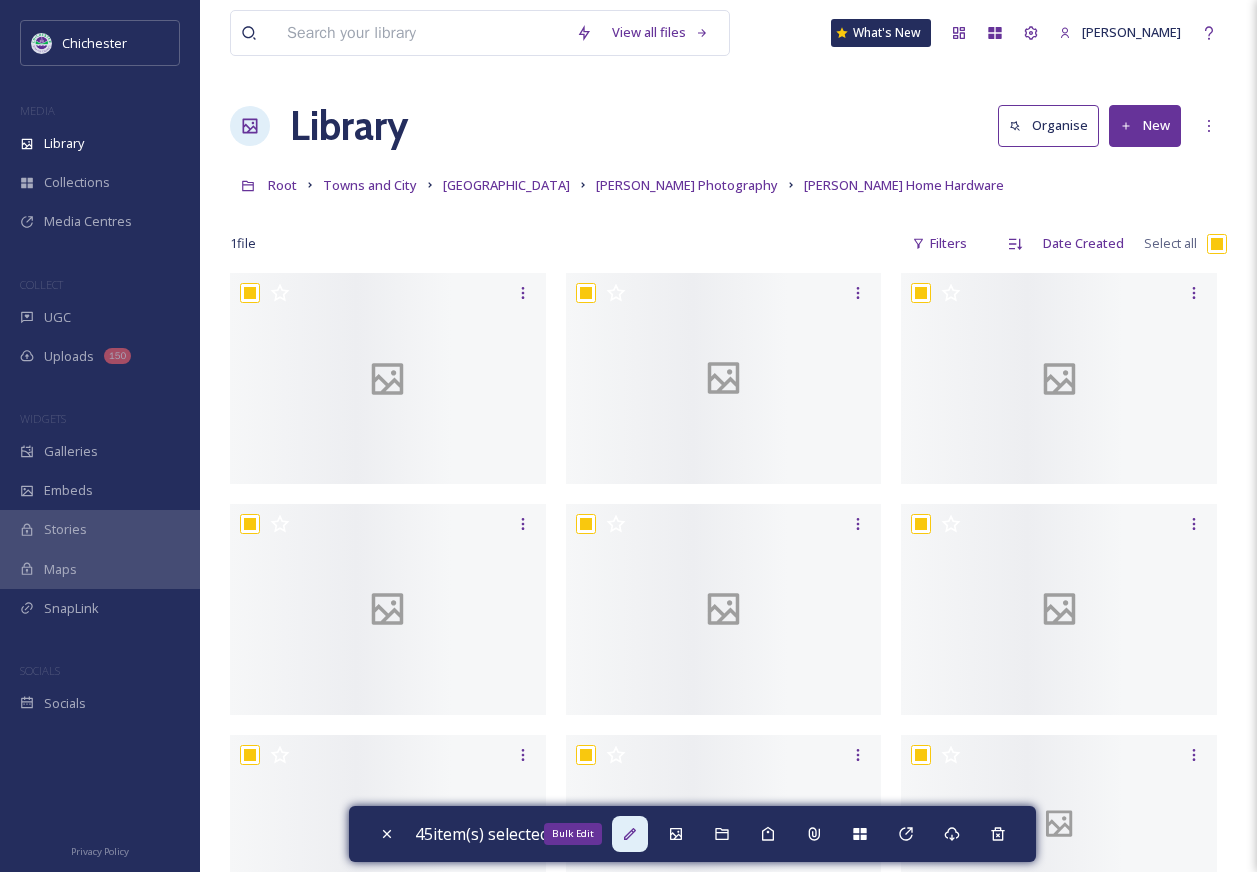 click 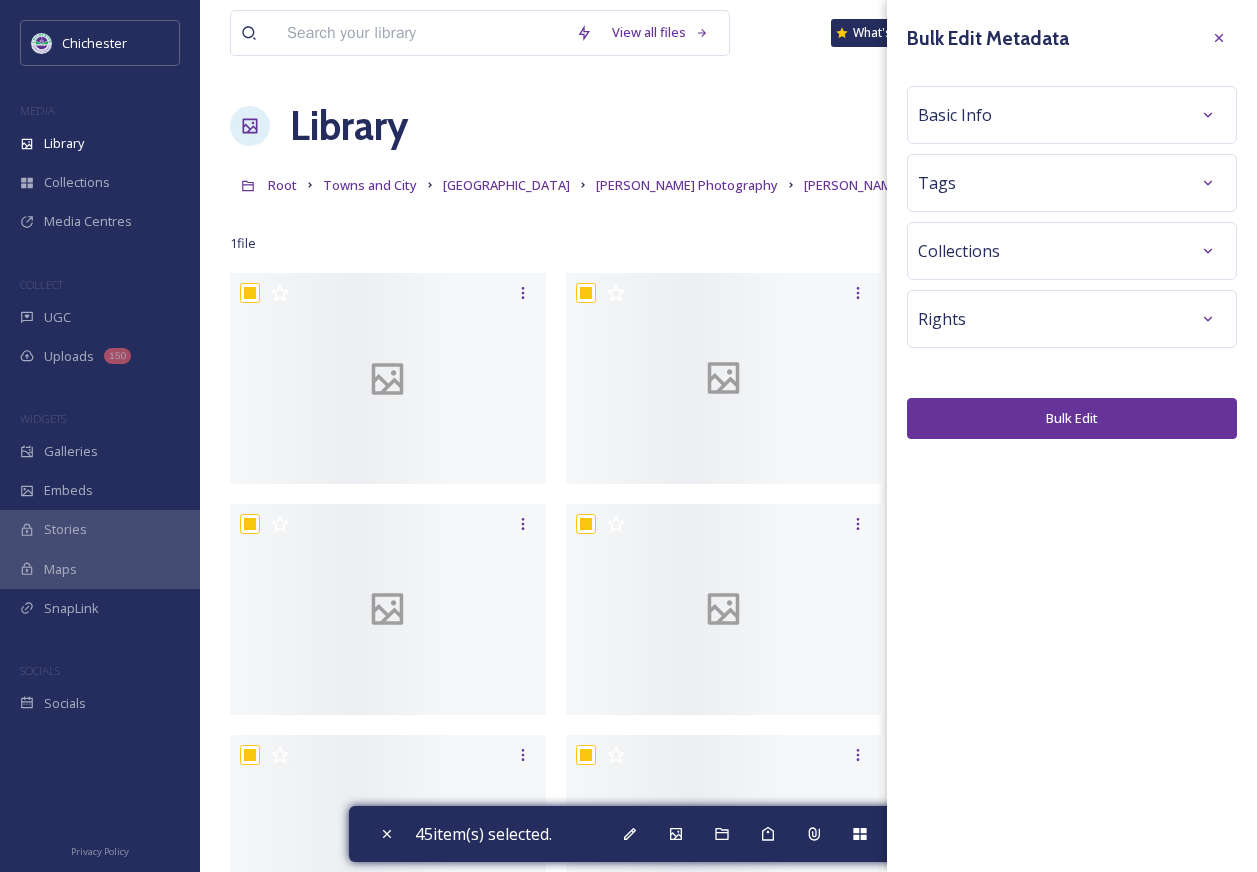 click on "Collections" at bounding box center [1072, 251] 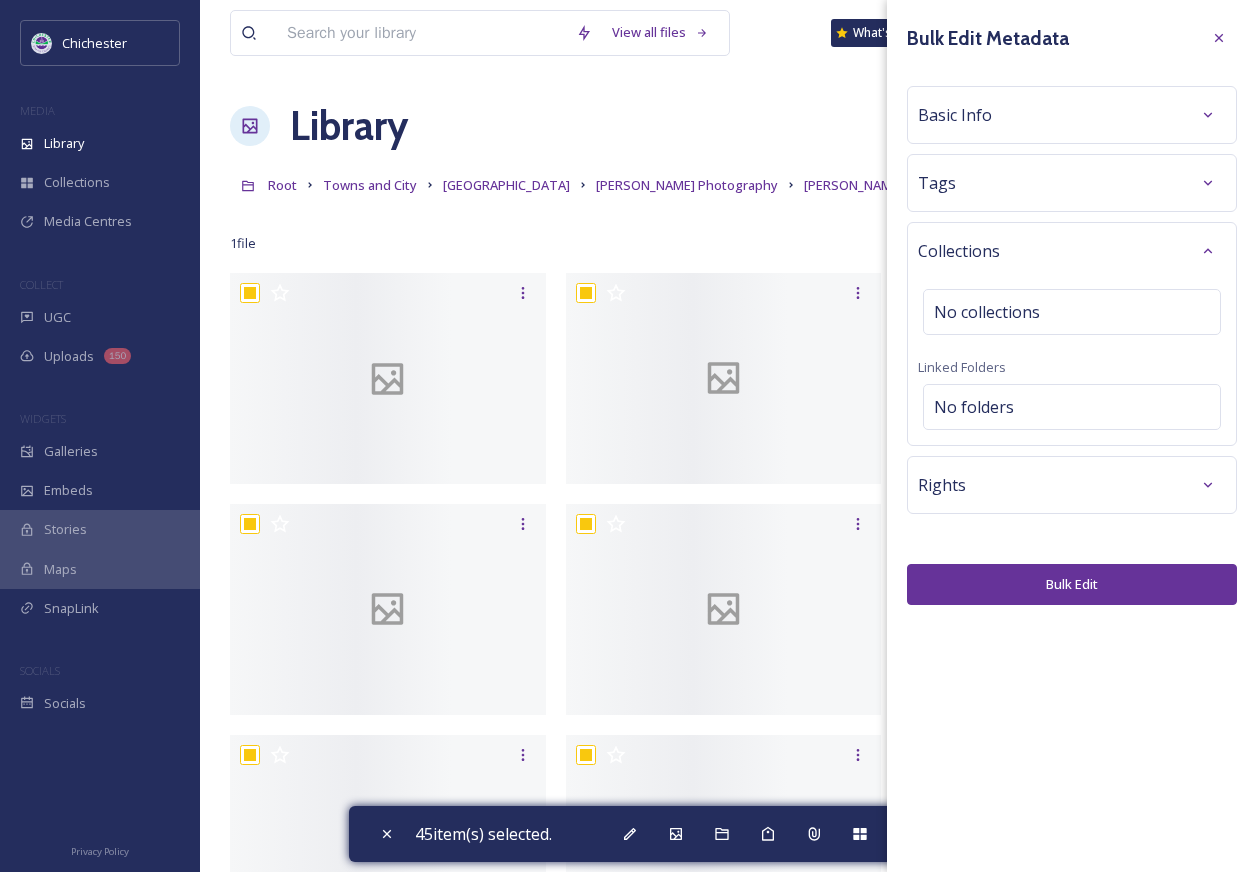 click on "Collections" at bounding box center [1072, 251] 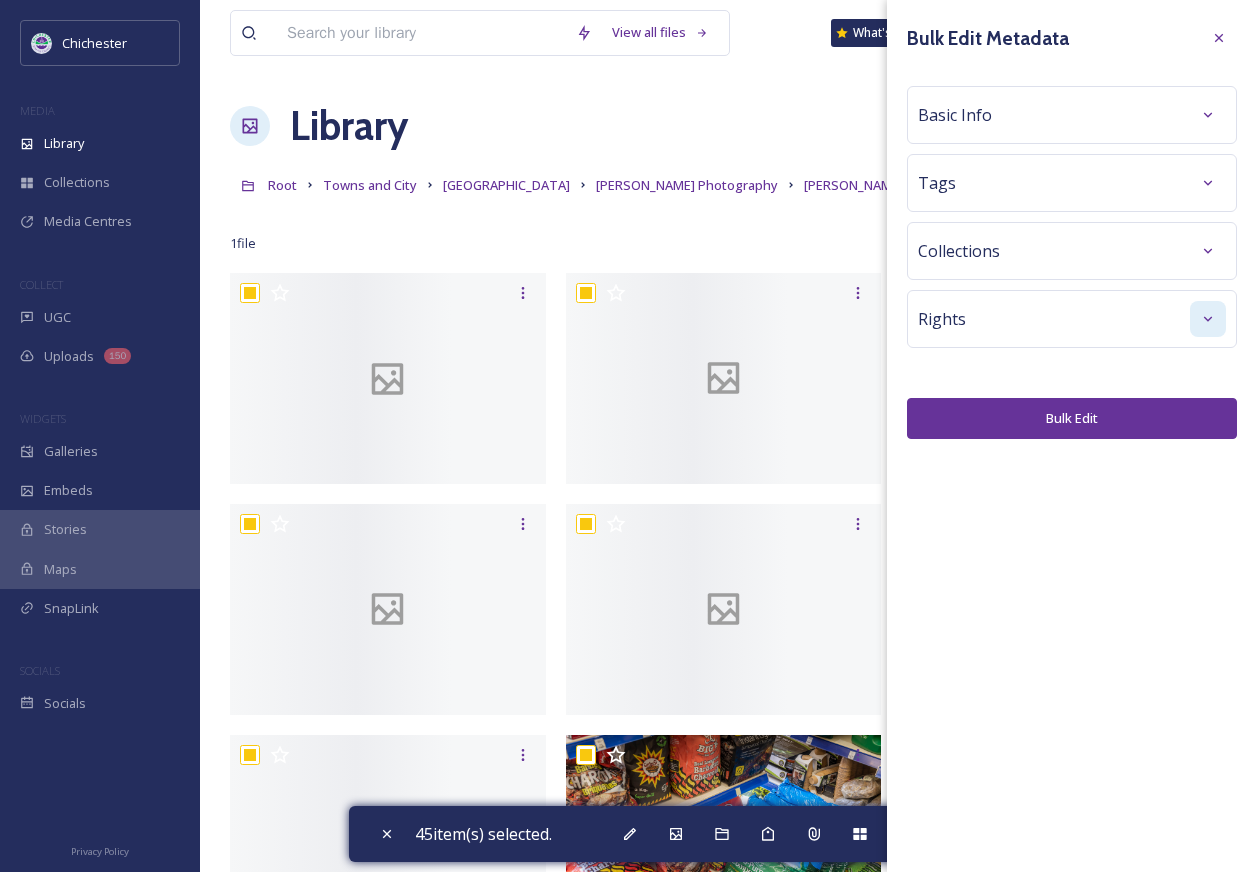 click on "Rights" at bounding box center [1072, 319] 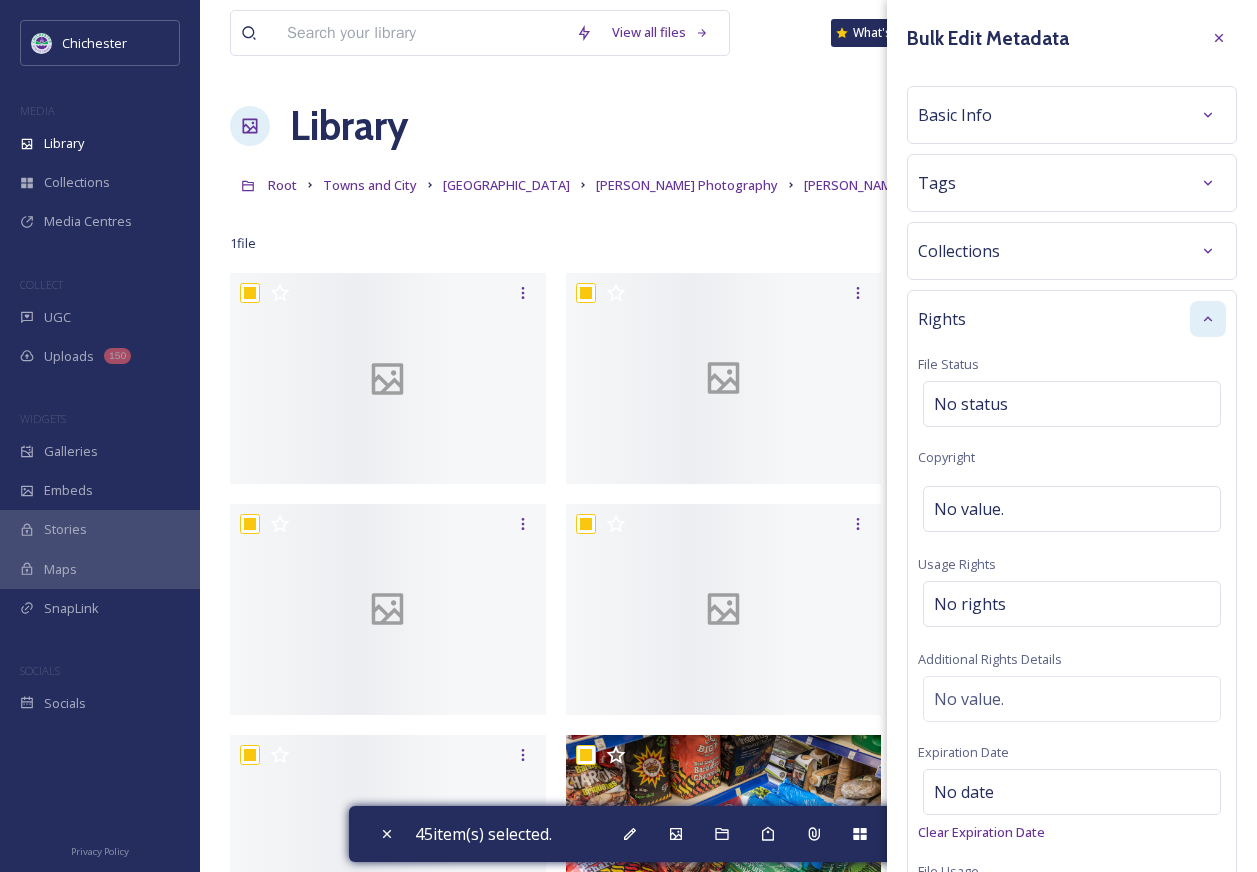 click at bounding box center (1208, 319) 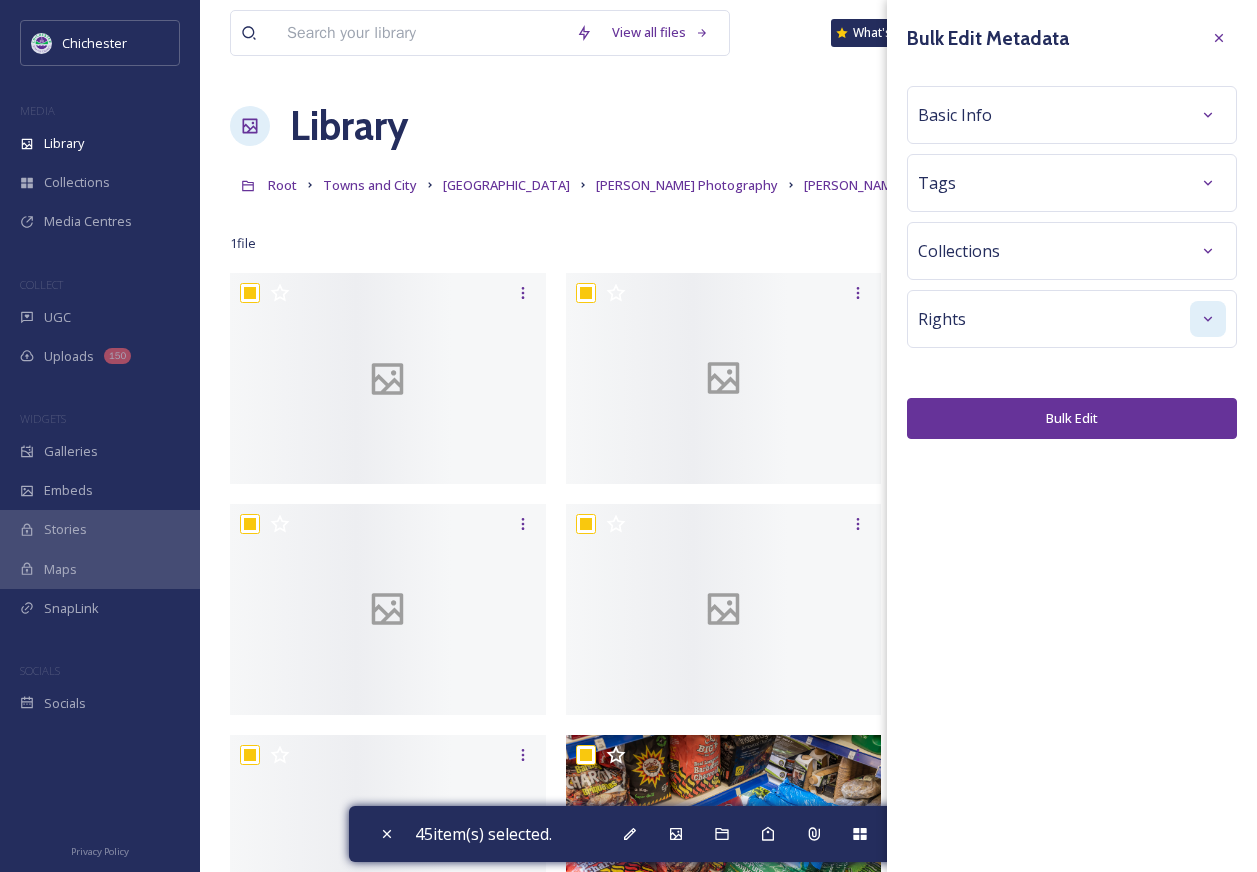 click at bounding box center [1208, 319] 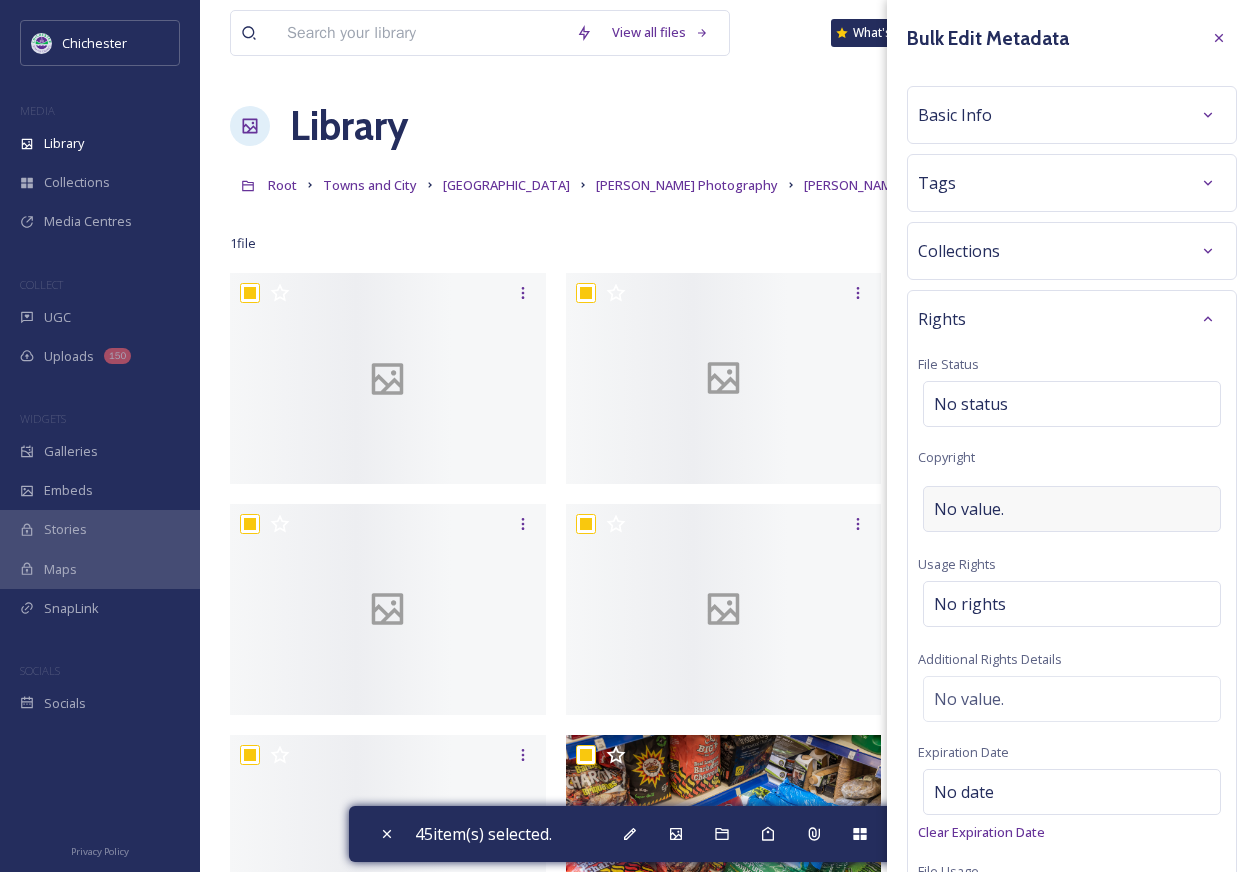 click on "No value." at bounding box center [1072, 509] 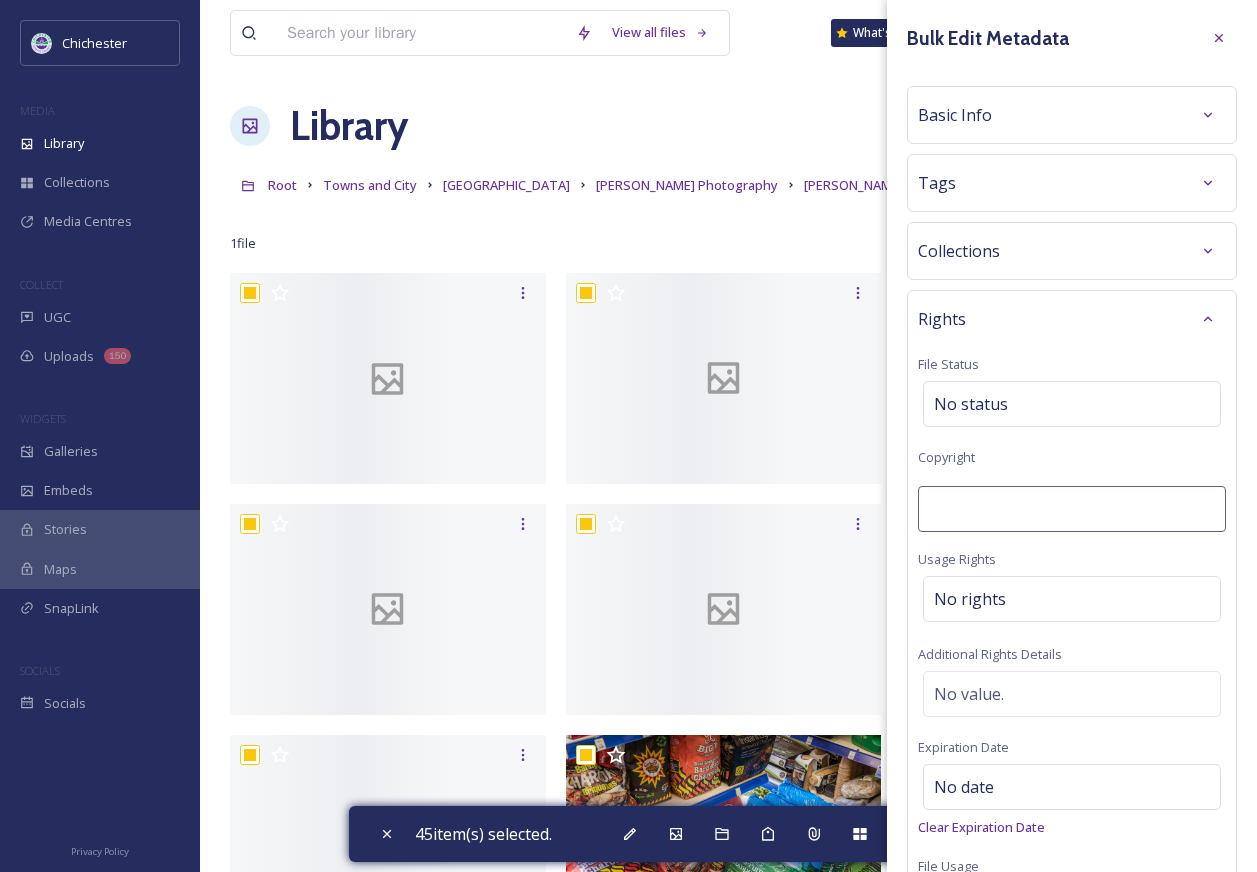 click at bounding box center (1072, 509) 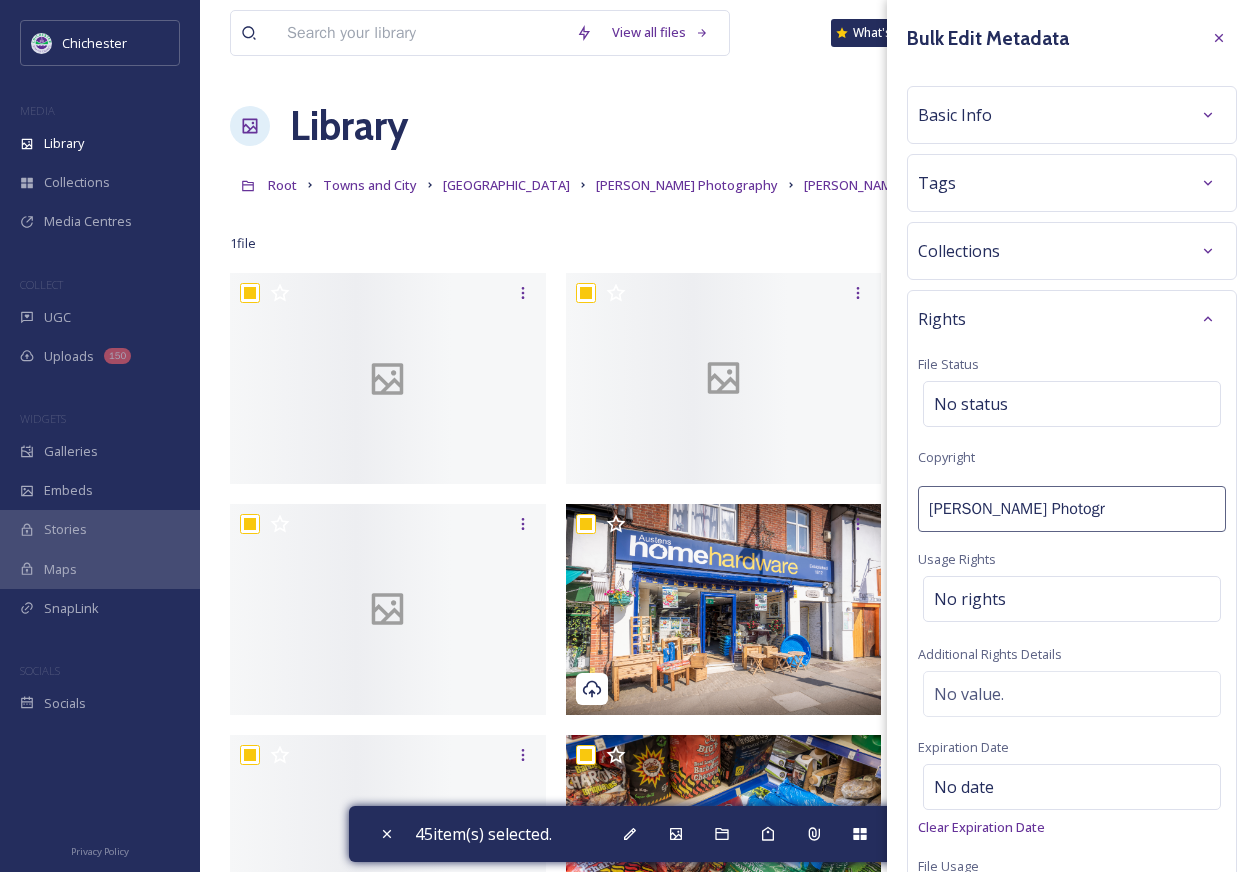 type on "[PERSON_NAME] photography" 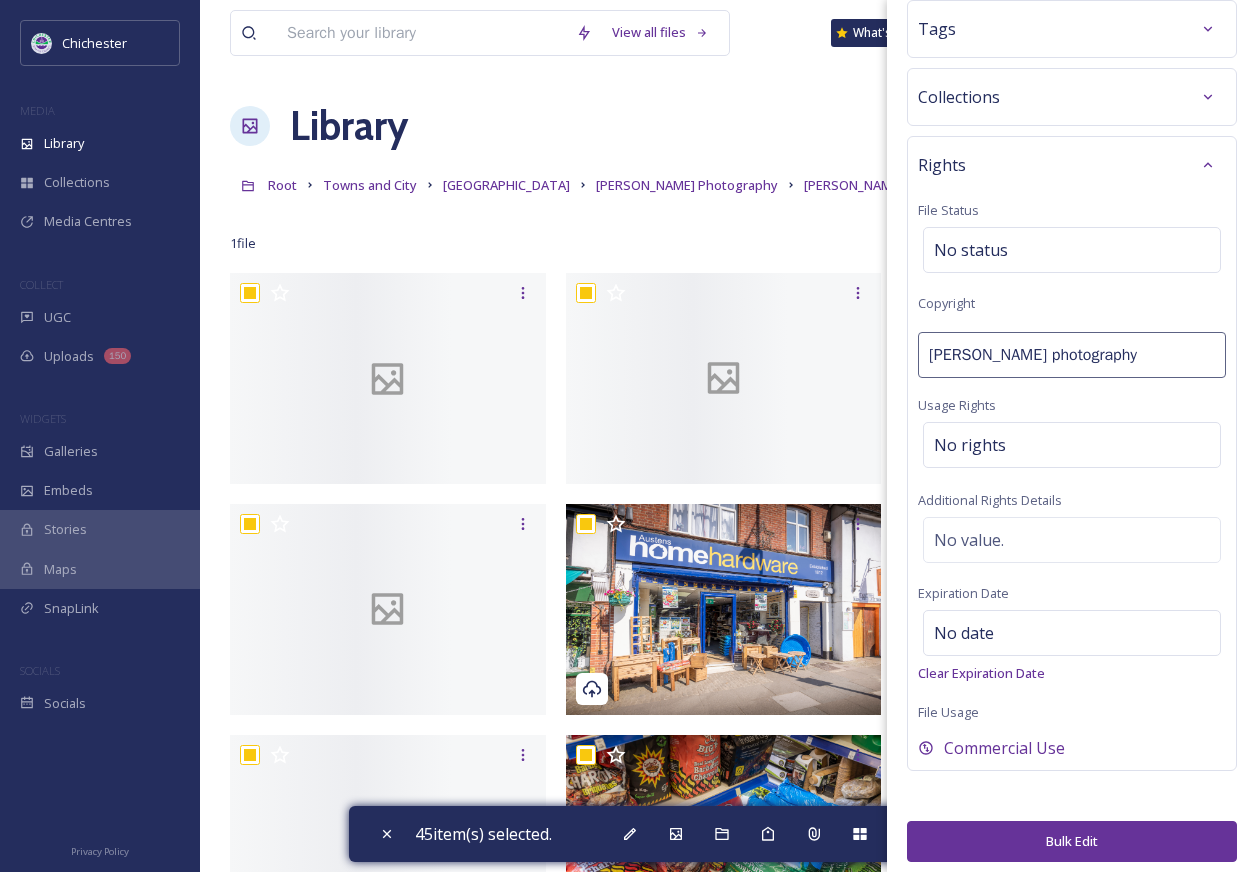 scroll, scrollTop: 164, scrollLeft: 0, axis: vertical 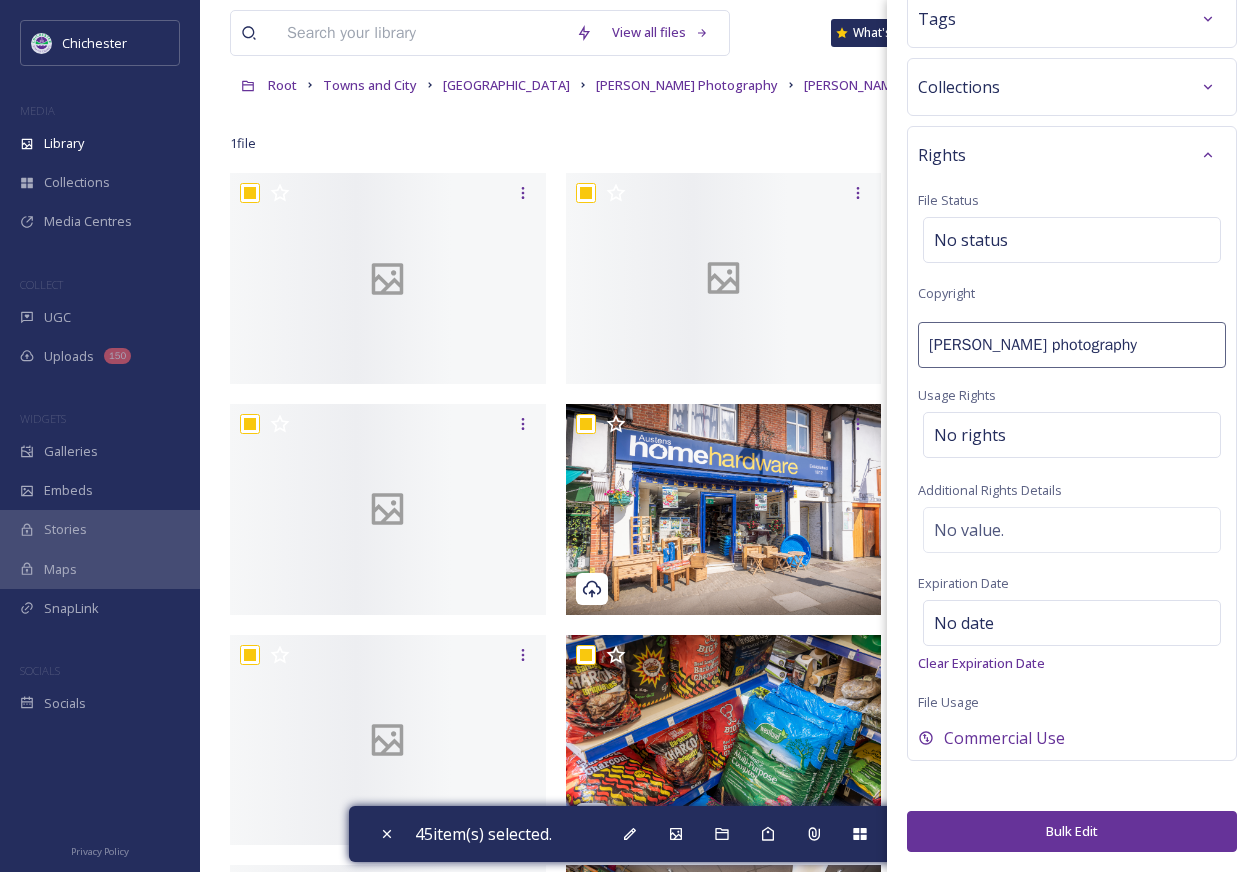 click on "Bulk Edit" at bounding box center [1072, 831] 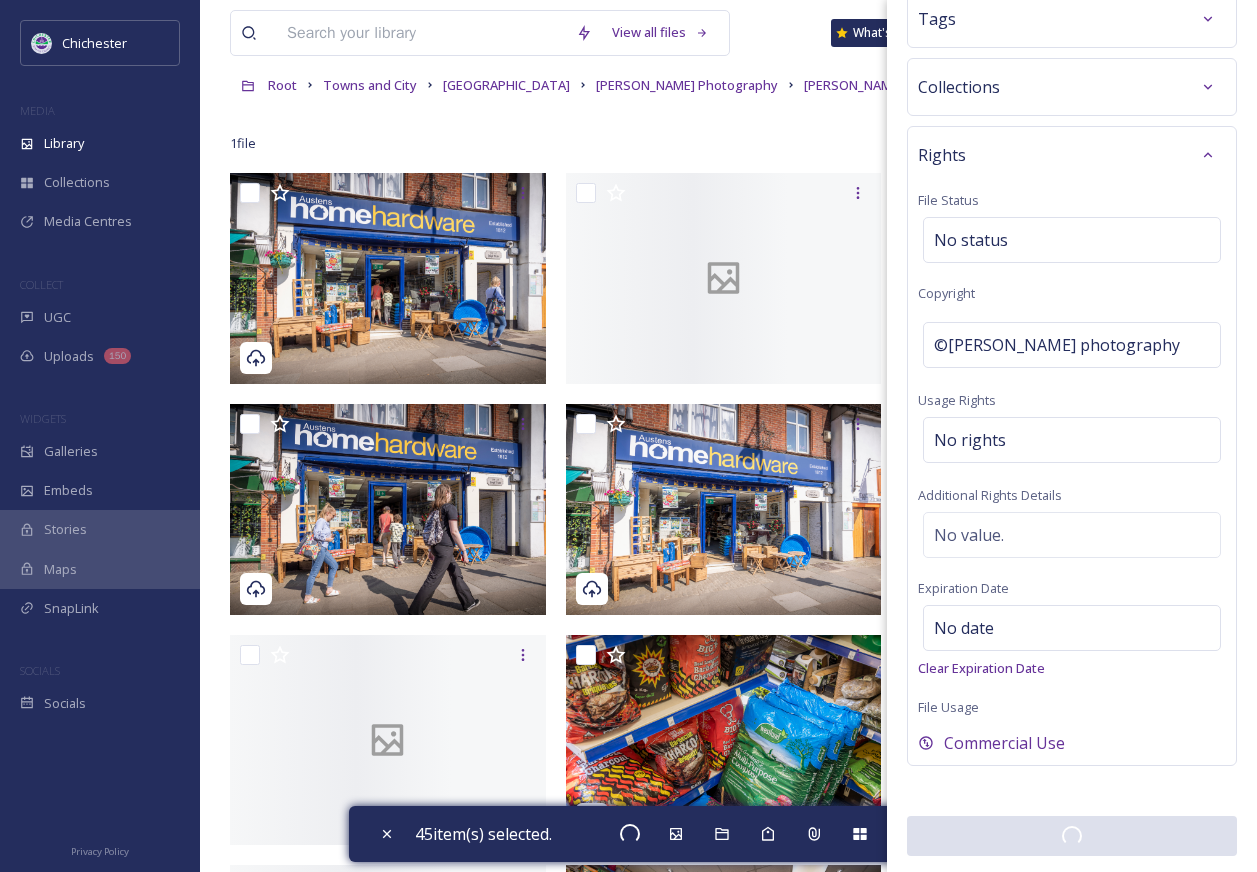 checkbox on "false" 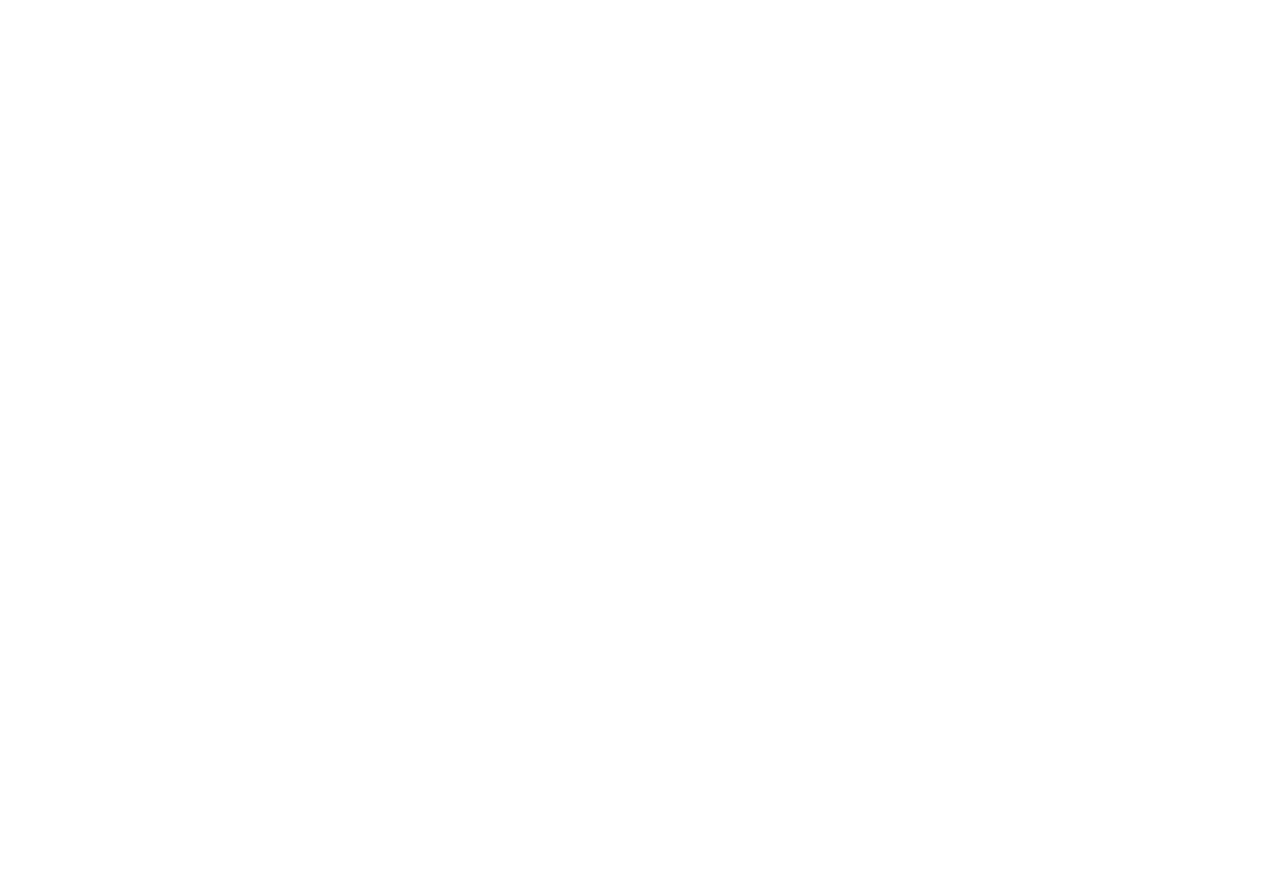scroll, scrollTop: 0, scrollLeft: 0, axis: both 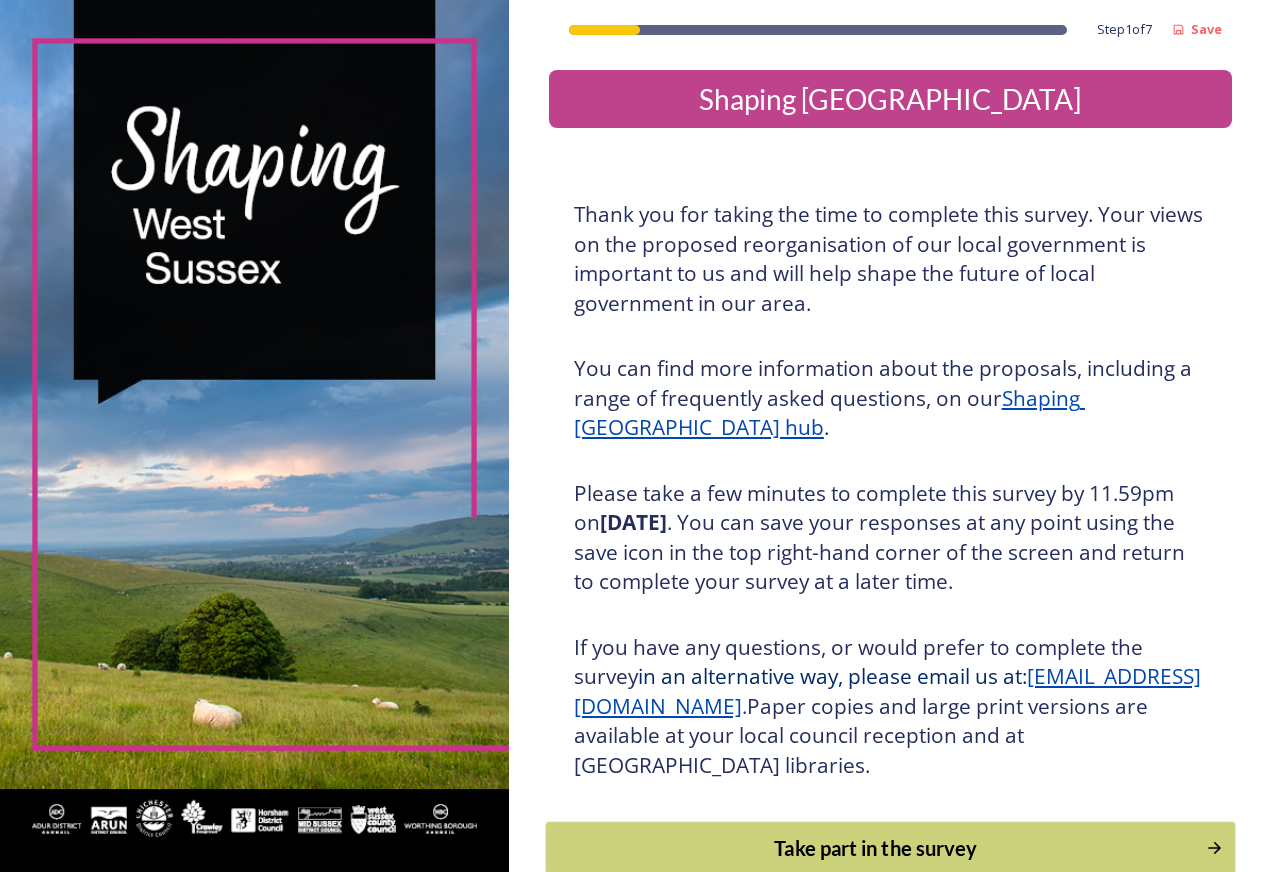 click on "Take part in the survey" at bounding box center [875, 848] 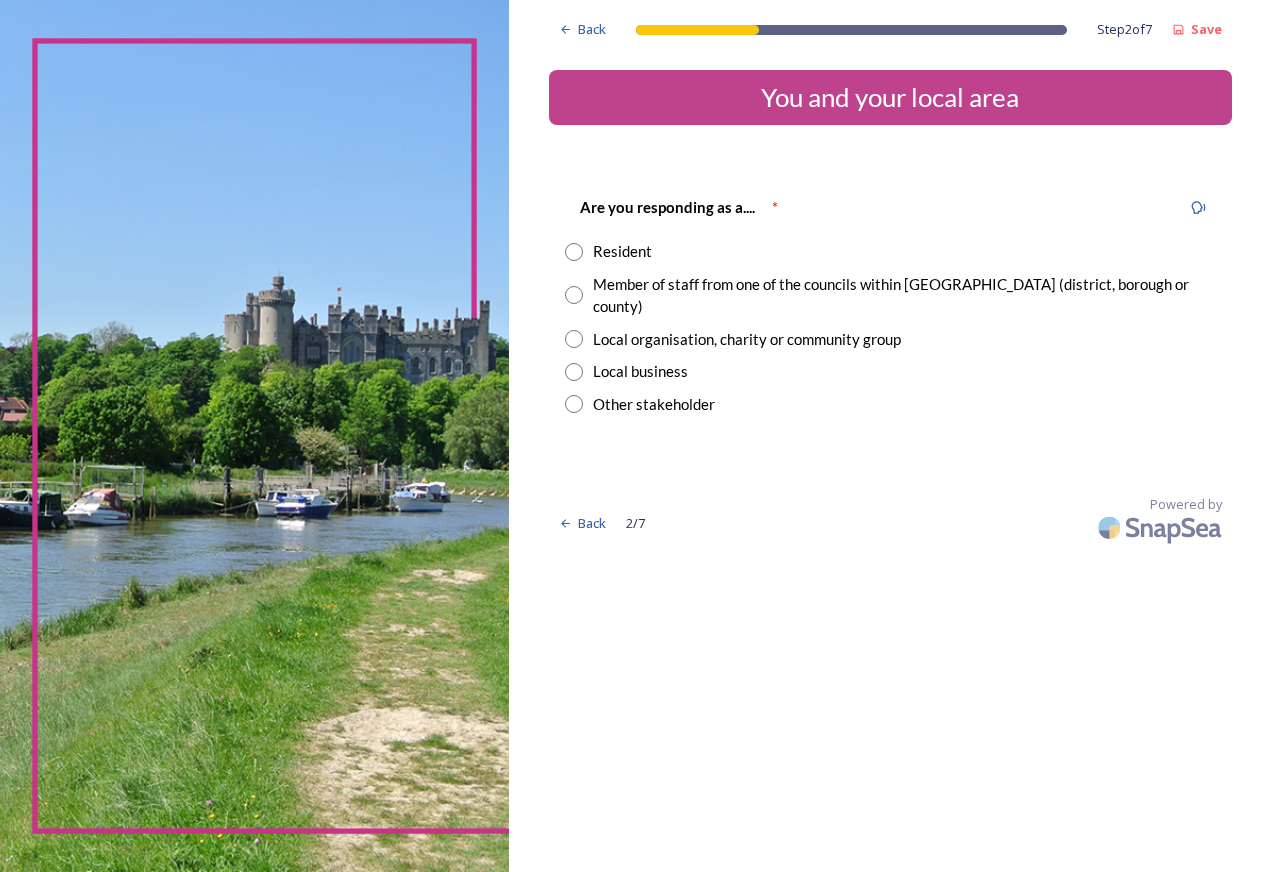 click at bounding box center (574, 252) 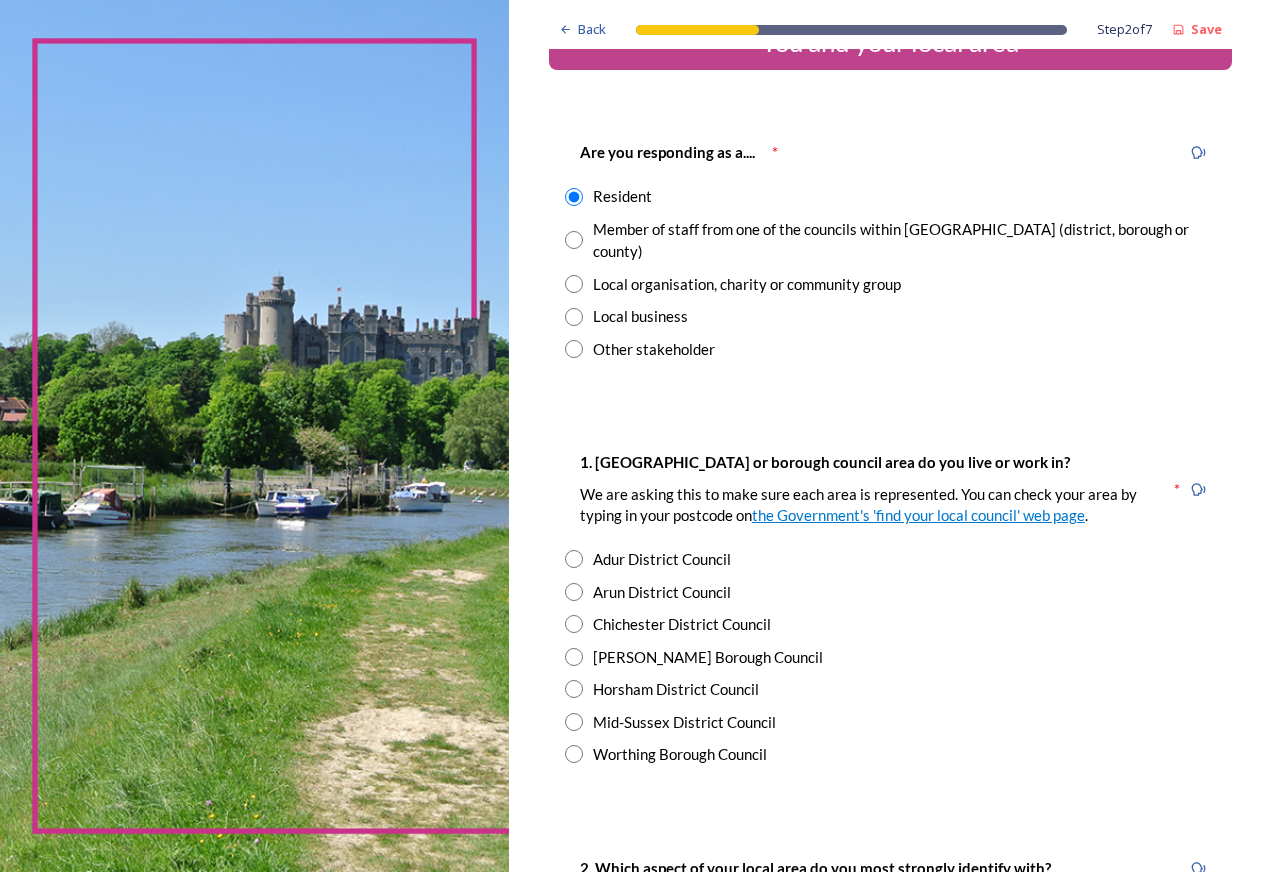 scroll, scrollTop: 100, scrollLeft: 0, axis: vertical 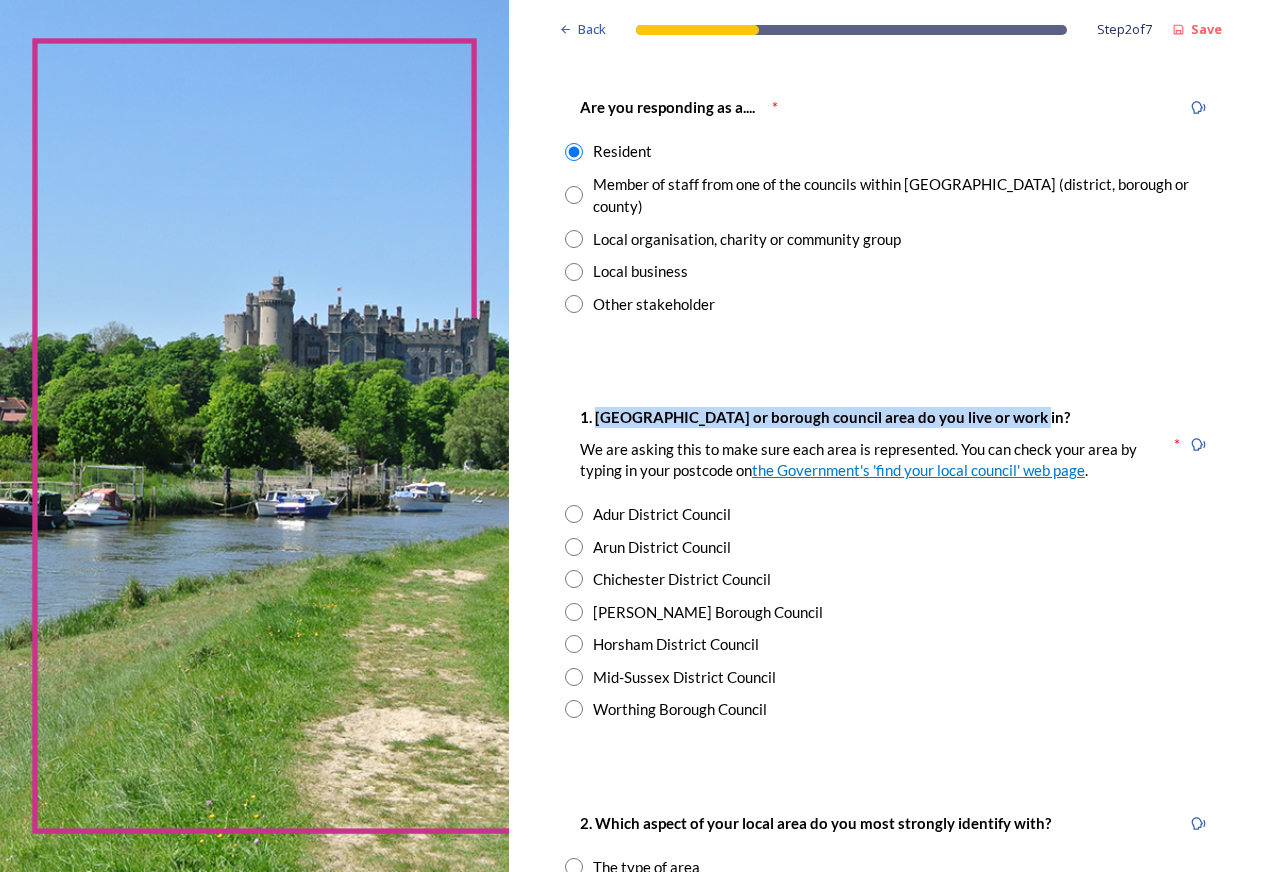 drag, startPoint x: 1024, startPoint y: 387, endPoint x: 597, endPoint y: 395, distance: 427.07492 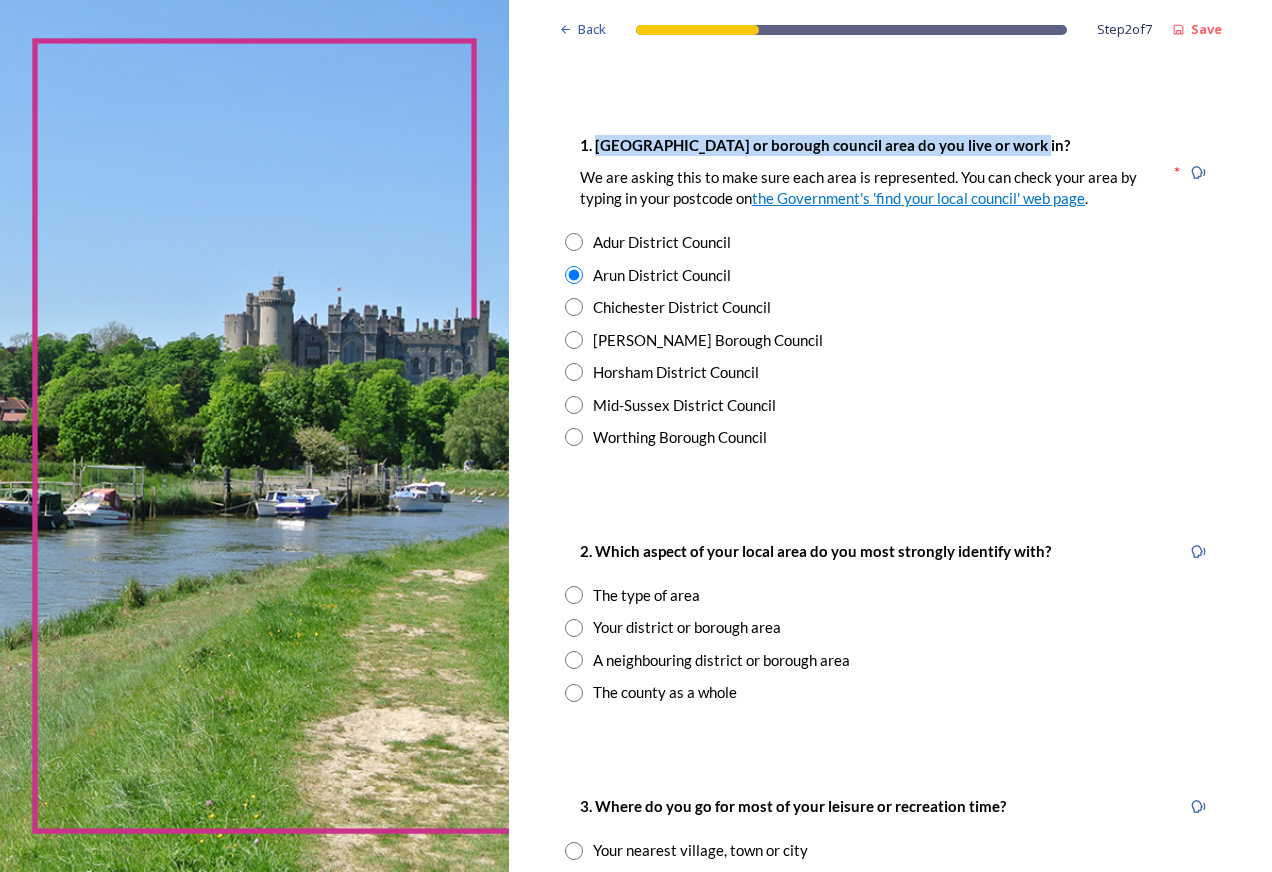 scroll, scrollTop: 400, scrollLeft: 0, axis: vertical 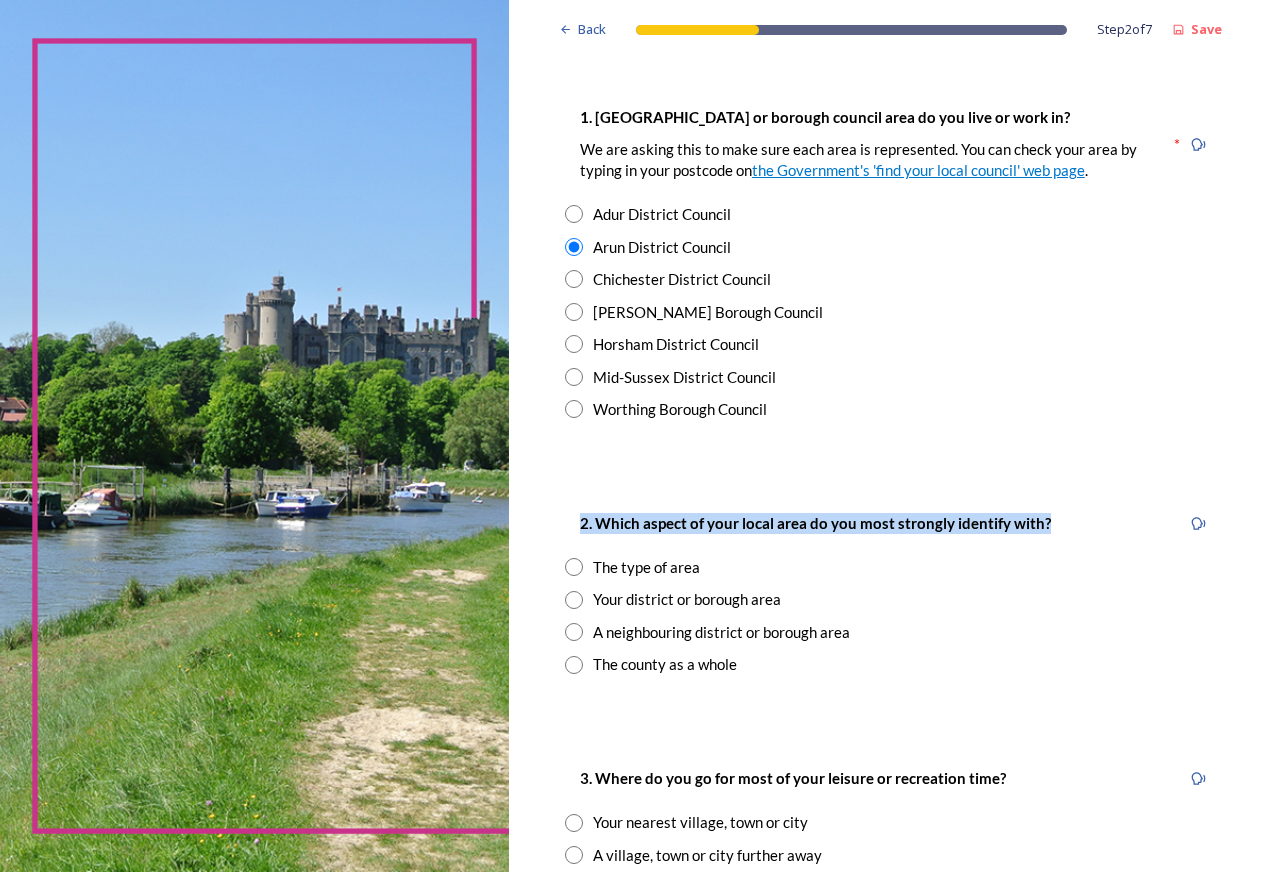 drag, startPoint x: 1048, startPoint y: 509, endPoint x: 582, endPoint y: 507, distance: 466.0043 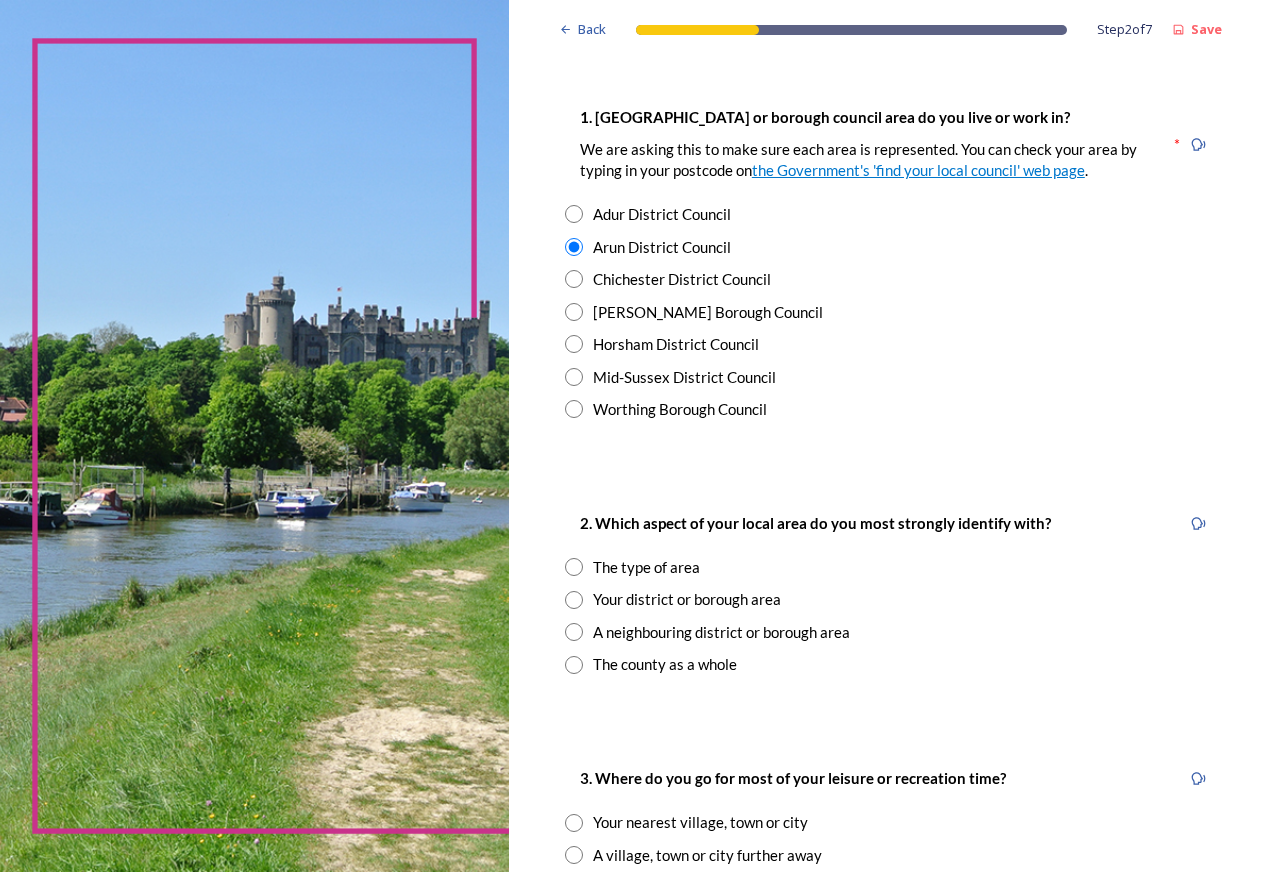 click on "Back Step  2  of  7 Save You and your local area Are you responding as a.... * Resident Member of staff from one of the councils within West Sussex (district, borough or county) Local organisation, charity or community group Local business Other stakeholder 1. Which district or borough council area do you live or work in? We are asking this to make sure each area is represented. You can check your area by typing in your postcode on  the Government's 'find your local council' web page . * Adur District Council Arun District Council Chichester District Council Crawley Borough Council Horsham District Council Mid-Sussex District Council Worthing Borough Council 2. Which aspect of your local area do you most strongly identify with? The type of area Your district or borough area A neighbouring district or borough area The county as a whole 3. Where do you go for most of your leisure or recreation time? Your nearest village, town or city A village, town or city further away 2500  characters remaining   Continue" at bounding box center (890, 811) 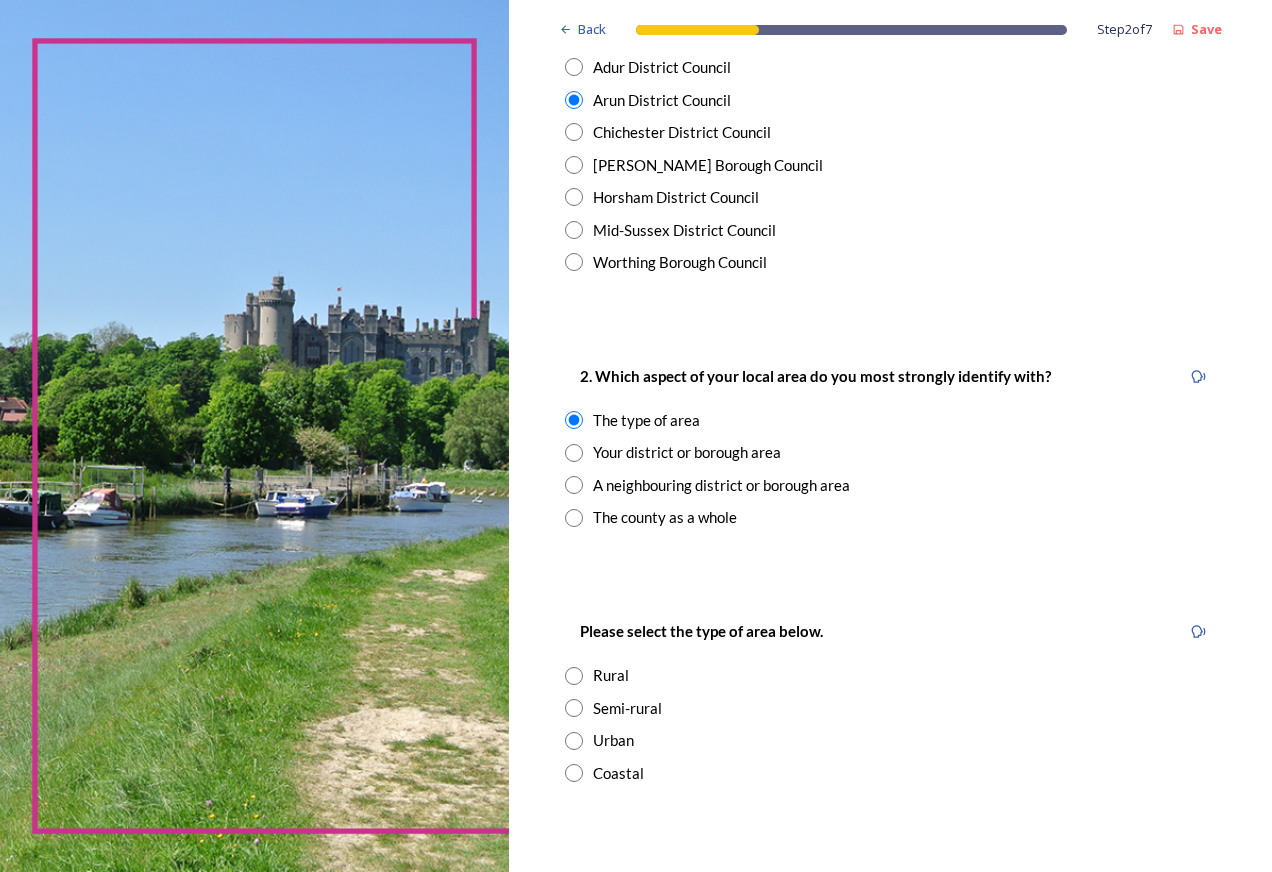 scroll, scrollTop: 600, scrollLeft: 0, axis: vertical 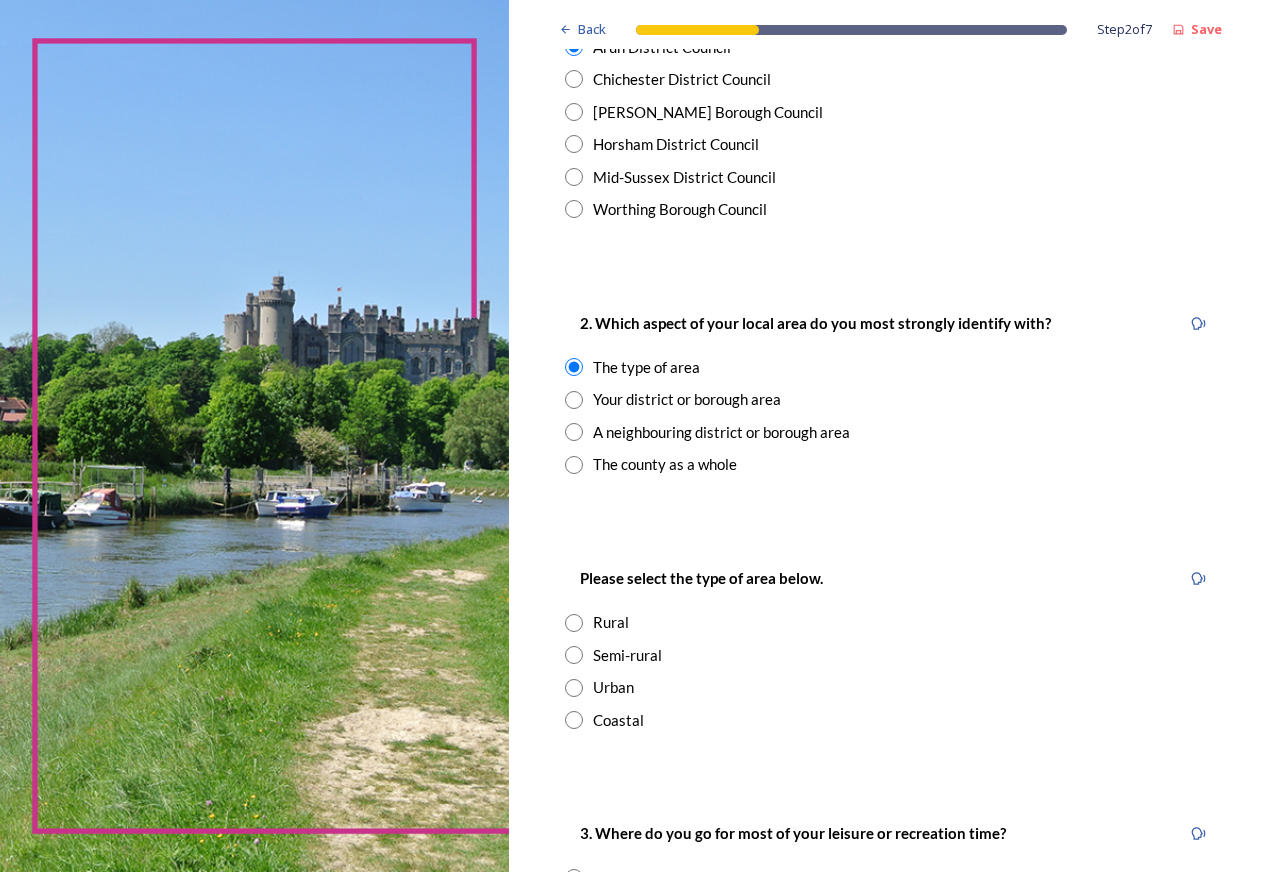 click at bounding box center [574, 720] 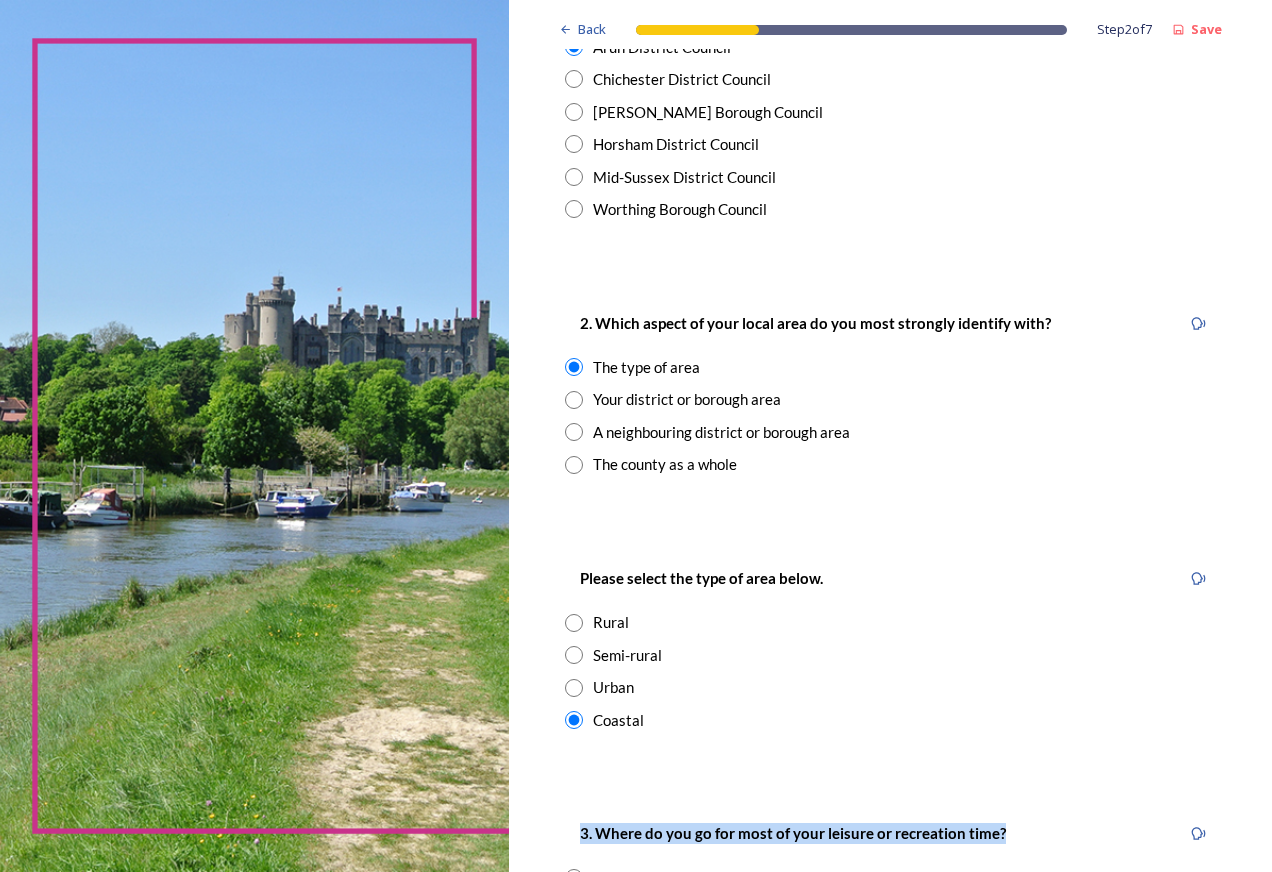 drag, startPoint x: 1024, startPoint y: 806, endPoint x: 540, endPoint y: 800, distance: 484.0372 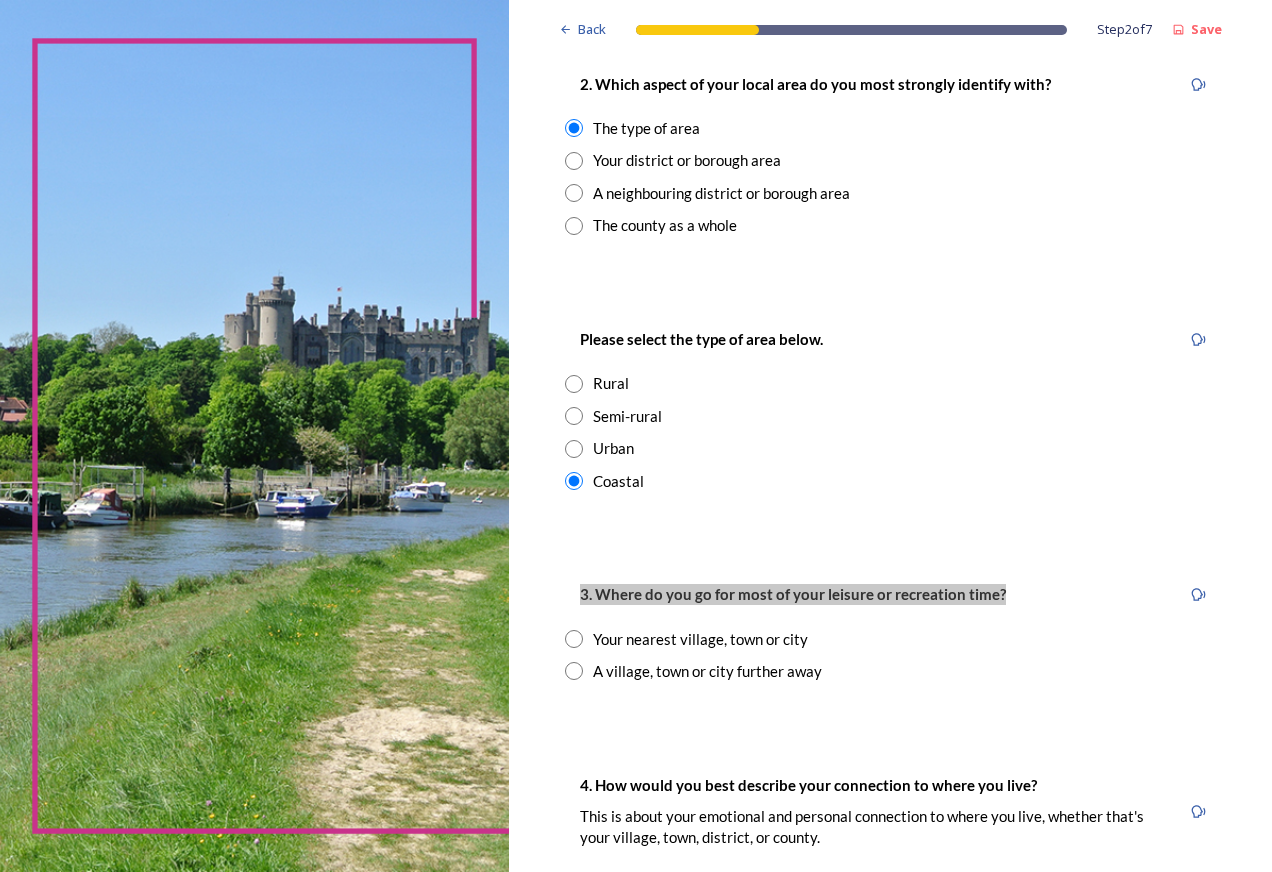 scroll, scrollTop: 900, scrollLeft: 0, axis: vertical 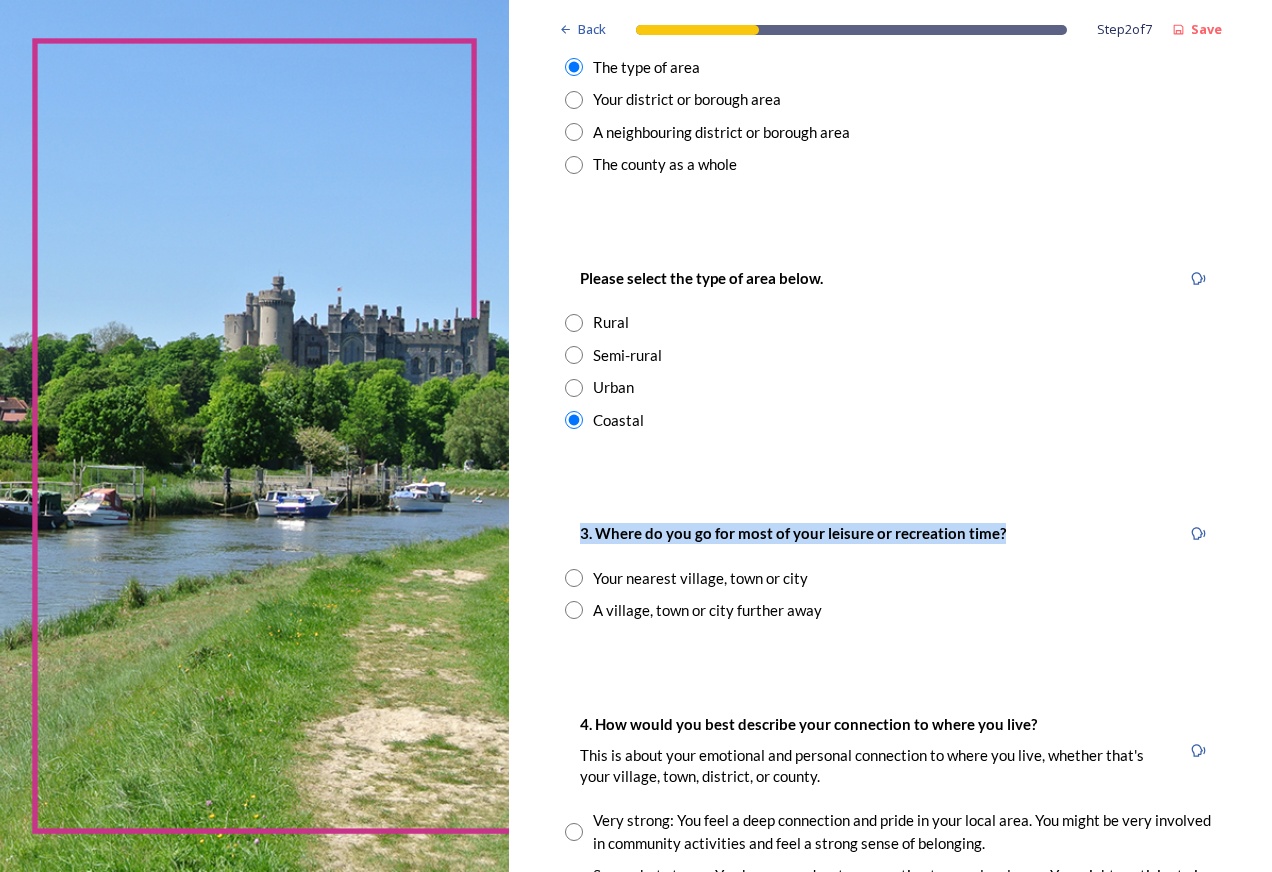 click at bounding box center (574, 578) 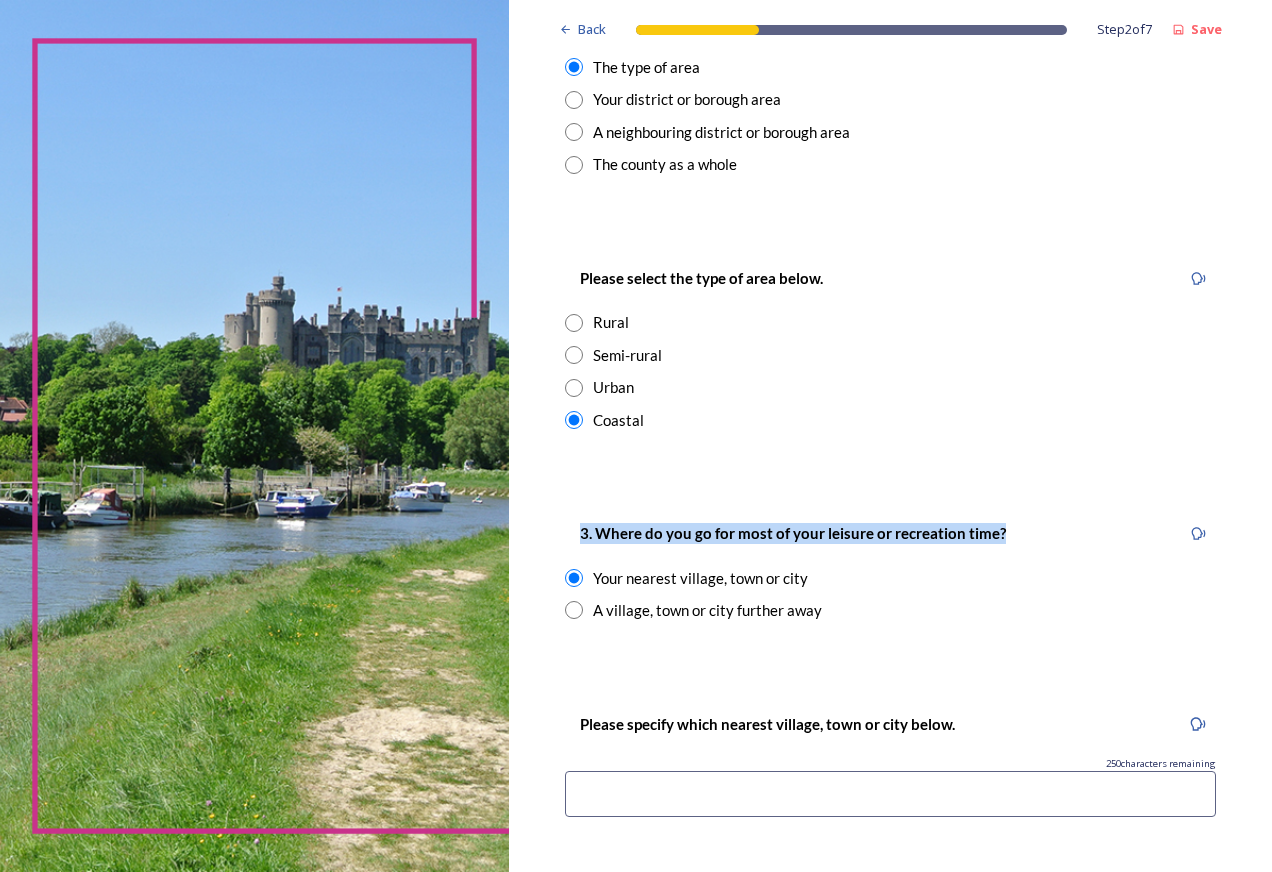 click at bounding box center [574, 610] 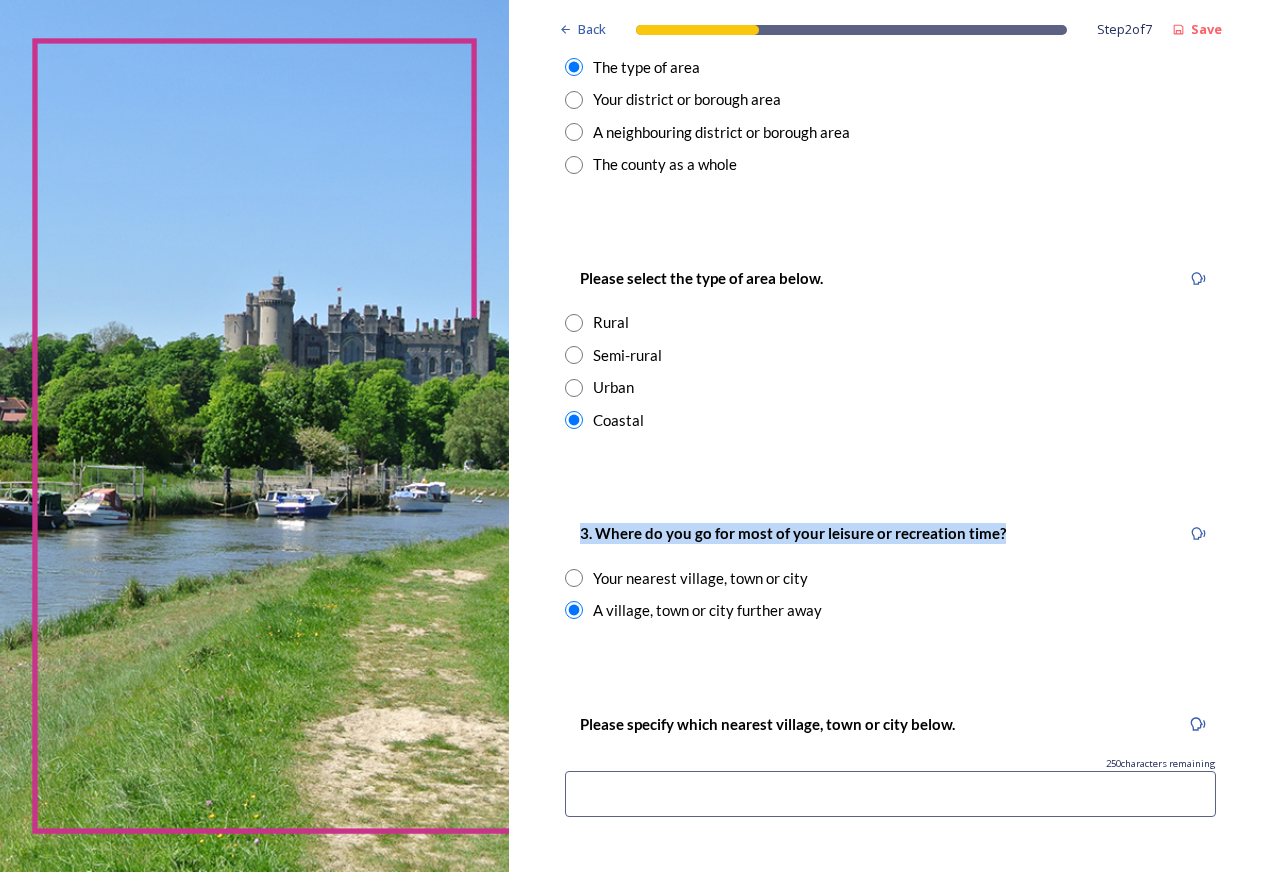click at bounding box center (574, 578) 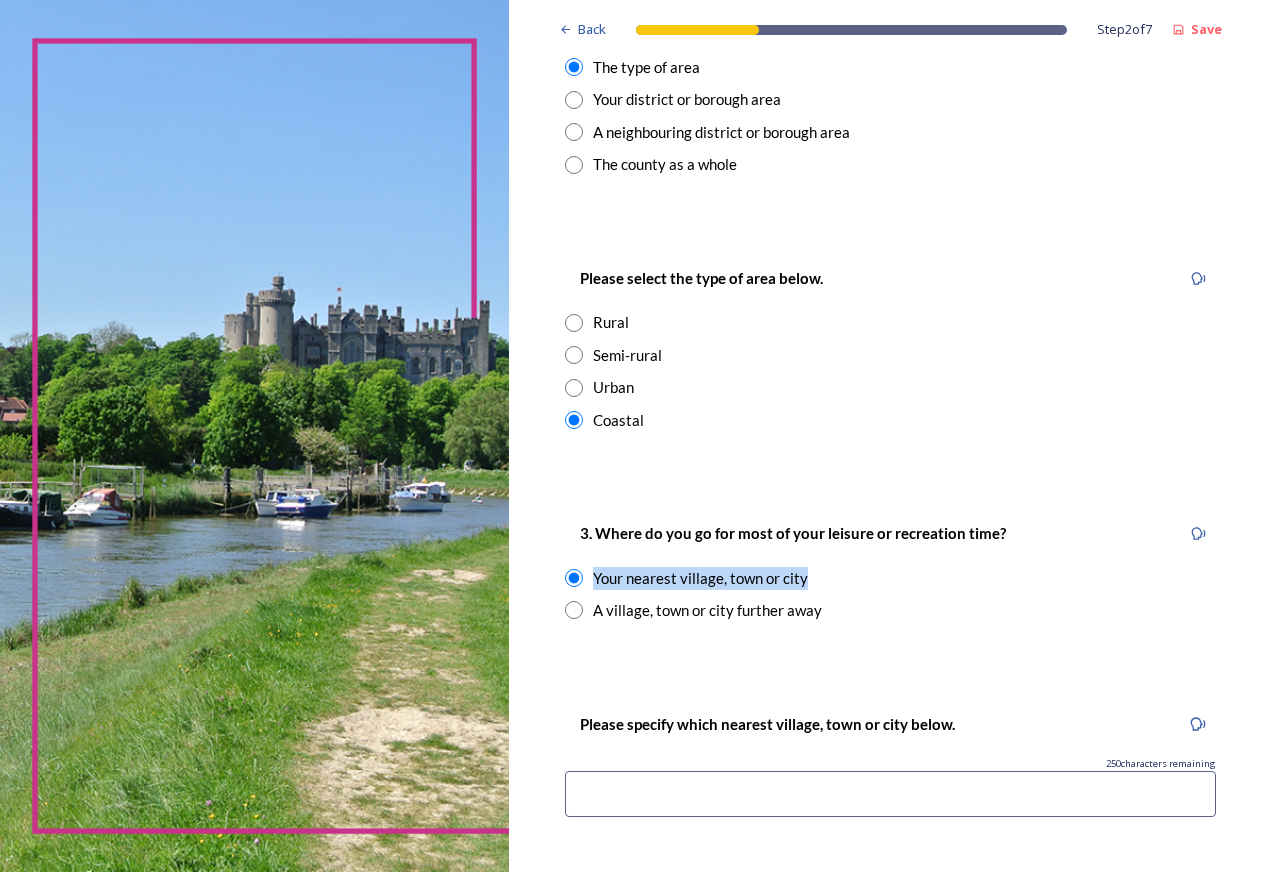 drag, startPoint x: 802, startPoint y: 561, endPoint x: 594, endPoint y: 555, distance: 208.08652 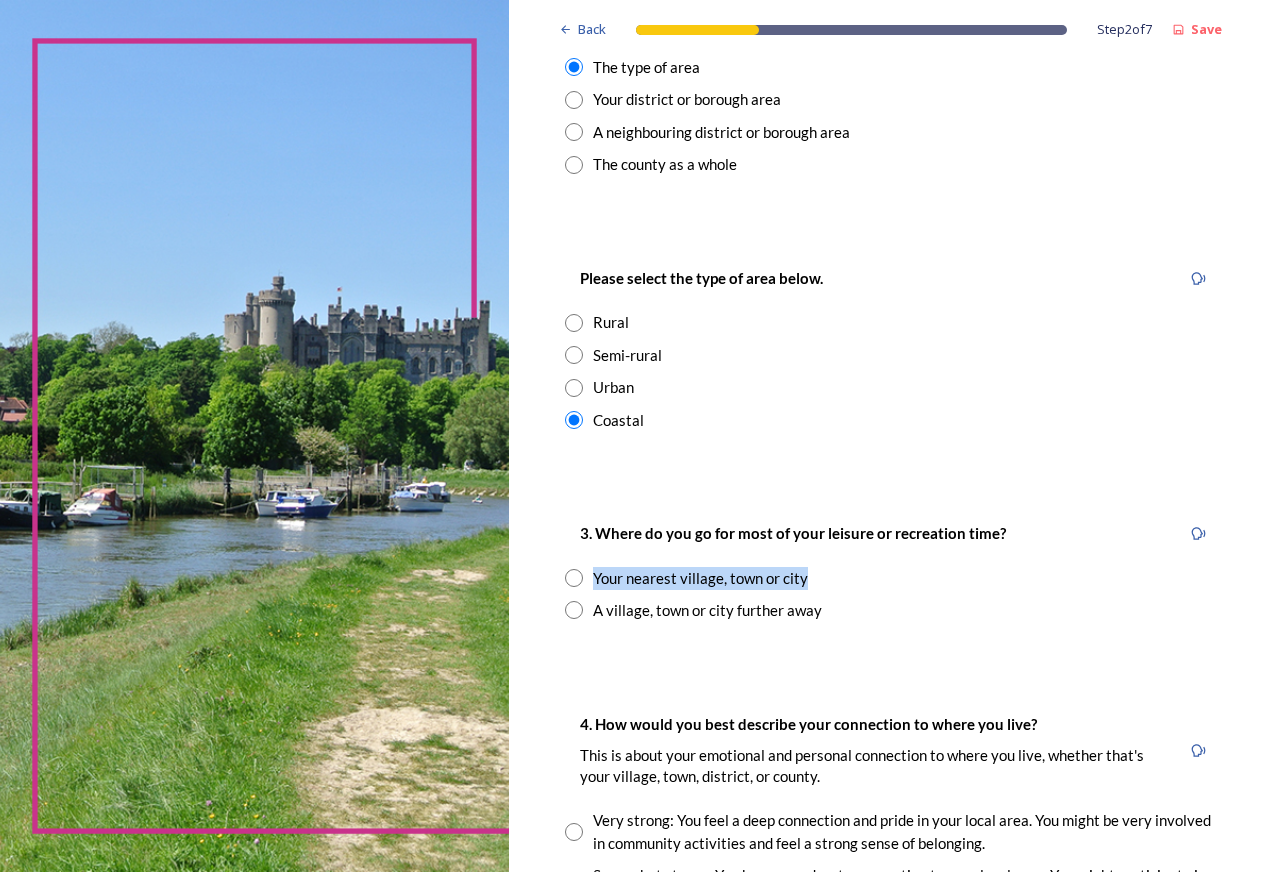 copy on "Your nearest village, town or city" 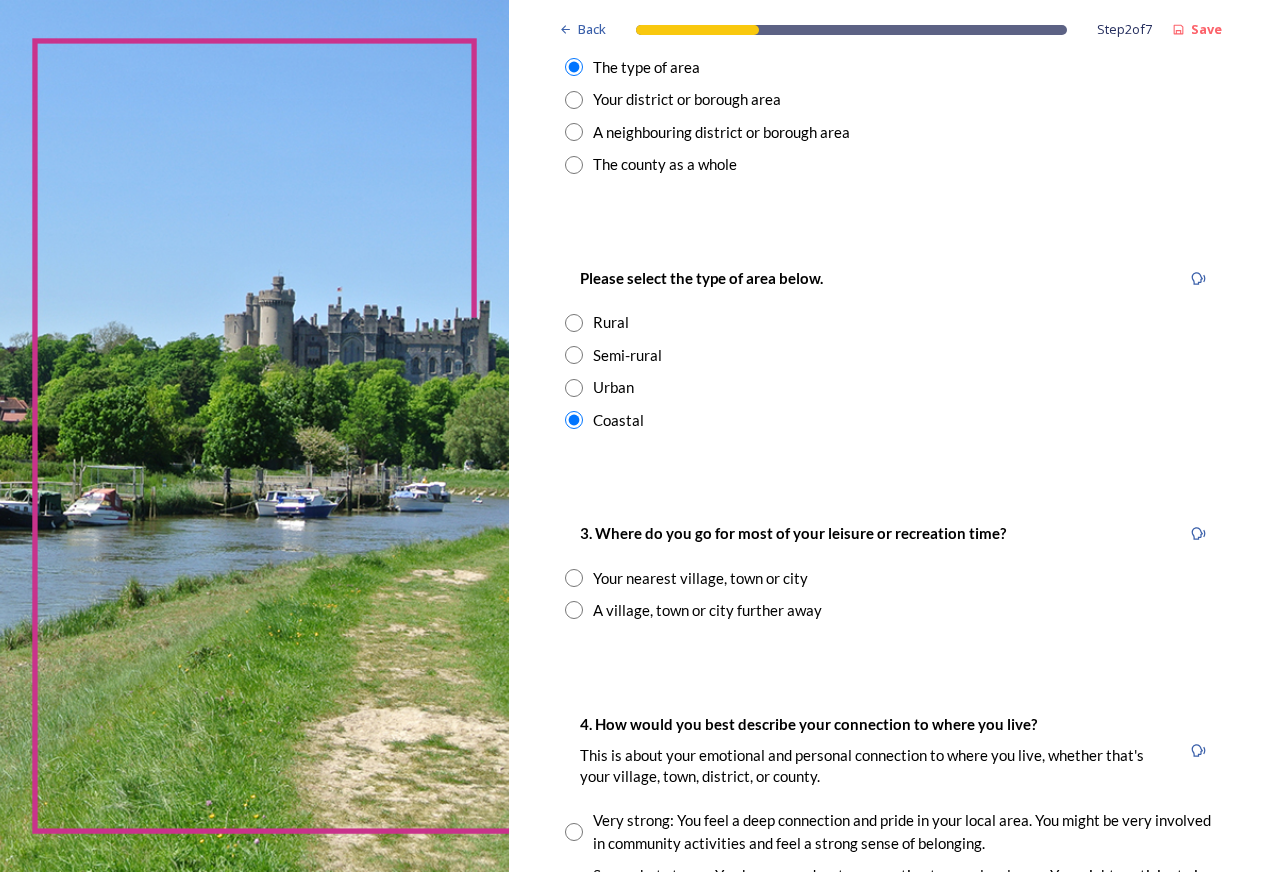 click on "Your nearest village, town or city" at bounding box center (890, 578) 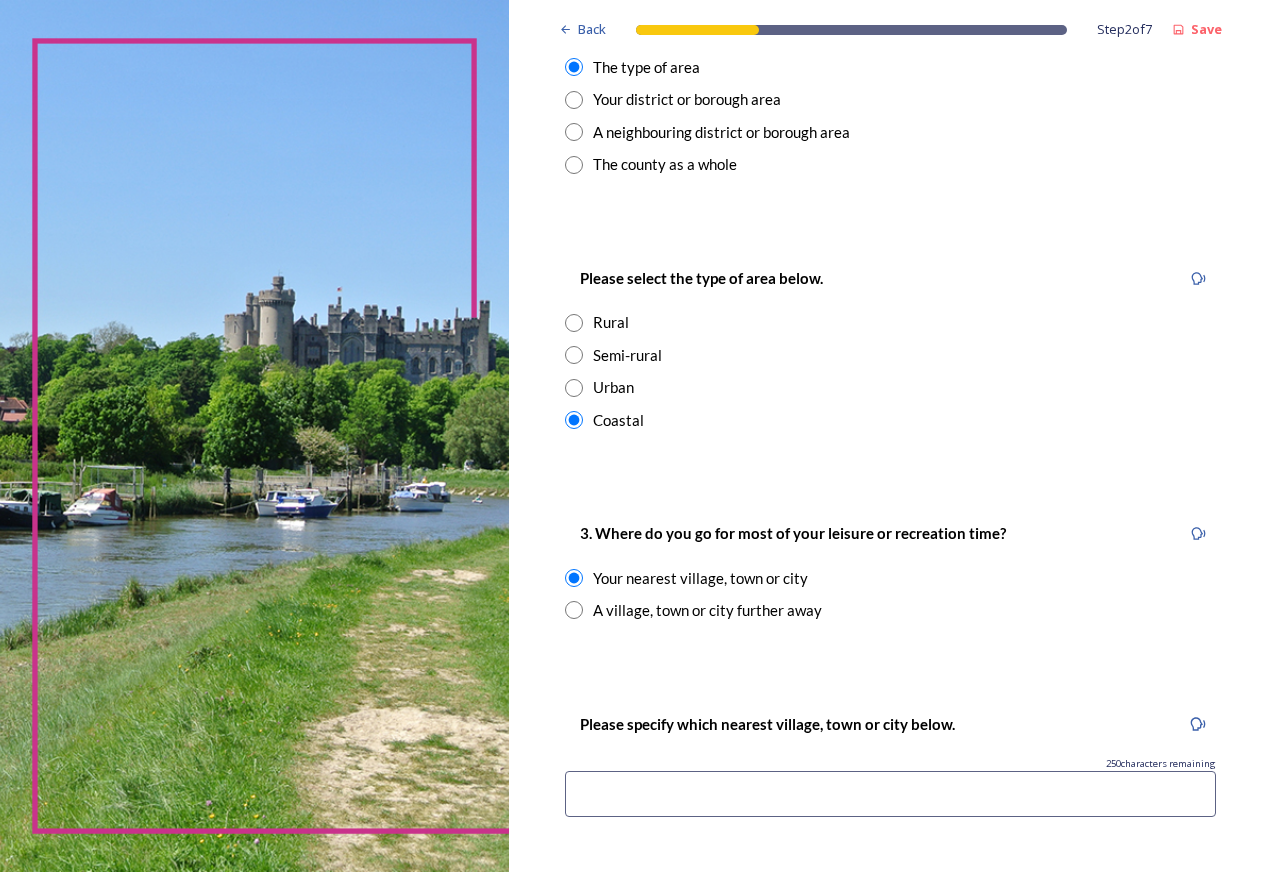 click at bounding box center [890, 794] 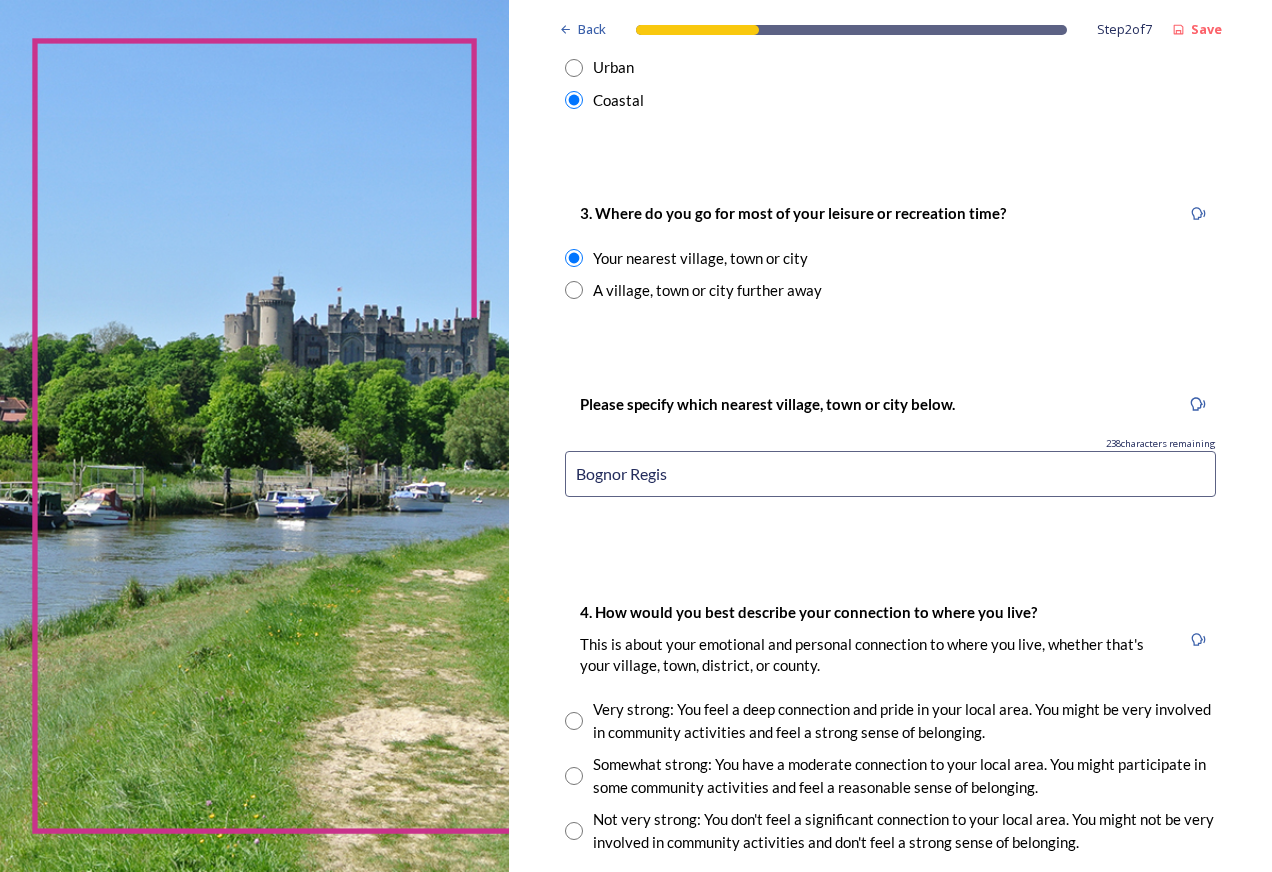 scroll, scrollTop: 1300, scrollLeft: 0, axis: vertical 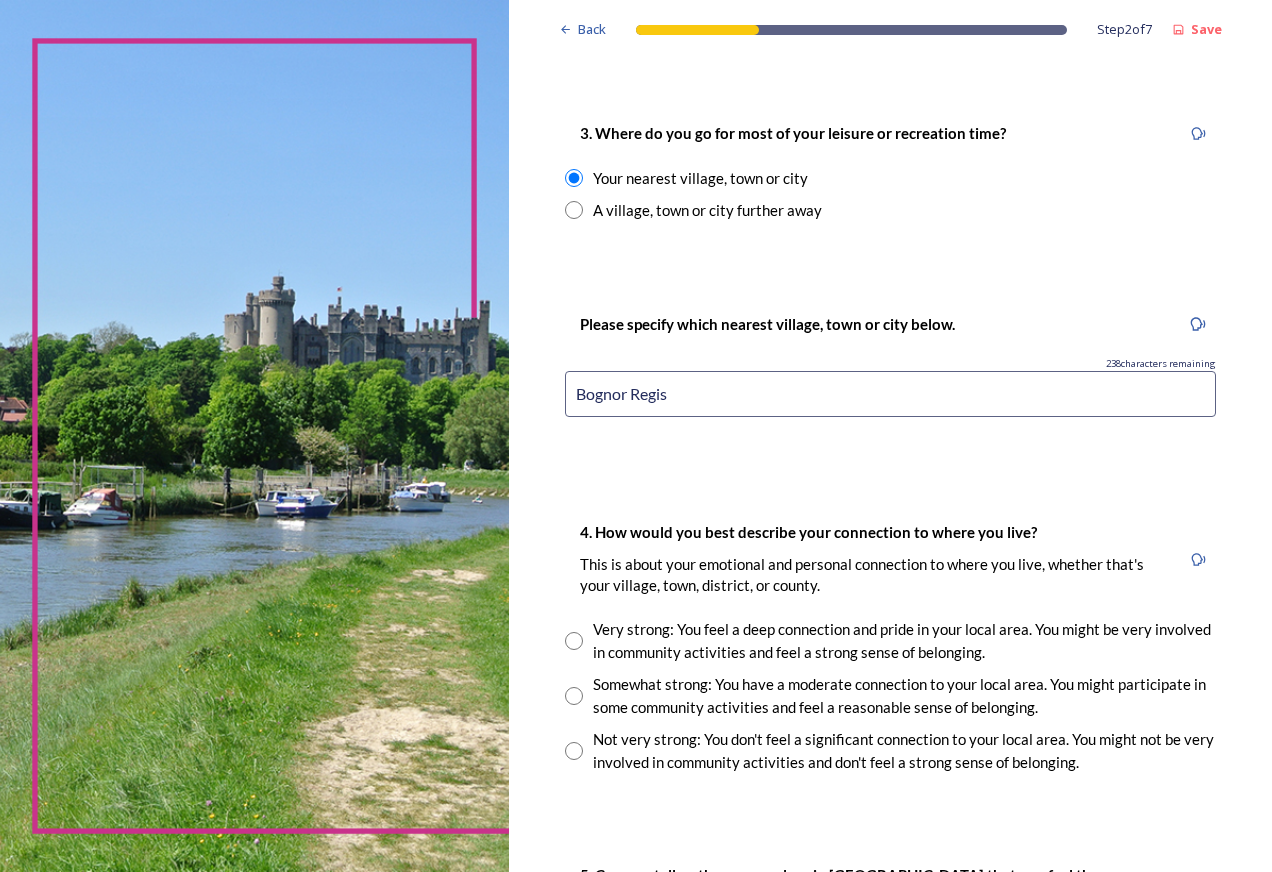 type on "Bognor Regis" 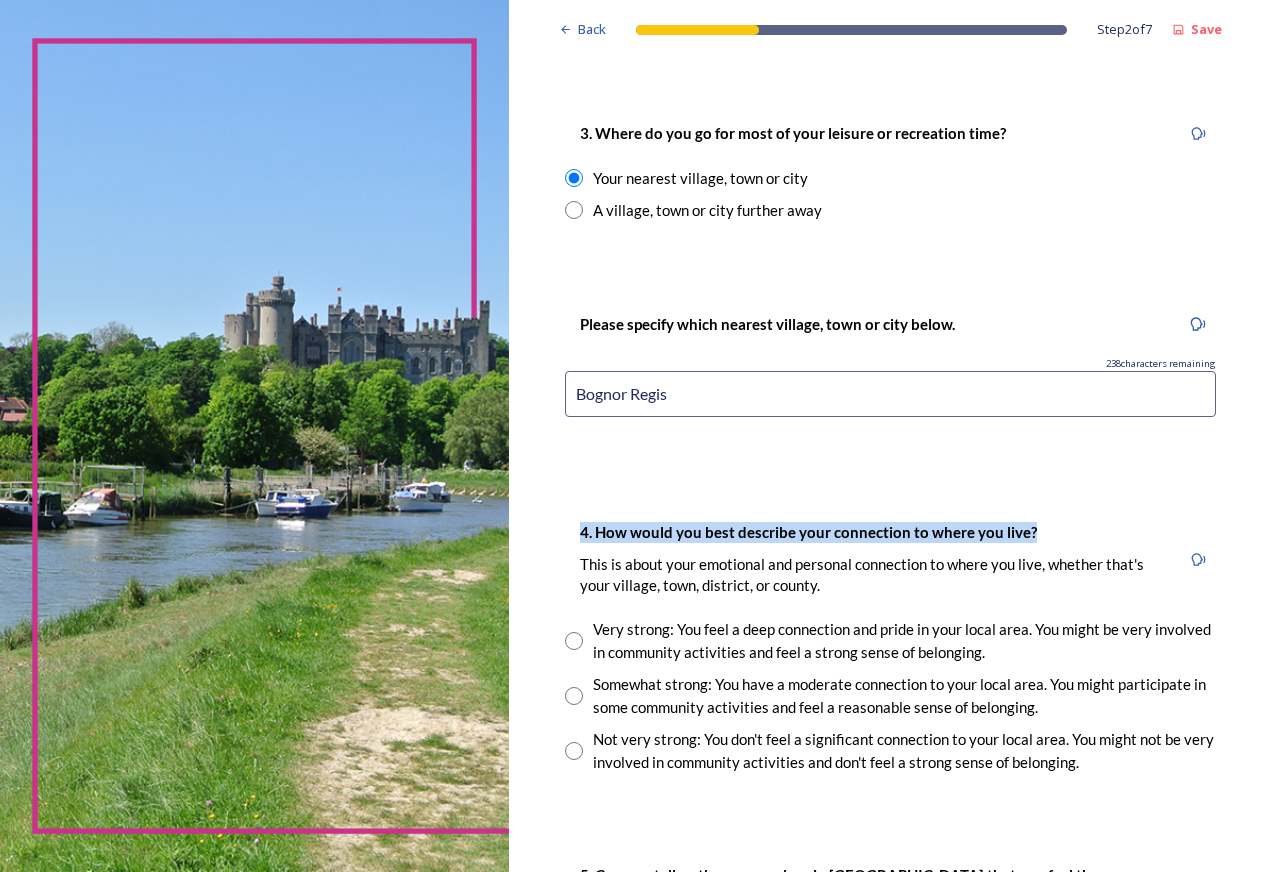 drag, startPoint x: 1036, startPoint y: 512, endPoint x: 564, endPoint y: 512, distance: 472 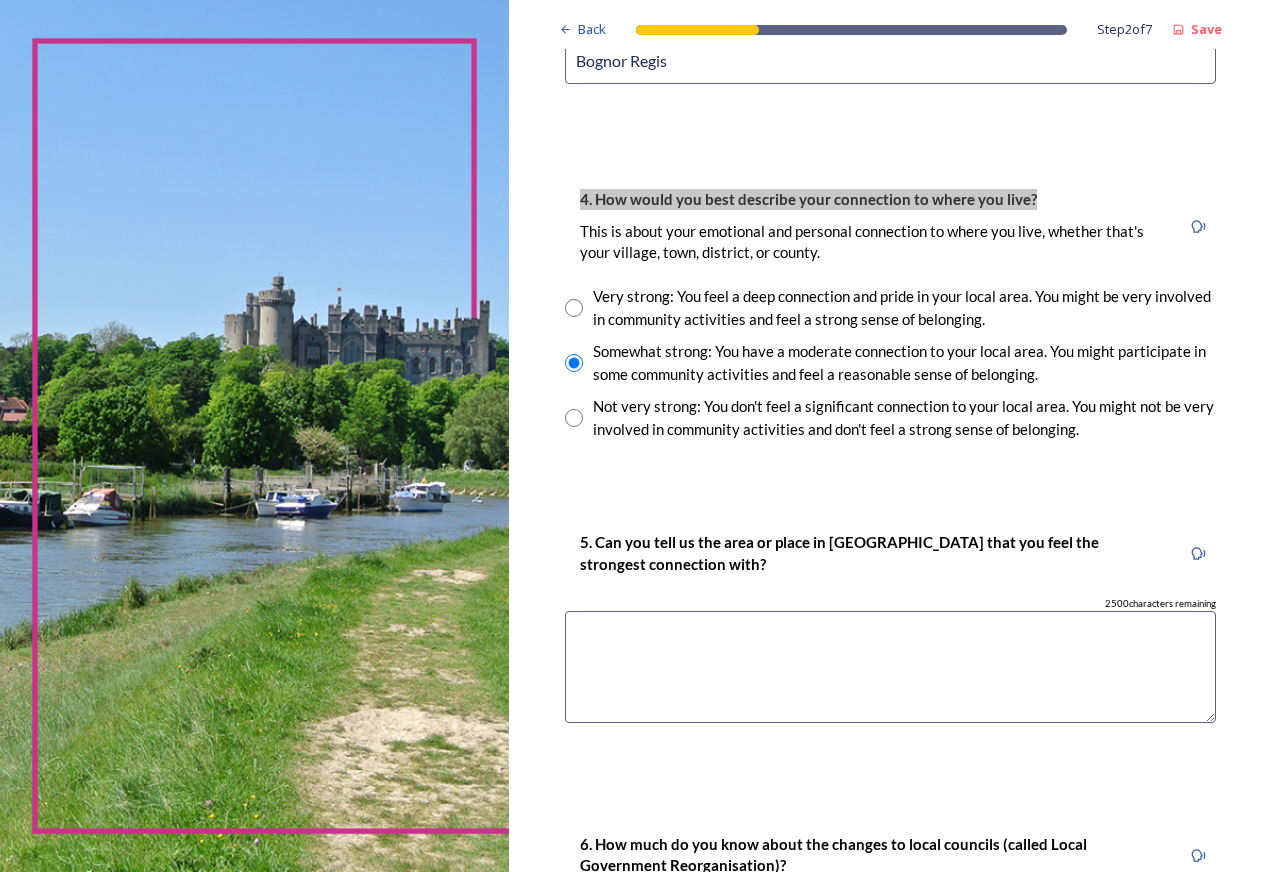 scroll, scrollTop: 1800, scrollLeft: 0, axis: vertical 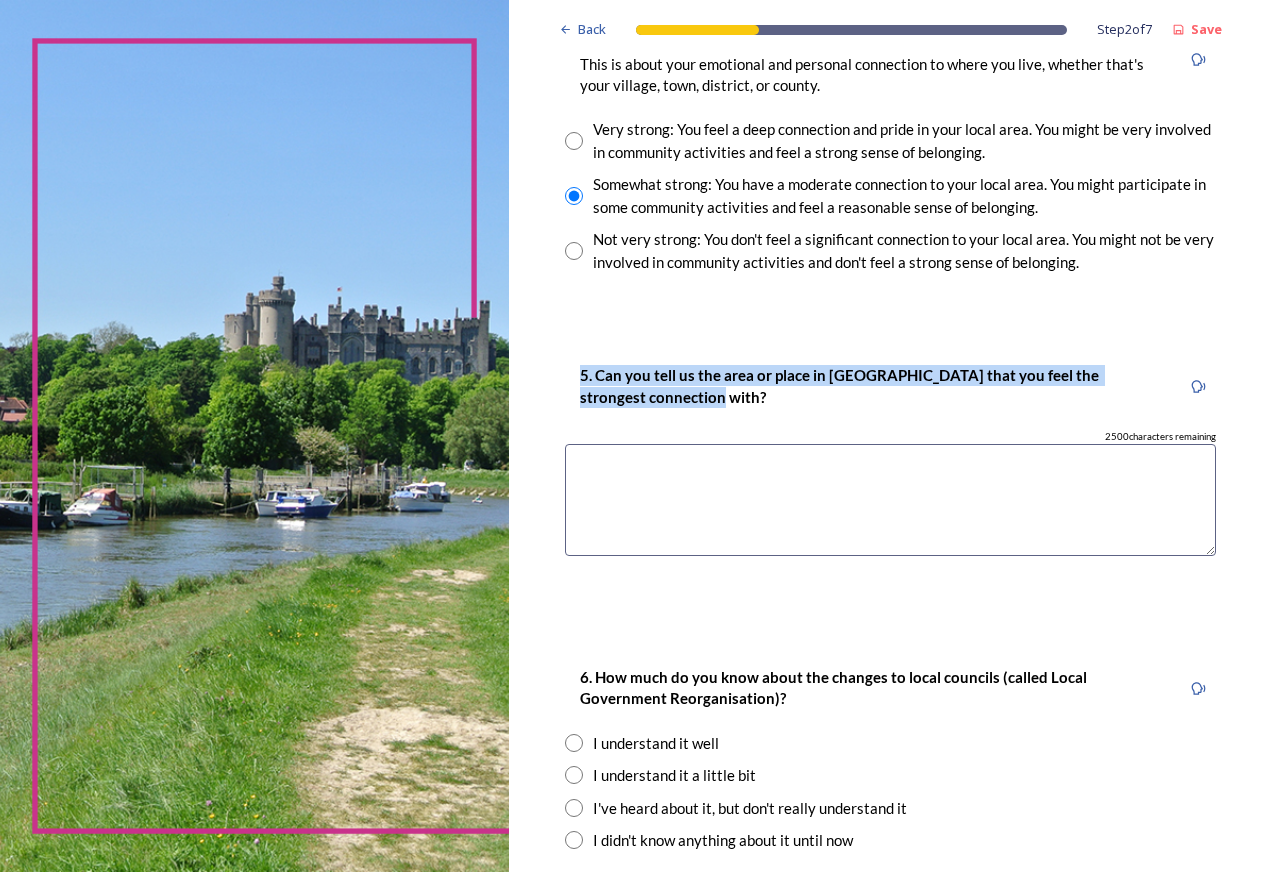 drag, startPoint x: 700, startPoint y: 380, endPoint x: 581, endPoint y: 359, distance: 120.83874 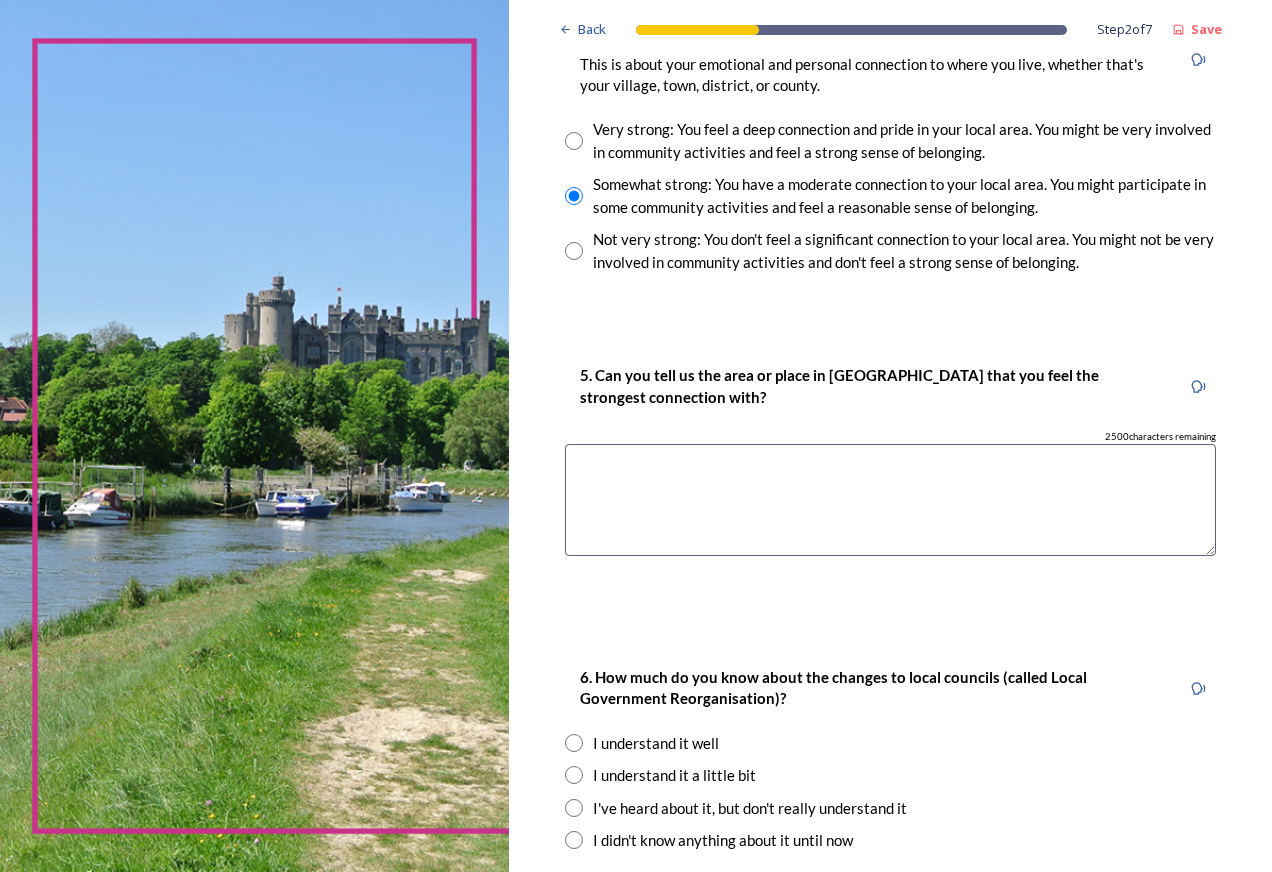 click at bounding box center [890, 500] 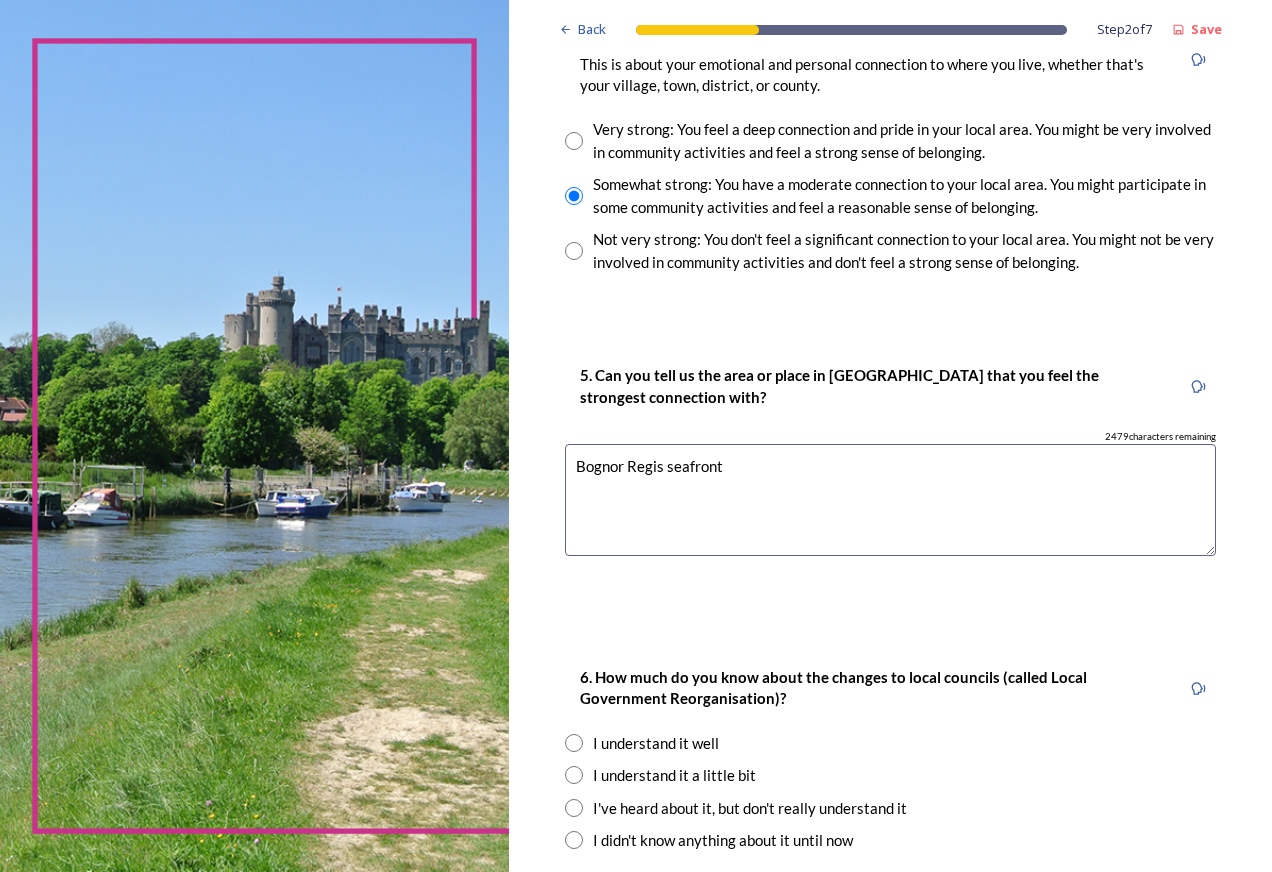 type on "Bognor Regis seafront" 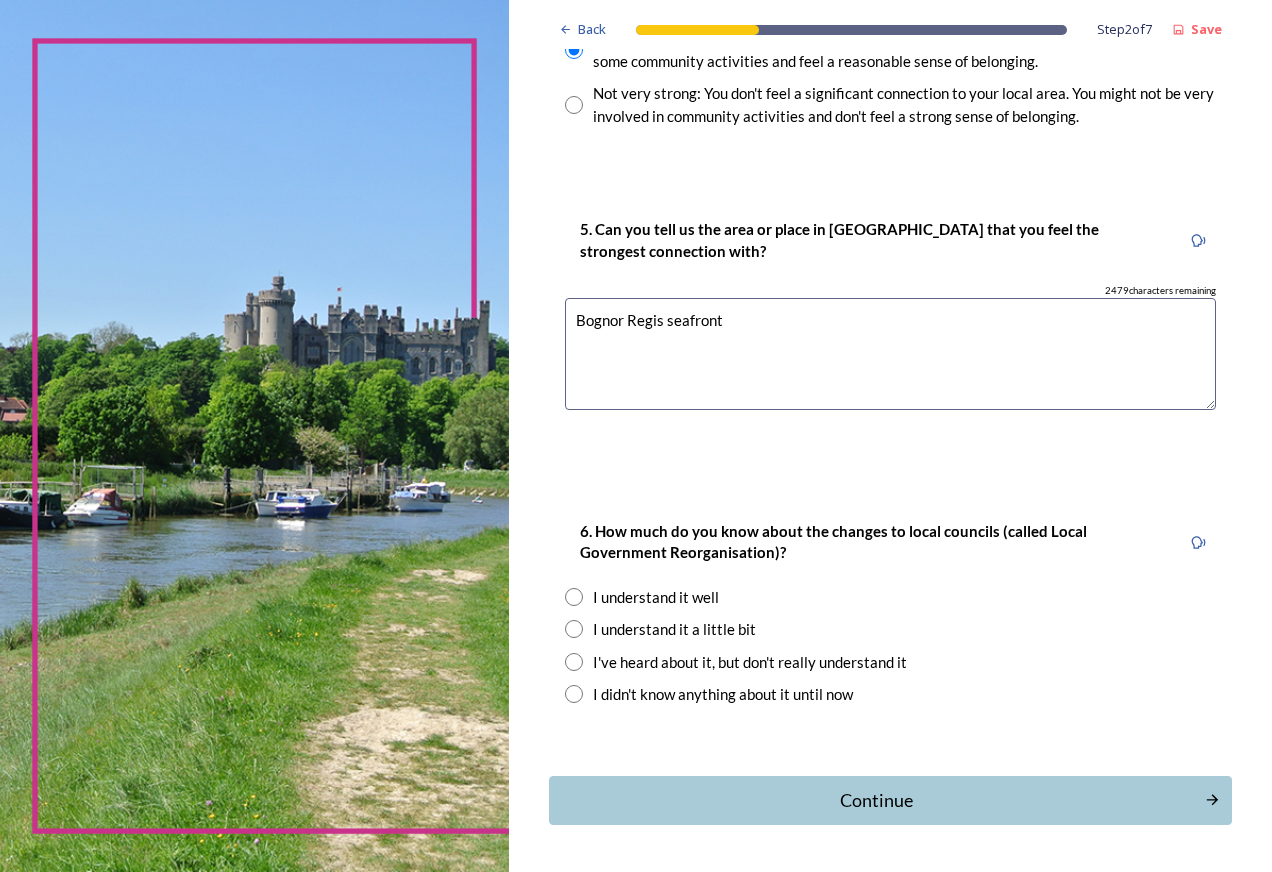 scroll, scrollTop: 1992, scrollLeft: 0, axis: vertical 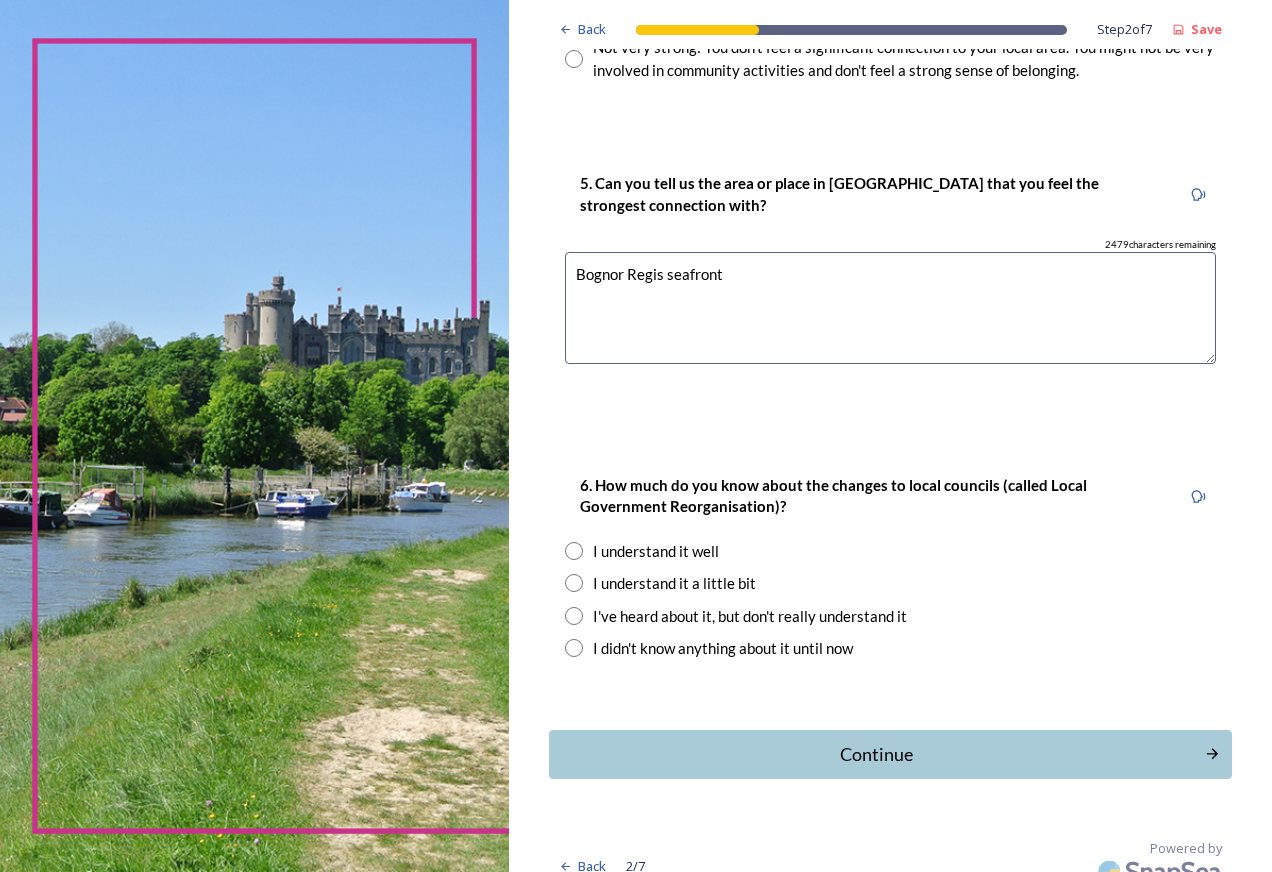 click at bounding box center (574, 583) 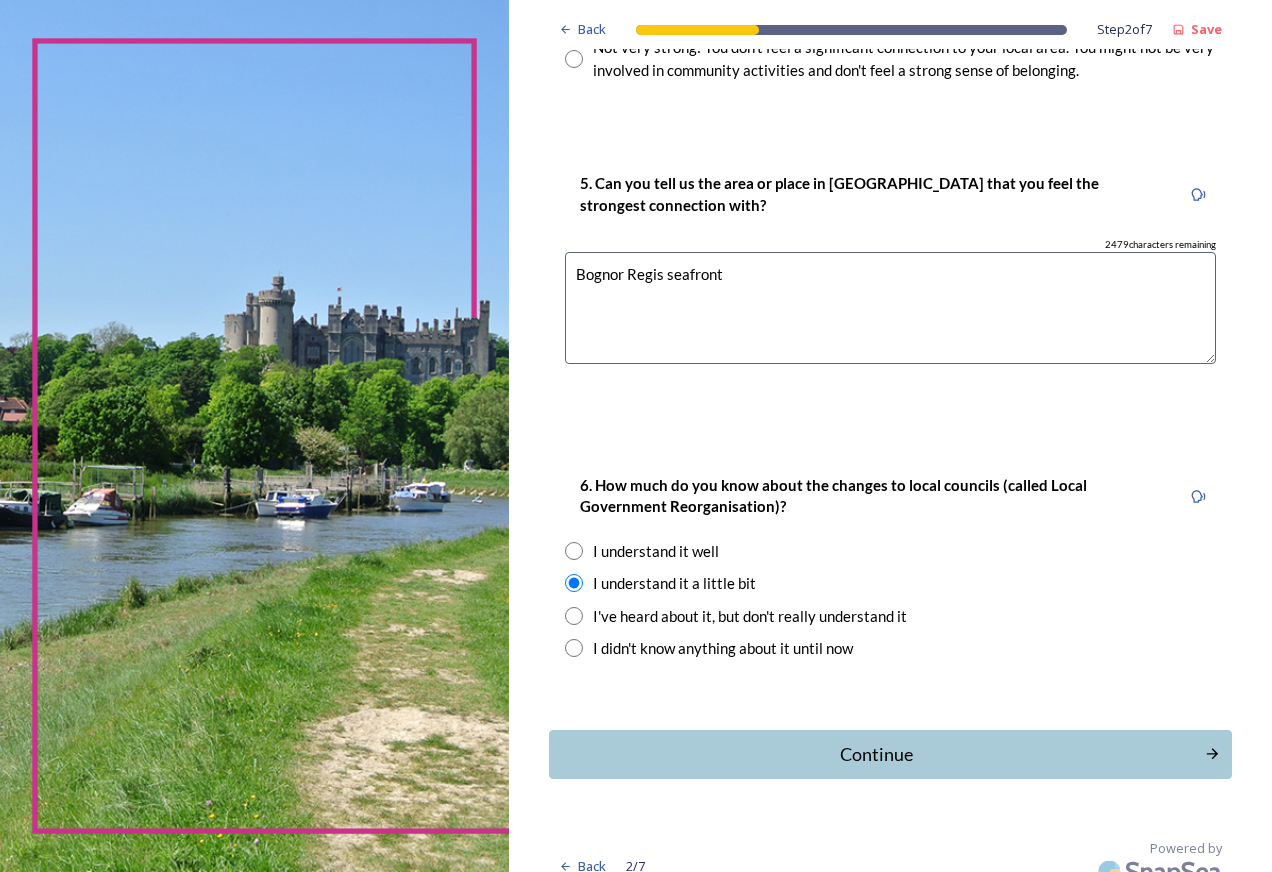 click on "6. How much do you know about the changes to local councils (called Local Government Reorganisation)?   I understand it well I understand it a little bit I've heard about it, but don't really understand it I didn't know anything about it until now" at bounding box center [890, 566] 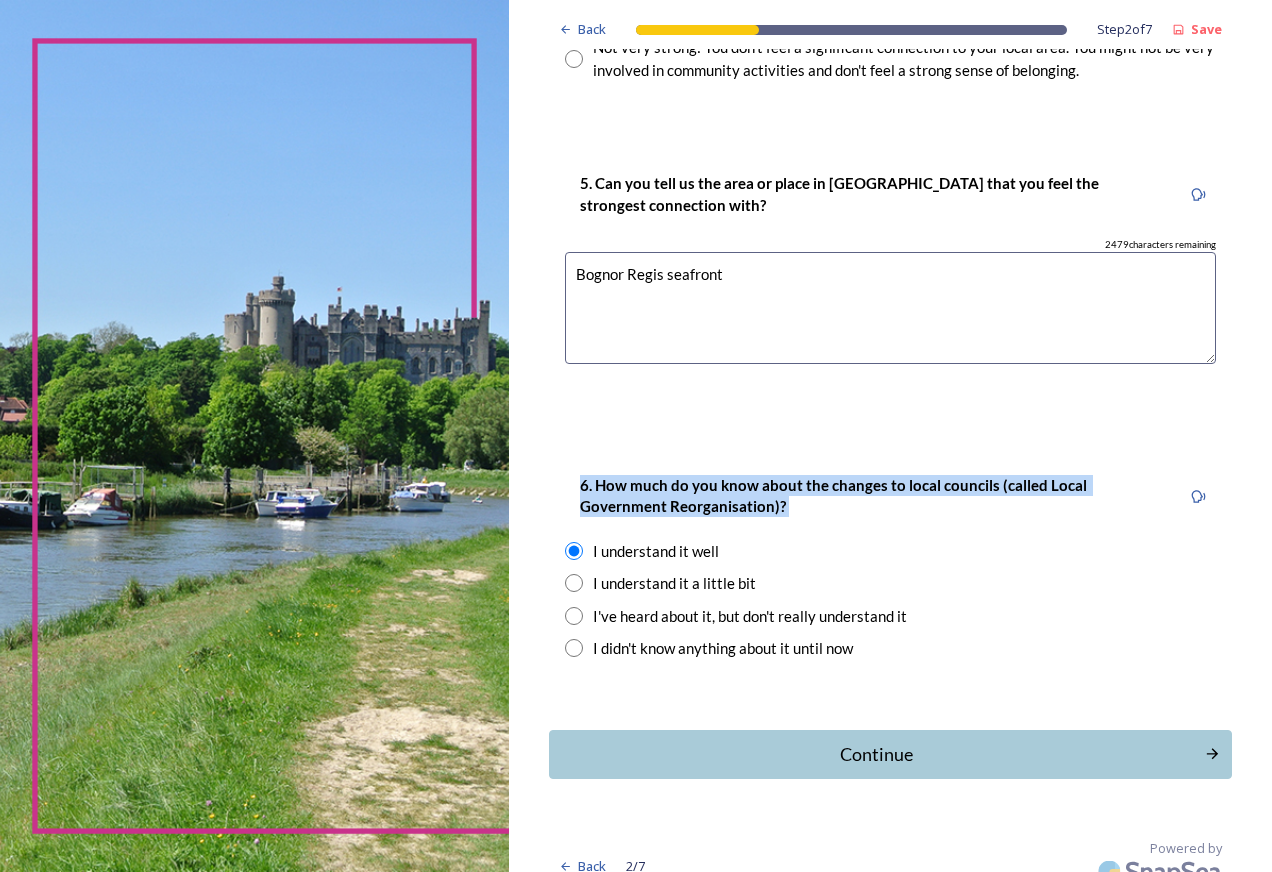 drag, startPoint x: 820, startPoint y: 483, endPoint x: 577, endPoint y: 468, distance: 243.46252 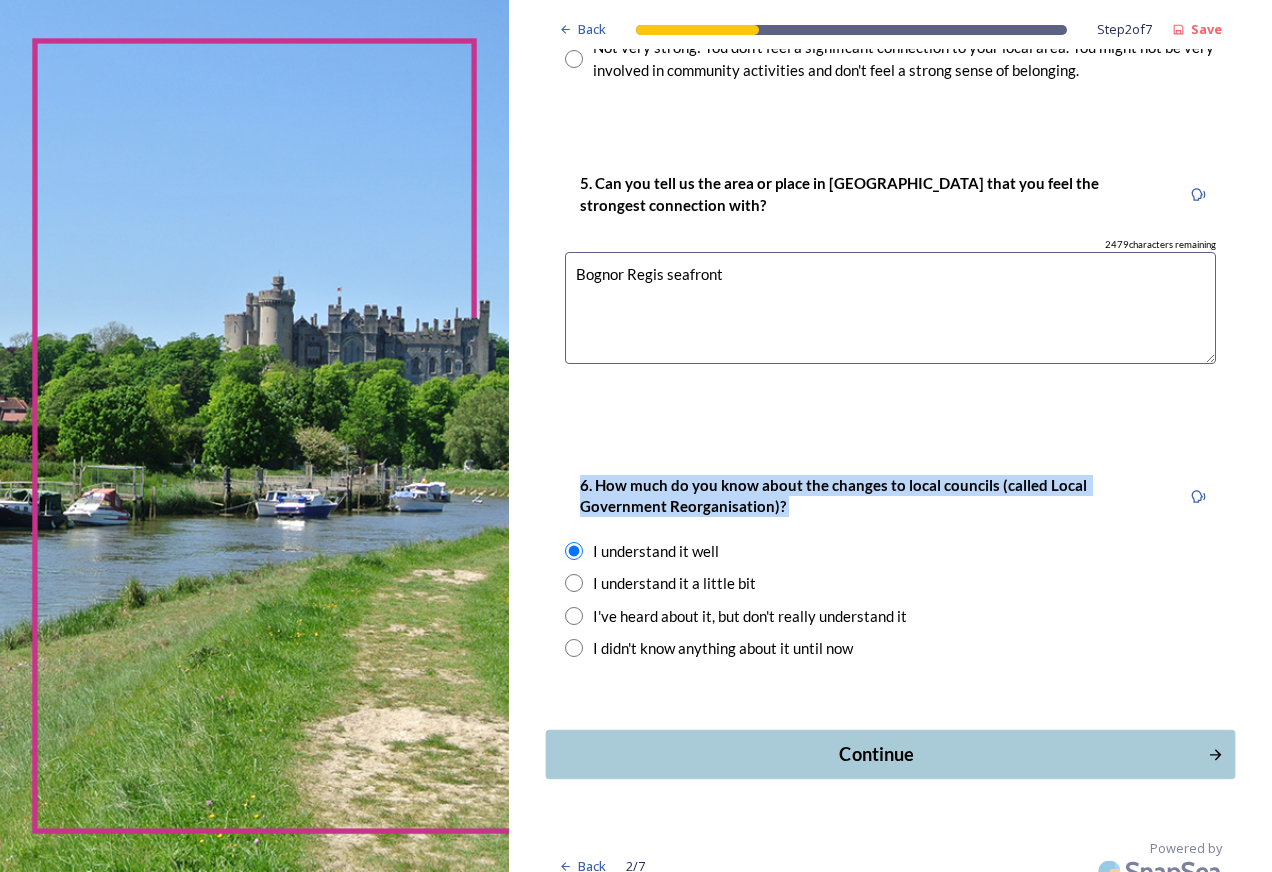 click on "Continue" at bounding box center (876, 753) 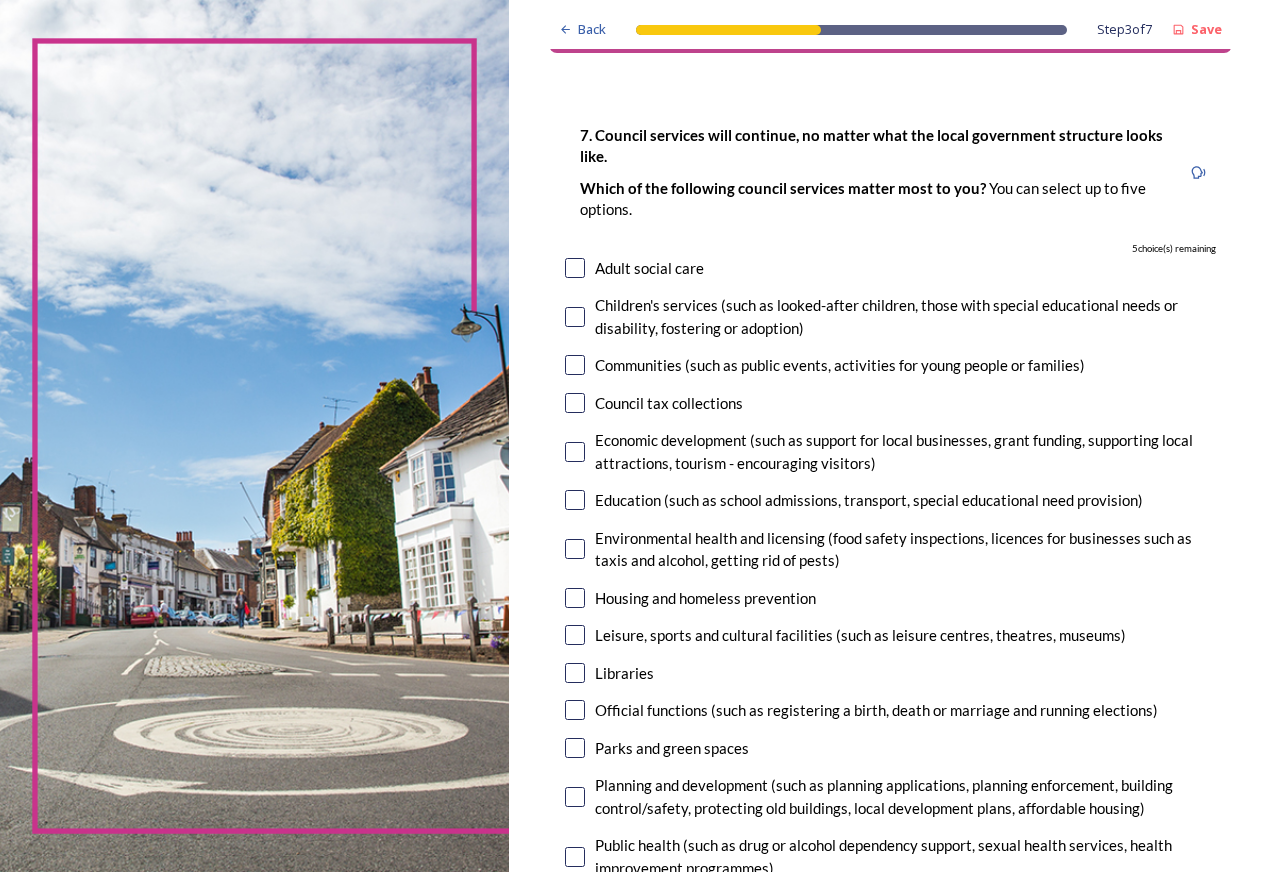 scroll, scrollTop: 100, scrollLeft: 0, axis: vertical 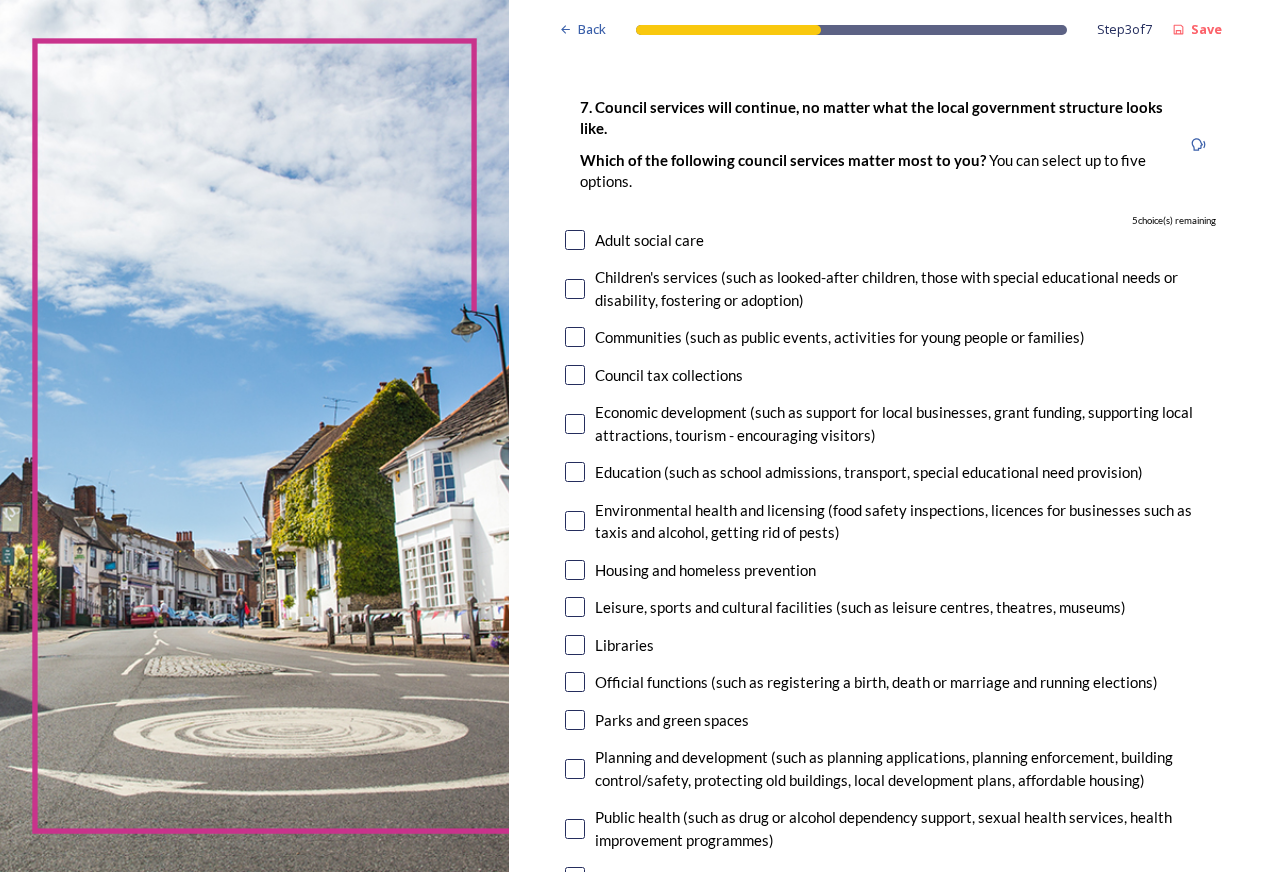 click at bounding box center (575, 424) 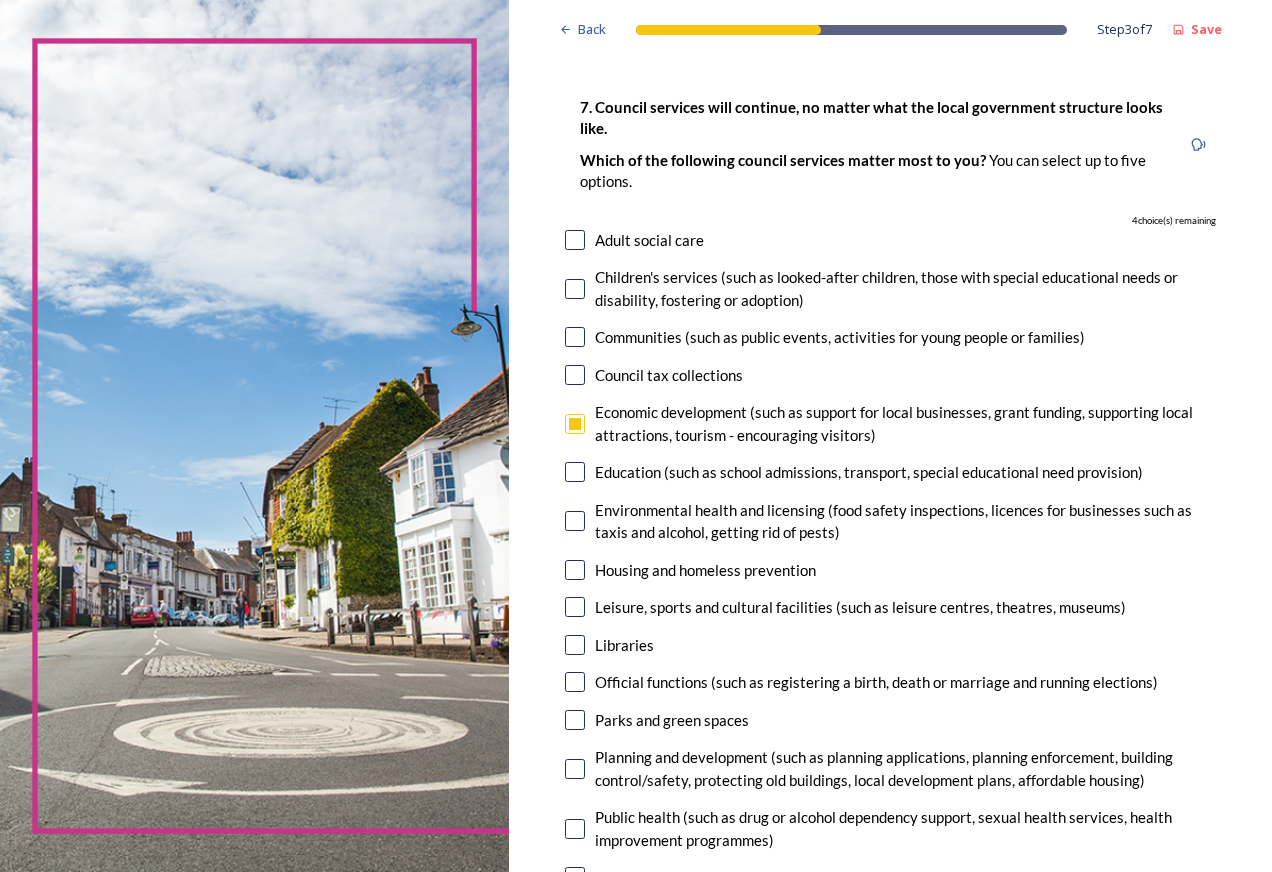 click at bounding box center [575, 472] 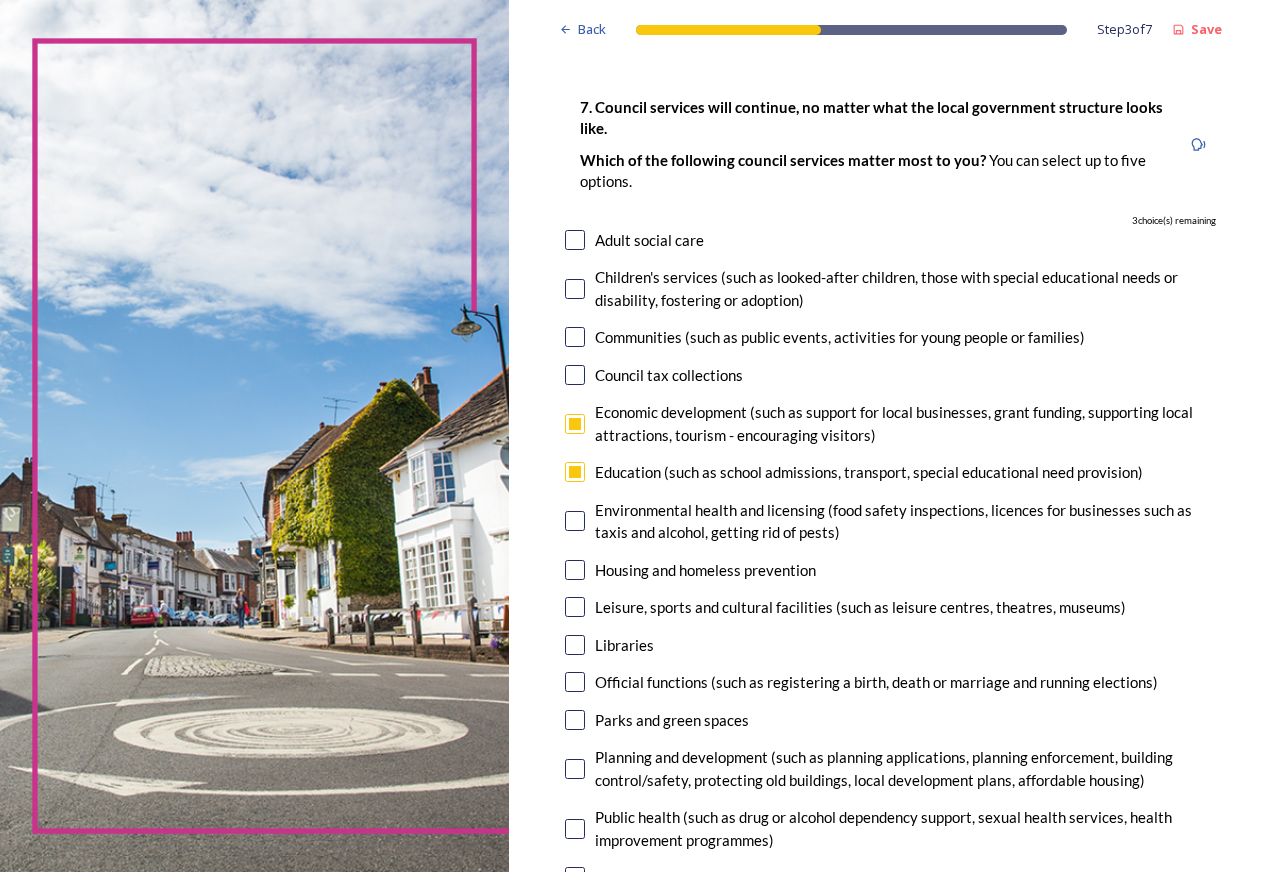 click at bounding box center [575, 521] 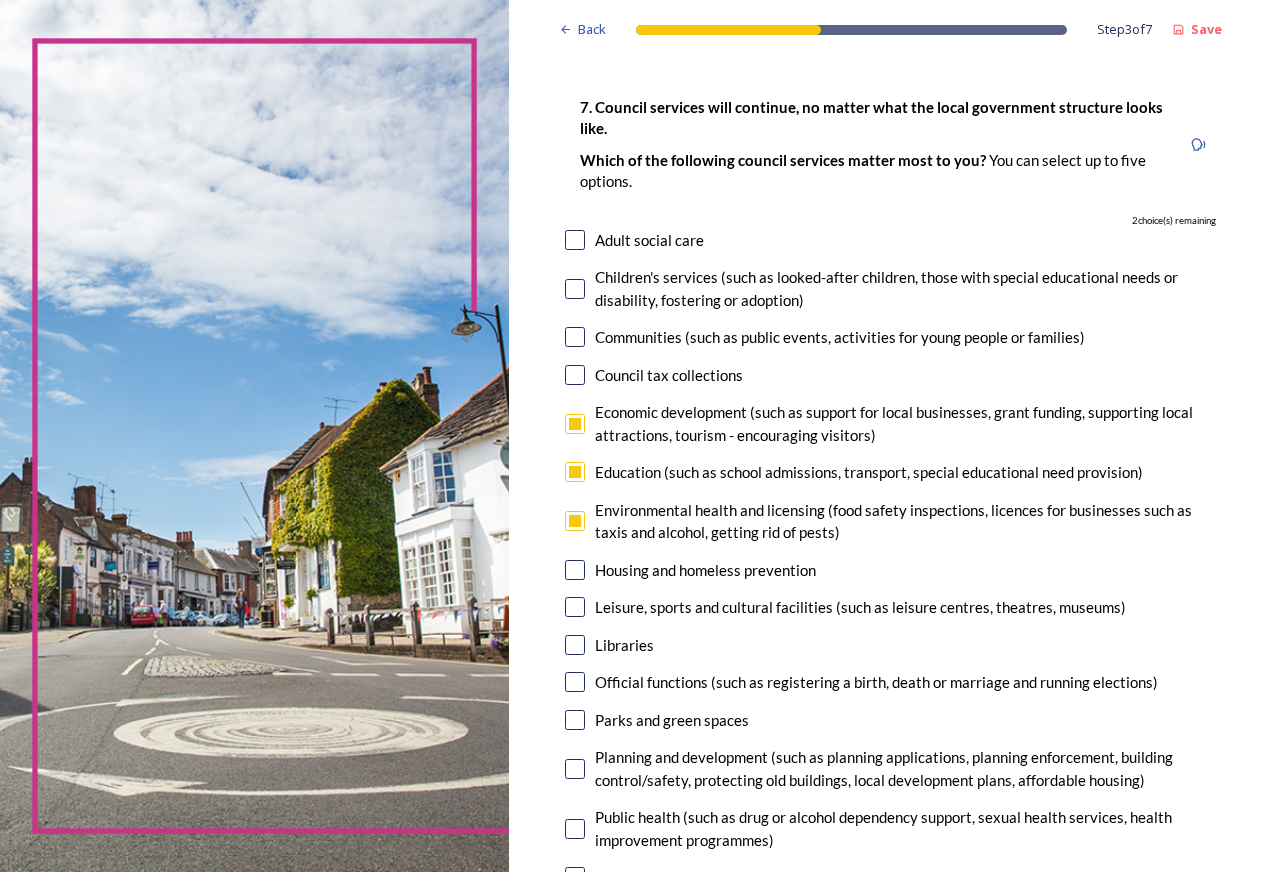 click at bounding box center (575, 289) 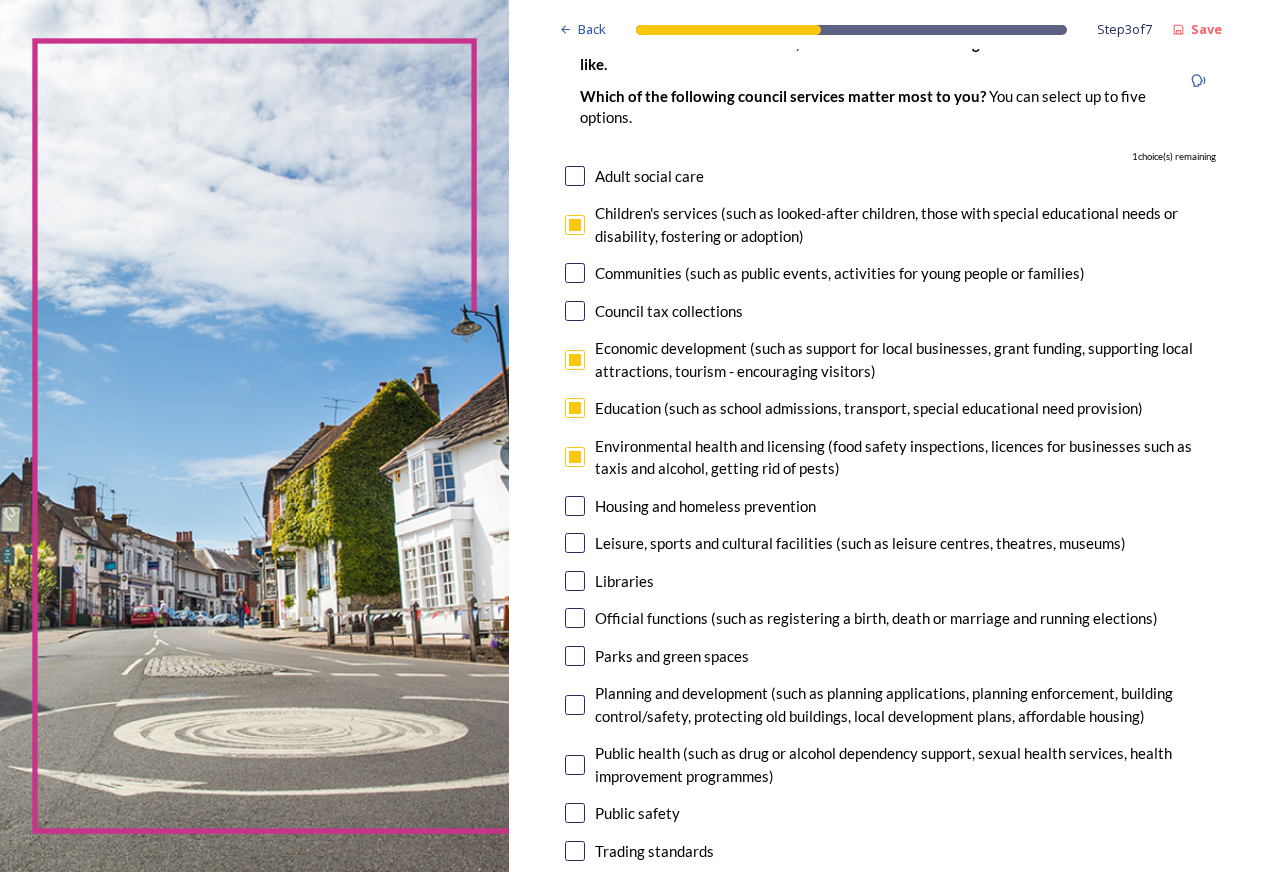 scroll, scrollTop: 300, scrollLeft: 0, axis: vertical 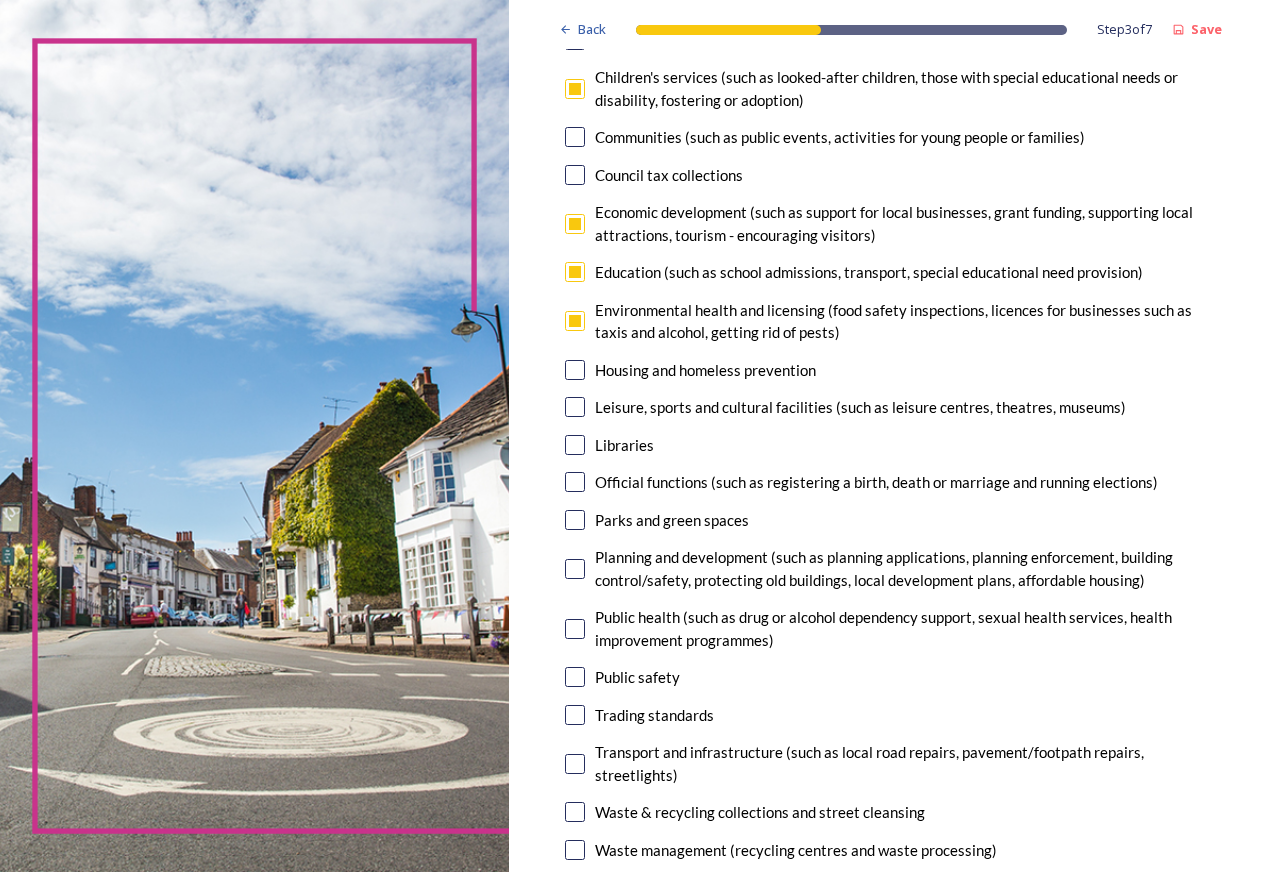click at bounding box center [575, 520] 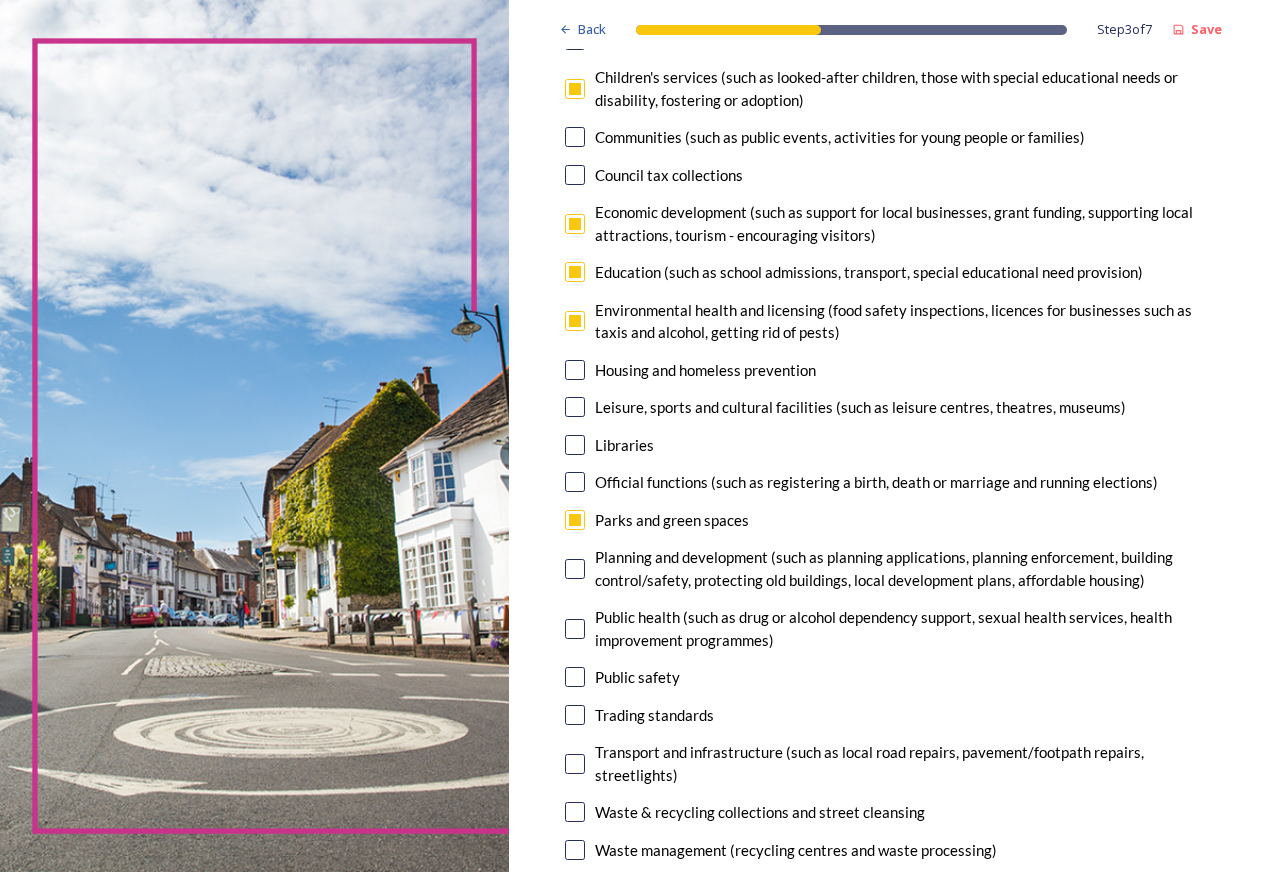 click at bounding box center (575, 445) 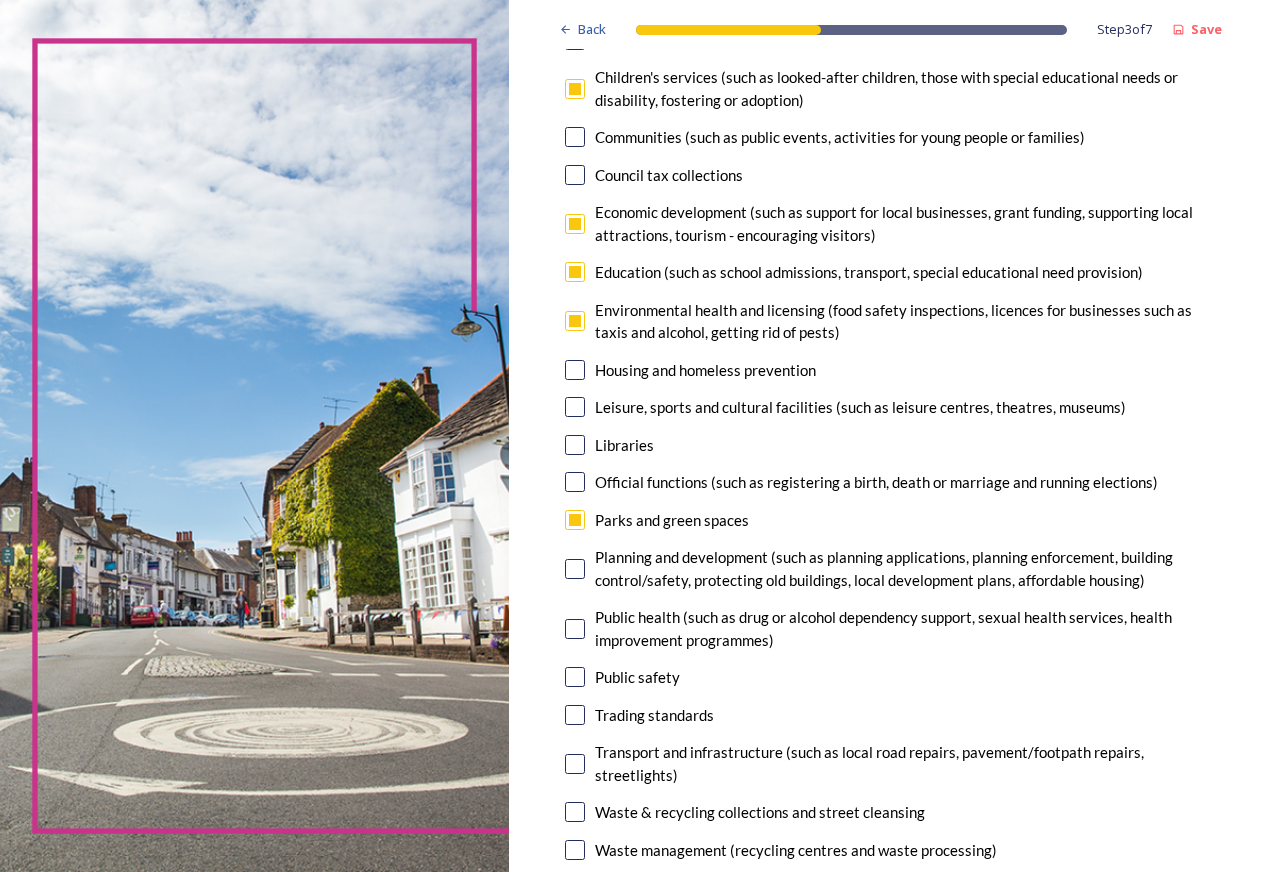 click at bounding box center [575, 445] 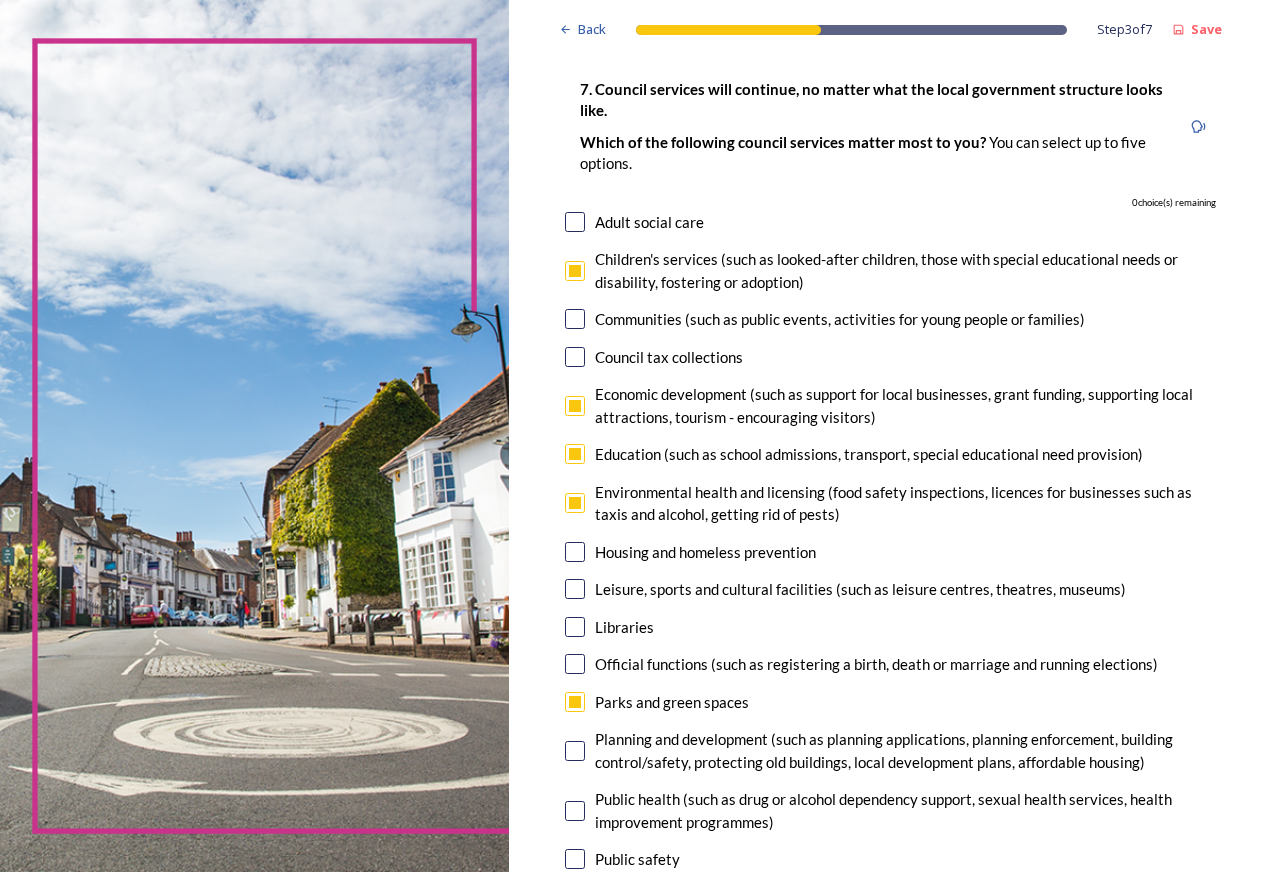 scroll, scrollTop: 100, scrollLeft: 0, axis: vertical 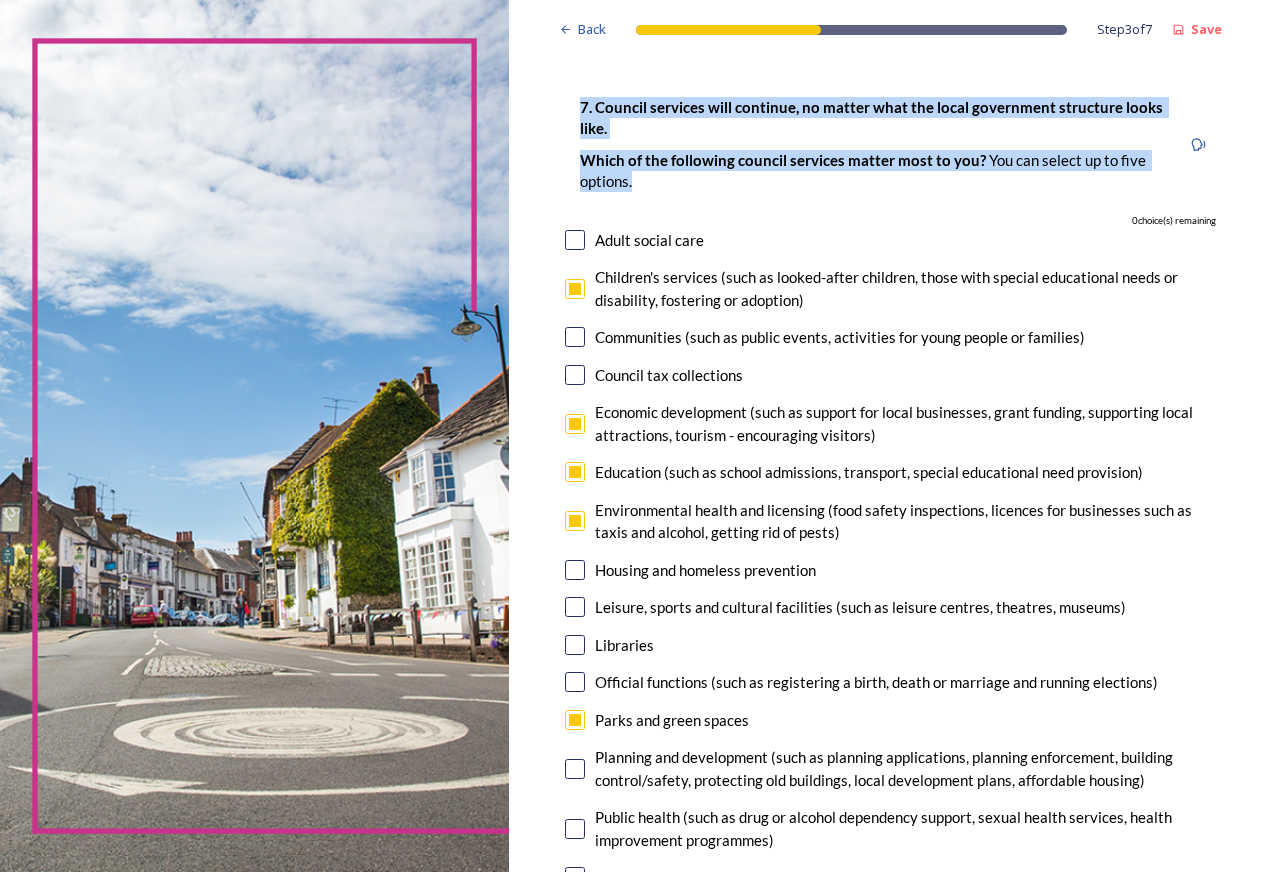 drag, startPoint x: 634, startPoint y: 189, endPoint x: 575, endPoint y: 117, distance: 93.08598 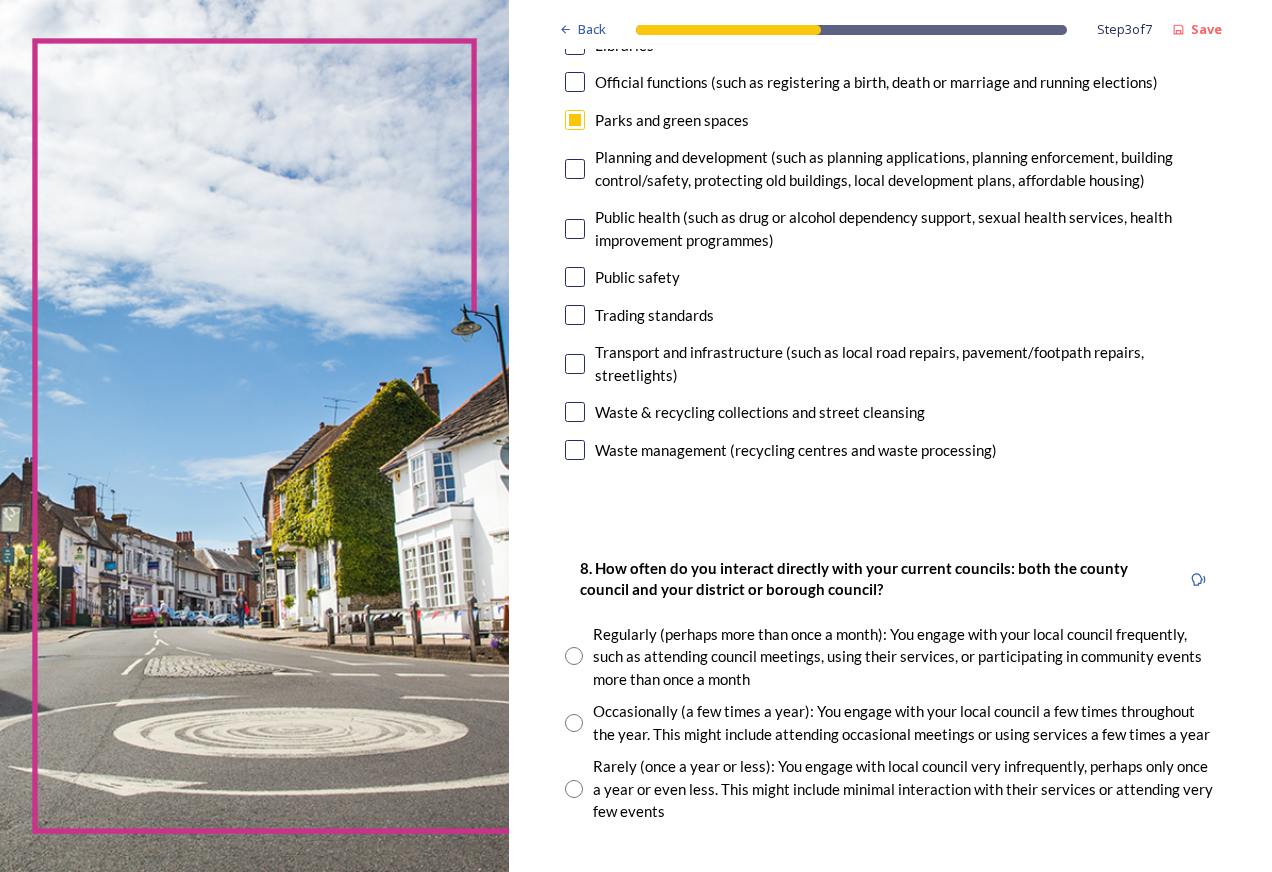 scroll, scrollTop: 800, scrollLeft: 0, axis: vertical 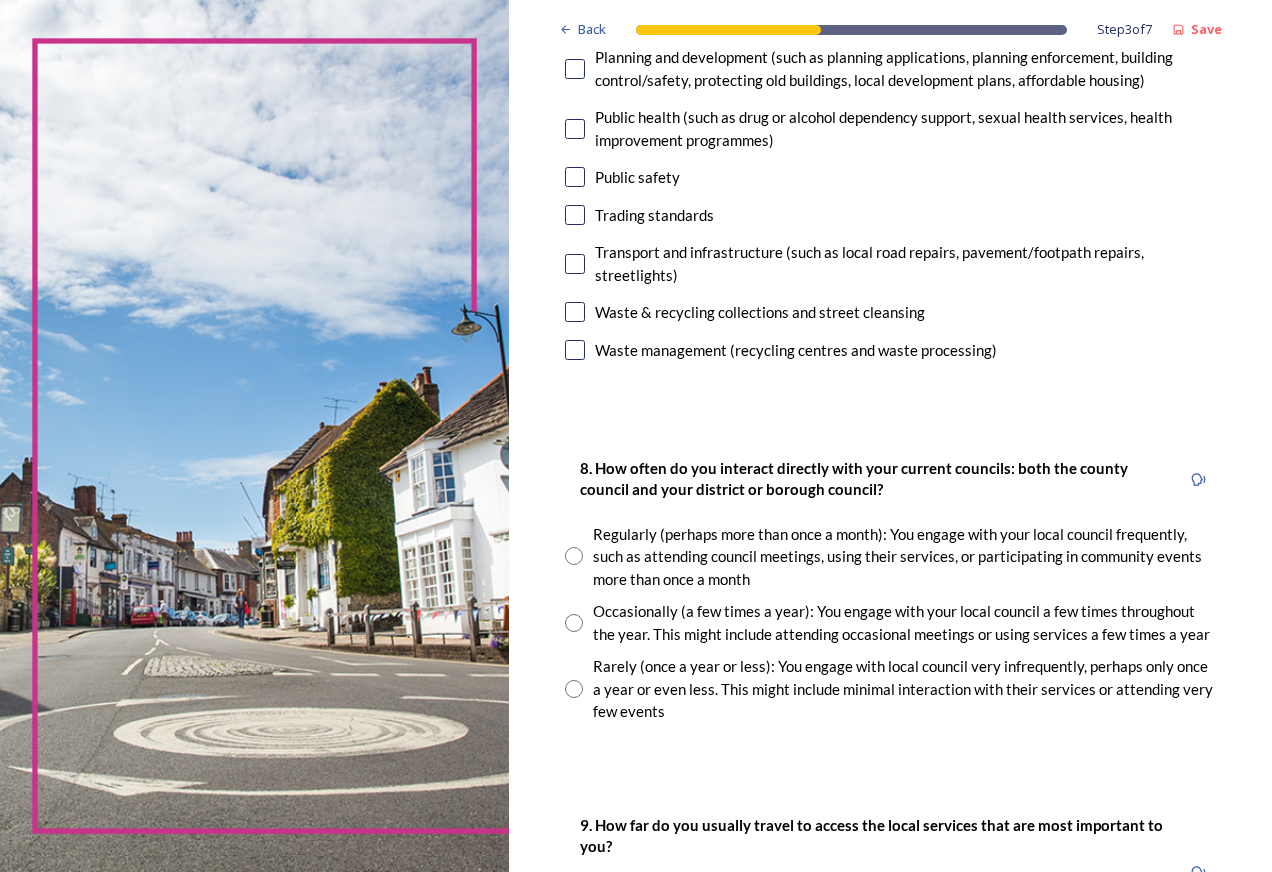 click at bounding box center (574, 689) 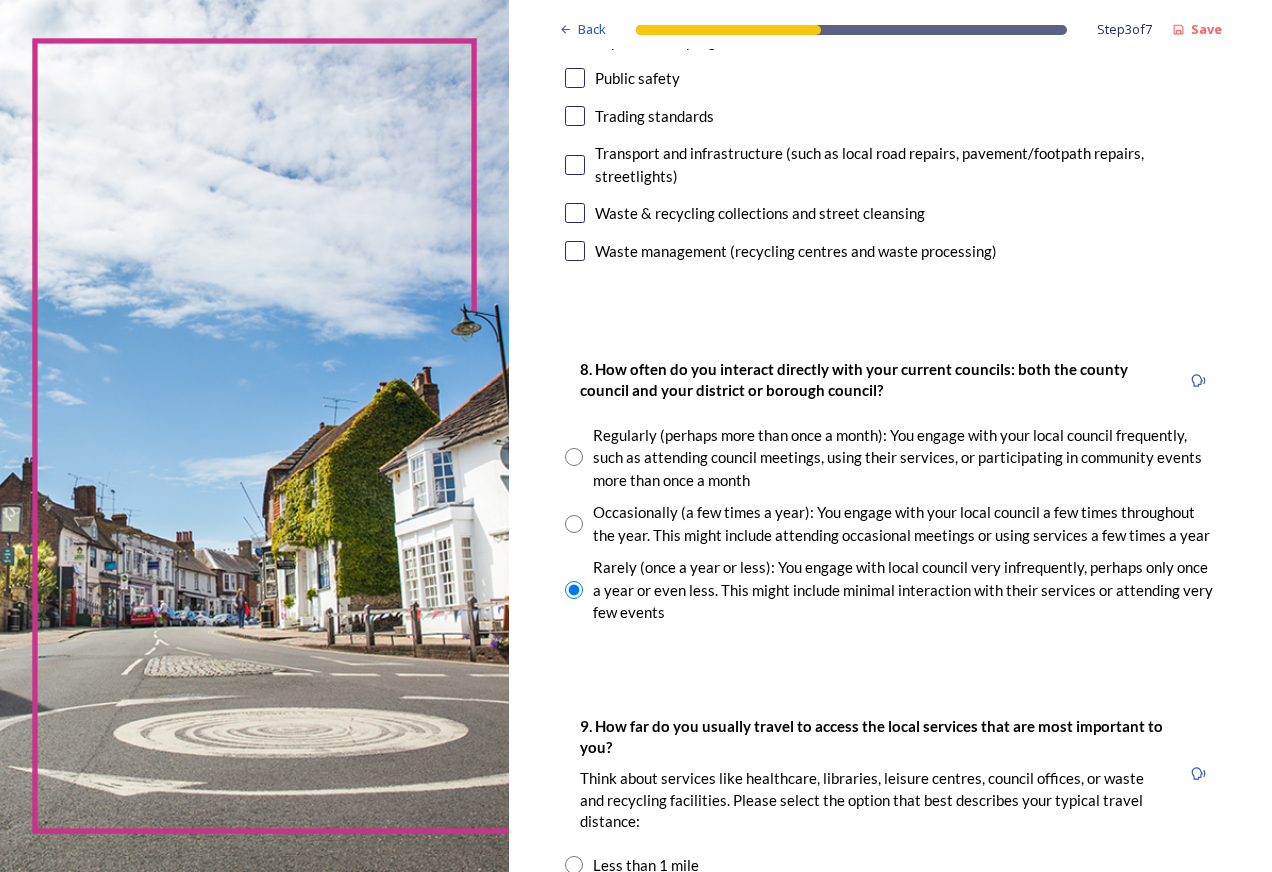 scroll, scrollTop: 900, scrollLeft: 0, axis: vertical 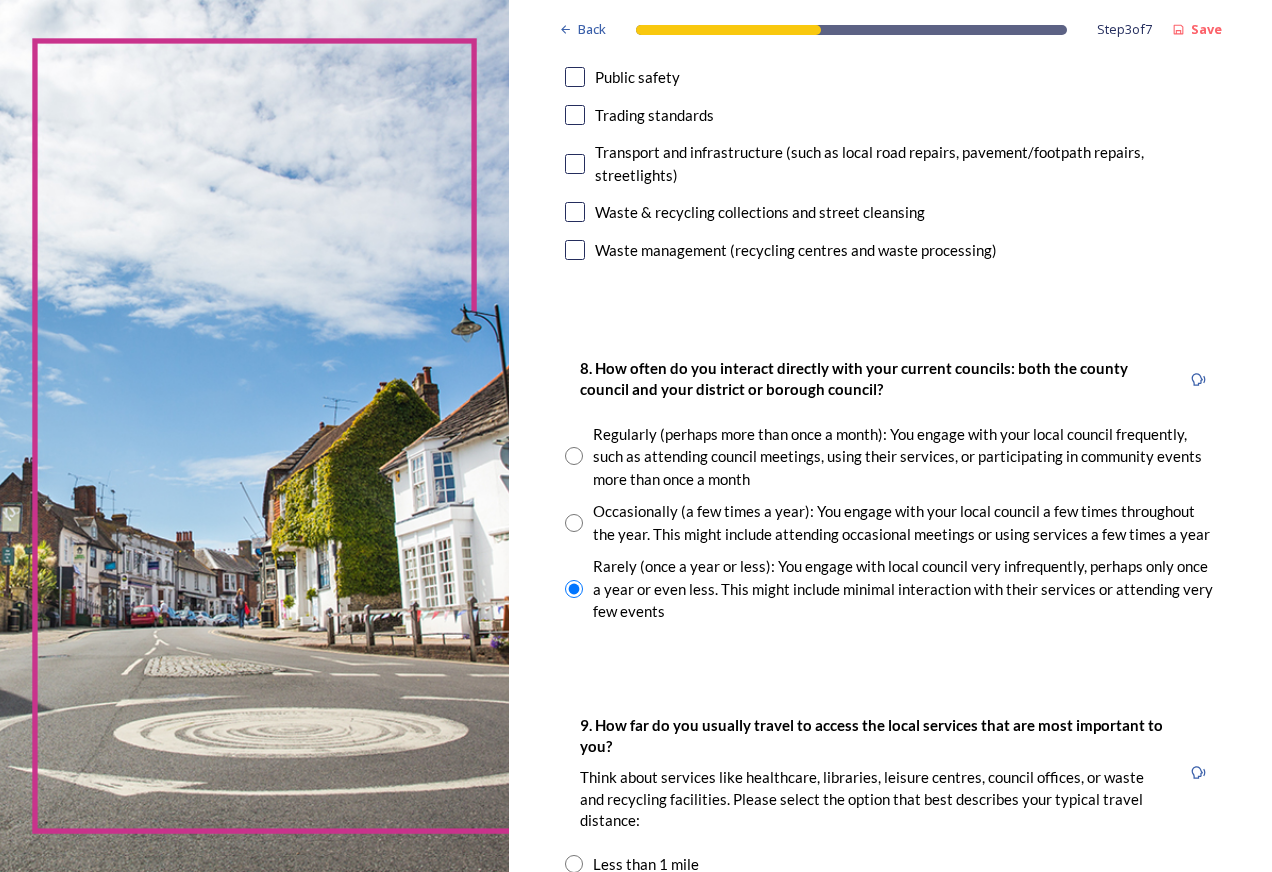 drag, startPoint x: 894, startPoint y: 388, endPoint x: 567, endPoint y: 359, distance: 328.28342 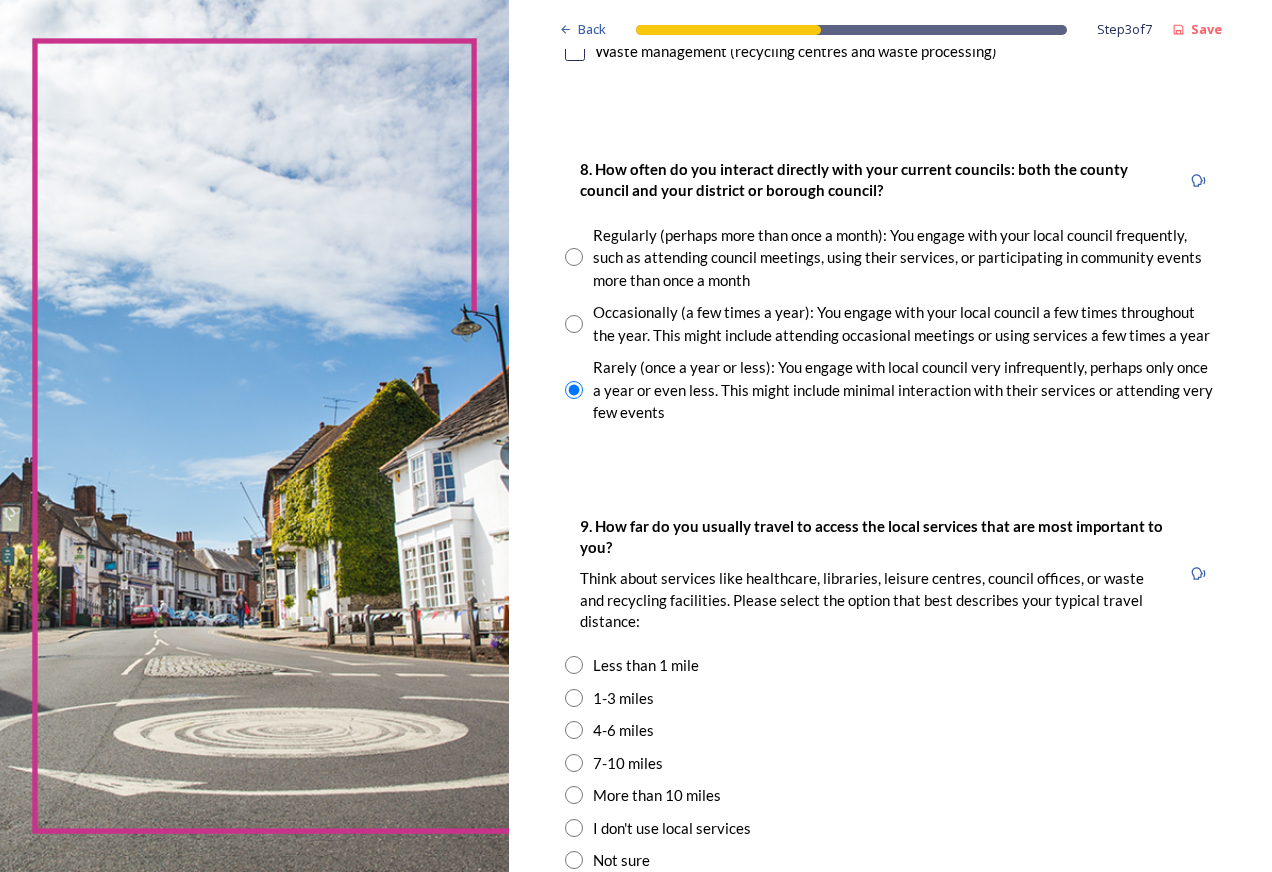 scroll, scrollTop: 1100, scrollLeft: 0, axis: vertical 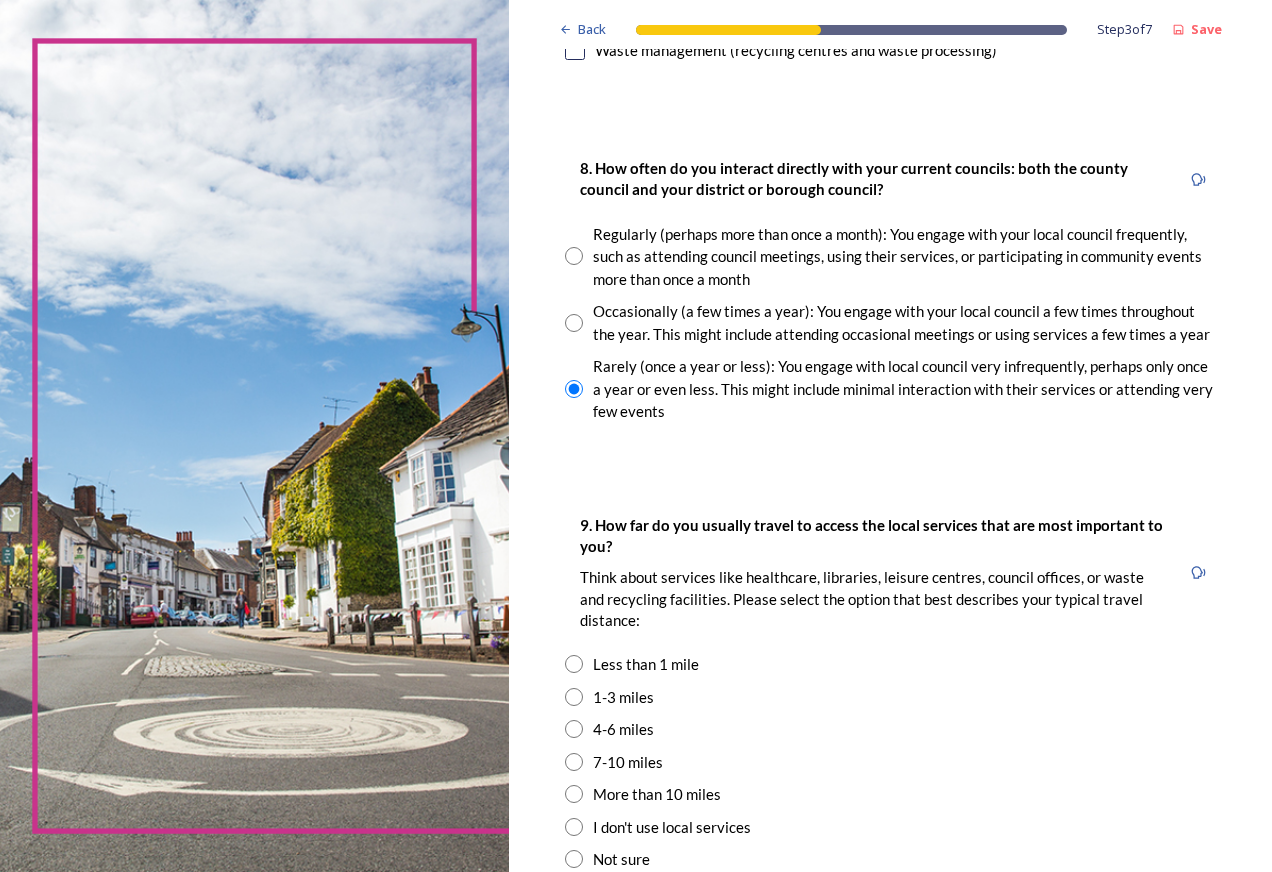 drag, startPoint x: 619, startPoint y: 547, endPoint x: 579, endPoint y: 528, distance: 44.28318 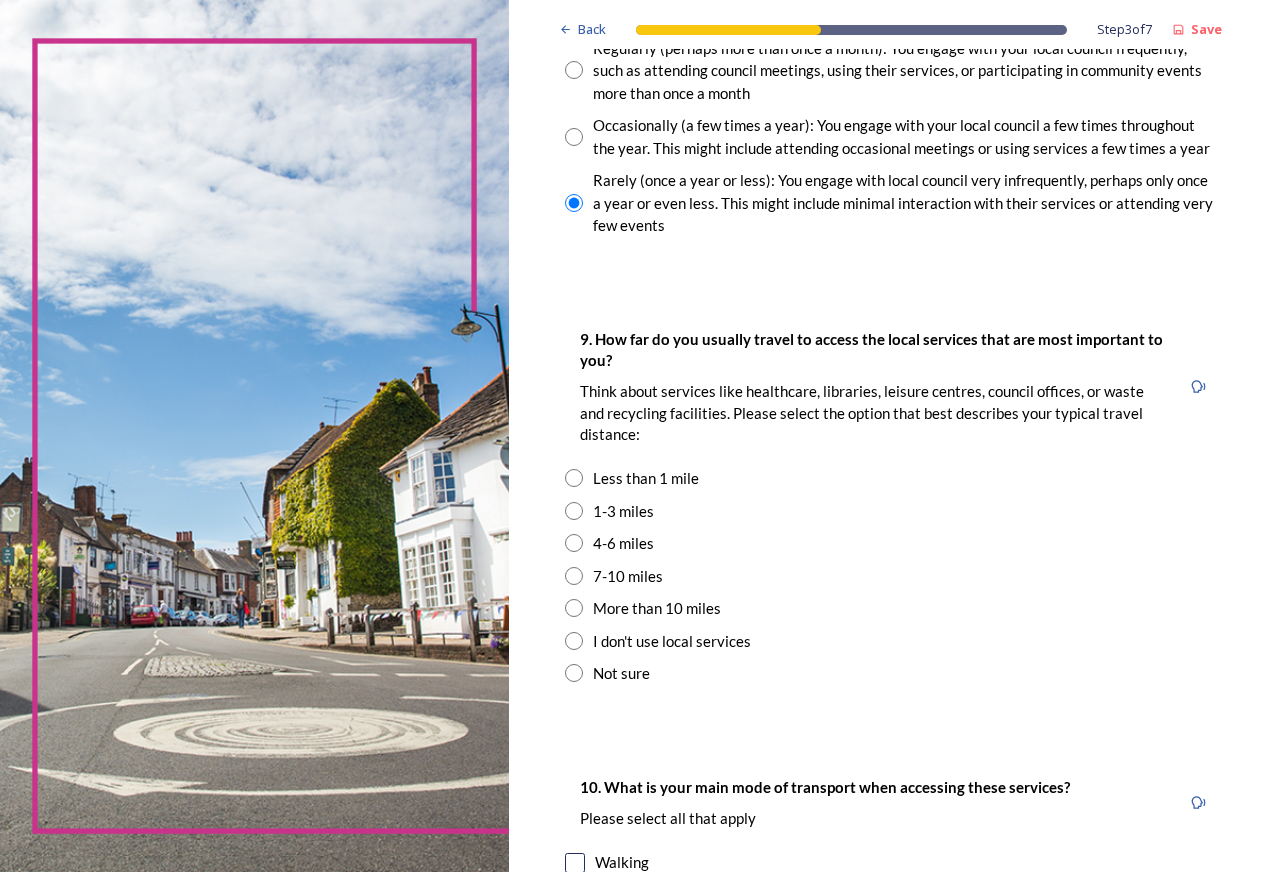 scroll, scrollTop: 1300, scrollLeft: 0, axis: vertical 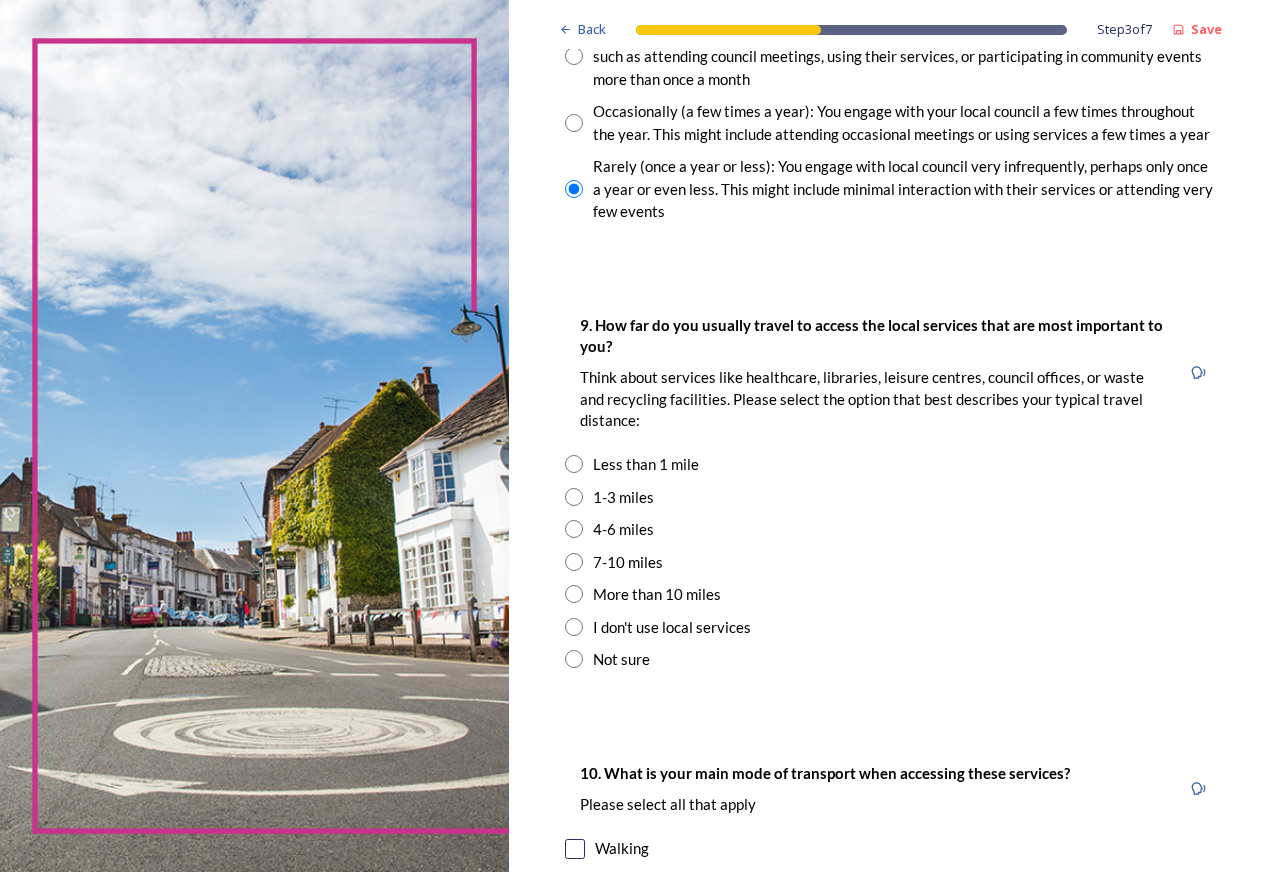 click at bounding box center (574, 497) 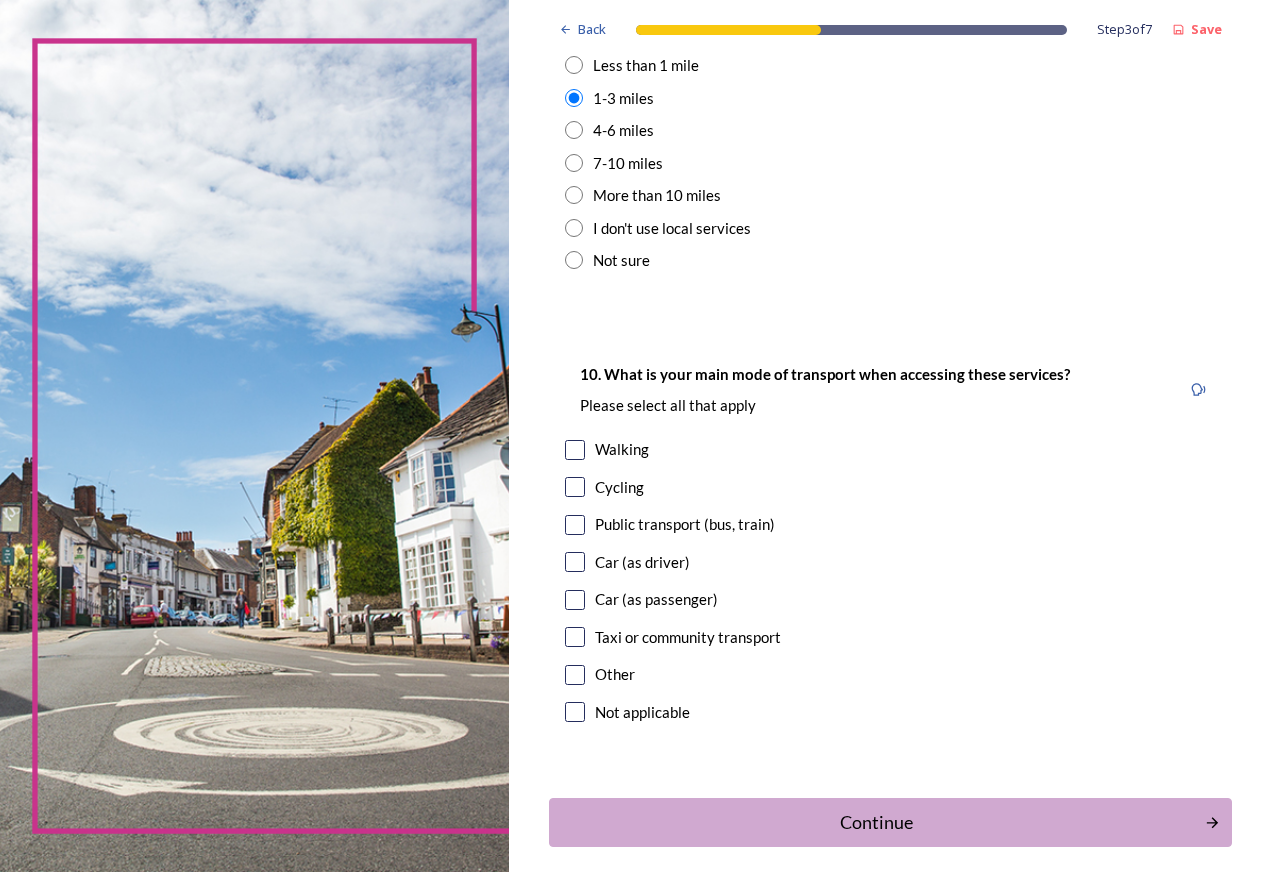 scroll, scrollTop: 1700, scrollLeft: 0, axis: vertical 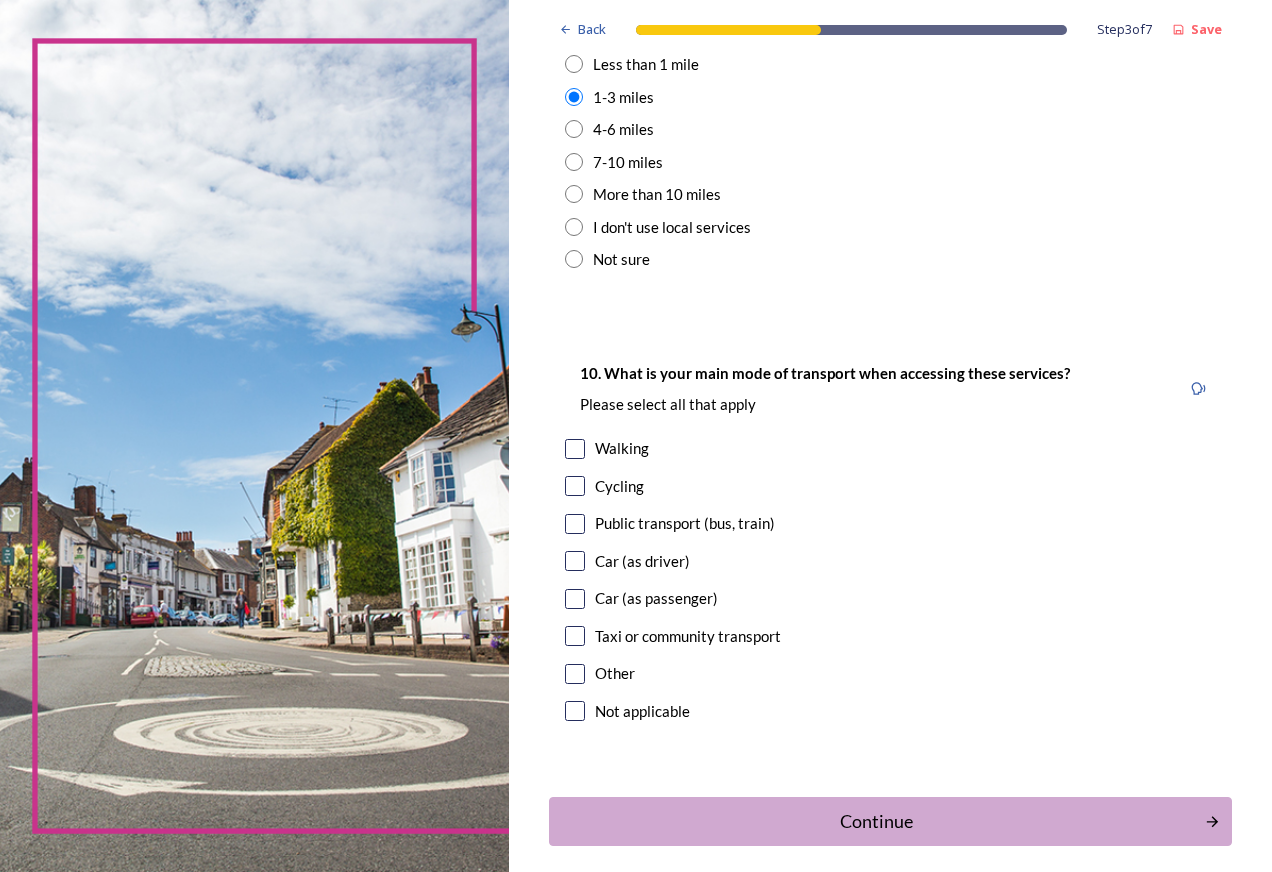 click at bounding box center (575, 449) 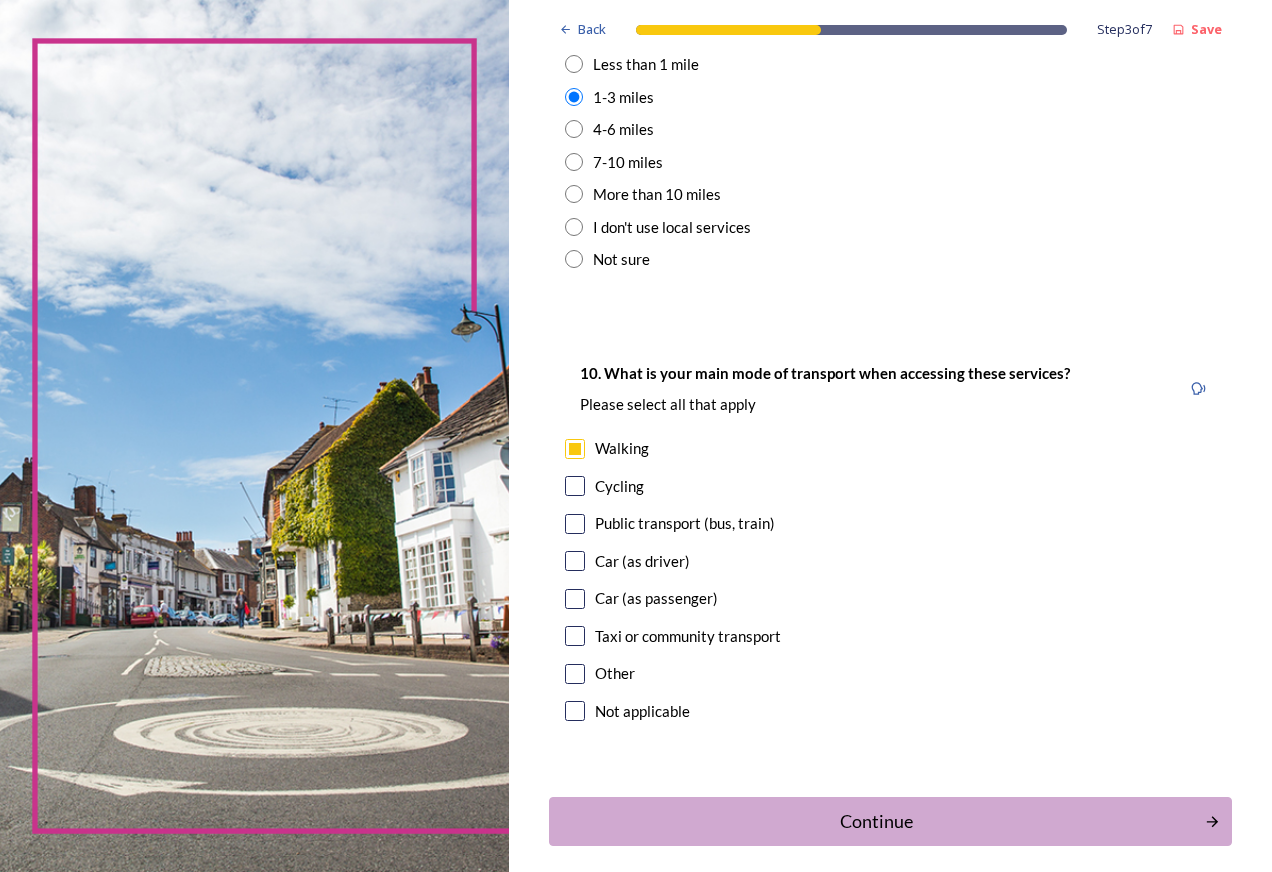 click at bounding box center (575, 524) 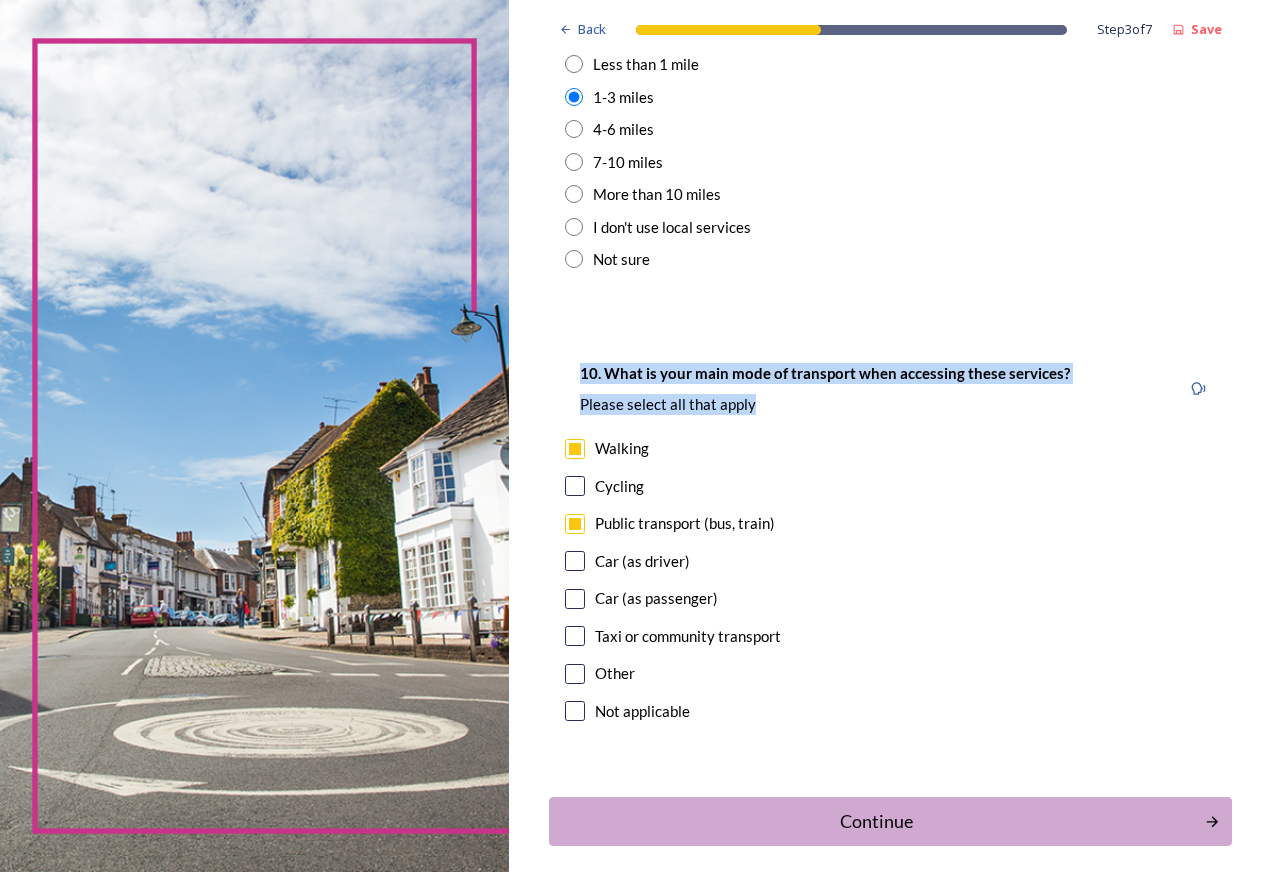 drag, startPoint x: 763, startPoint y: 407, endPoint x: 565, endPoint y: 374, distance: 200.73117 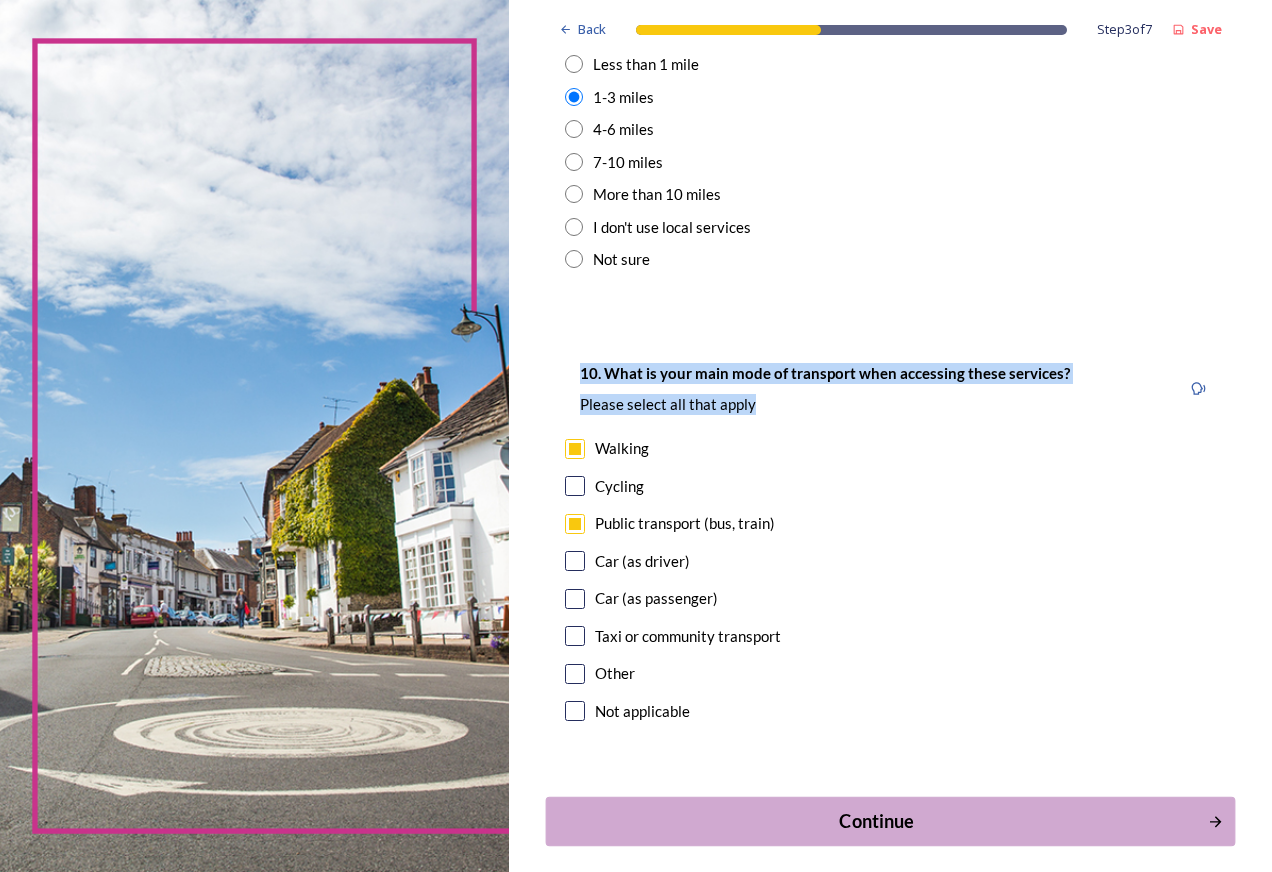 click on "Continue" at bounding box center [876, 821] 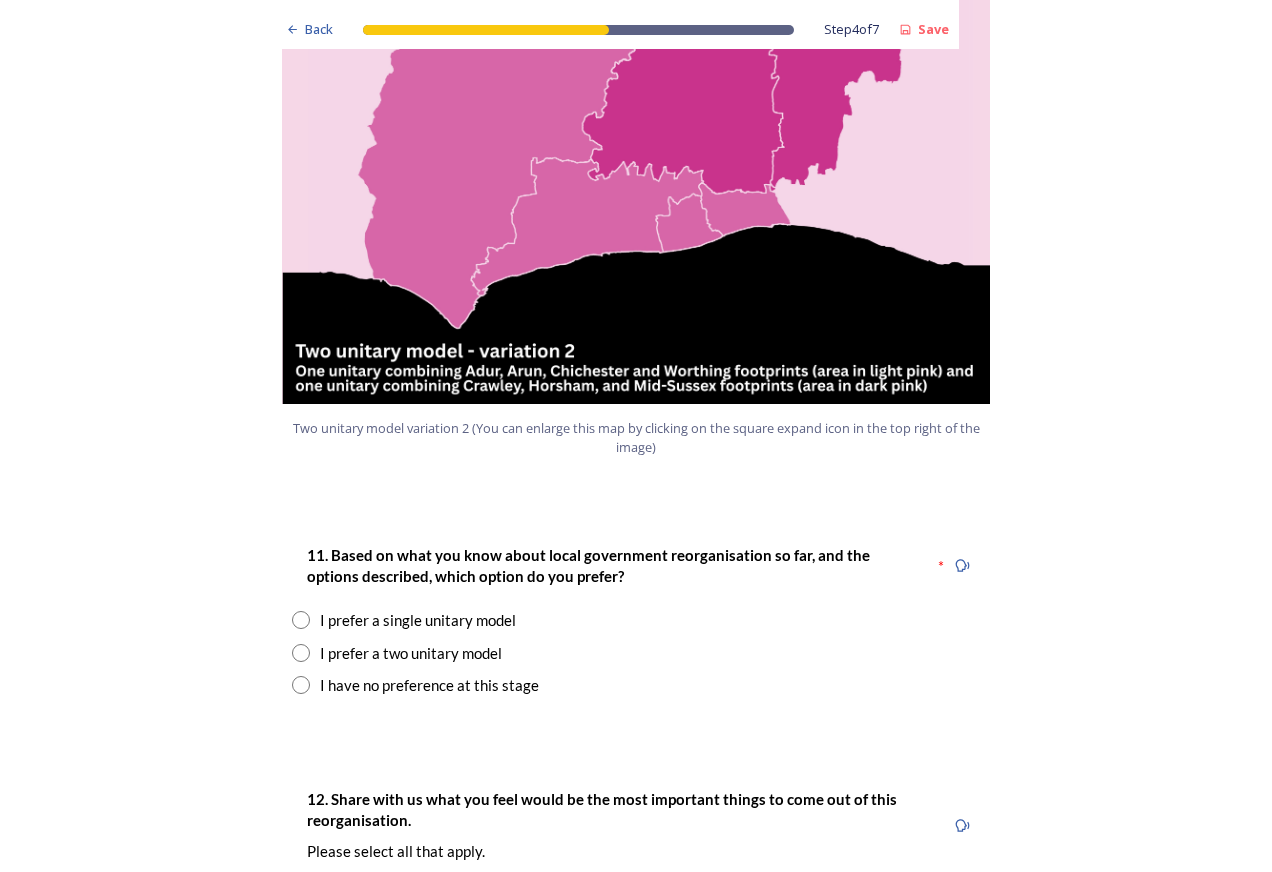 scroll, scrollTop: 2300, scrollLeft: 0, axis: vertical 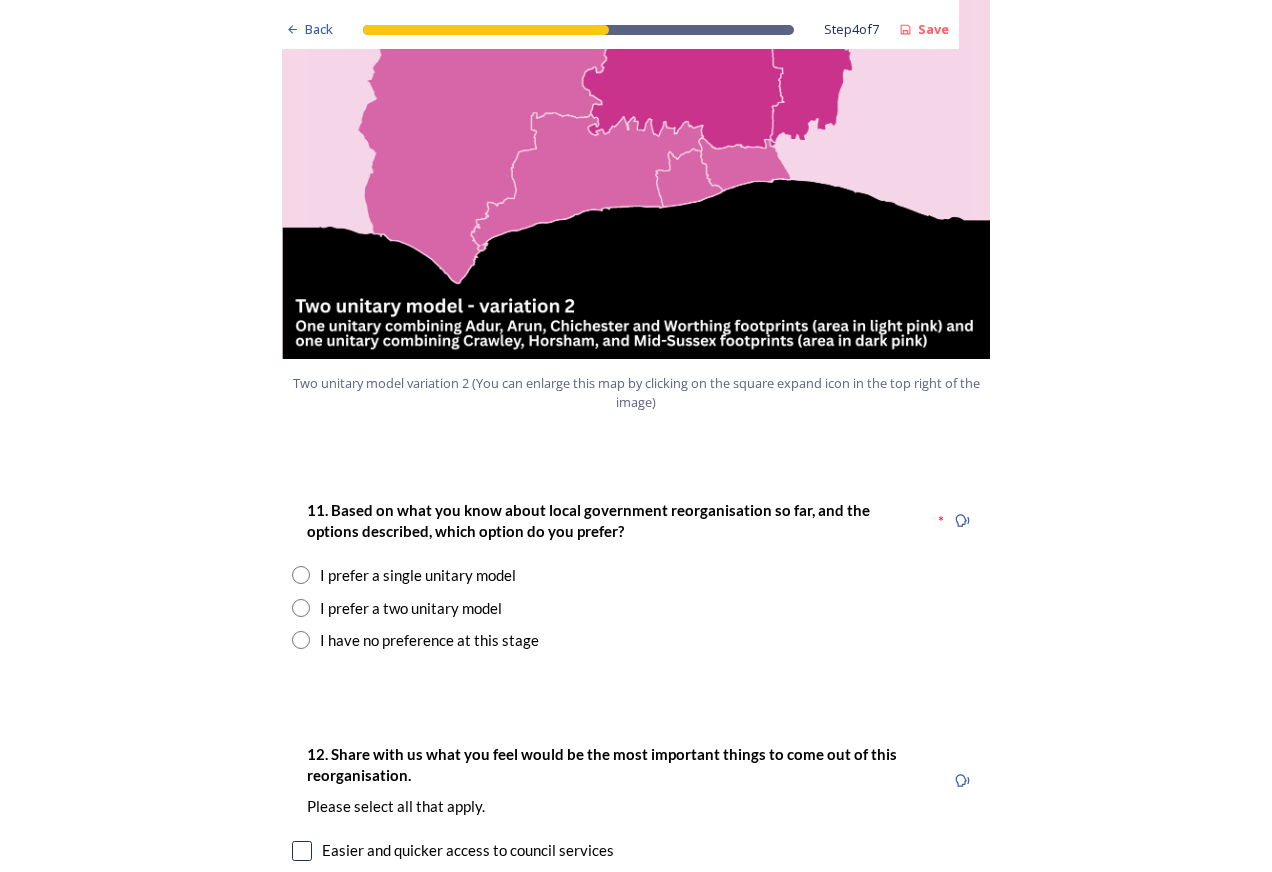 click at bounding box center [301, 575] 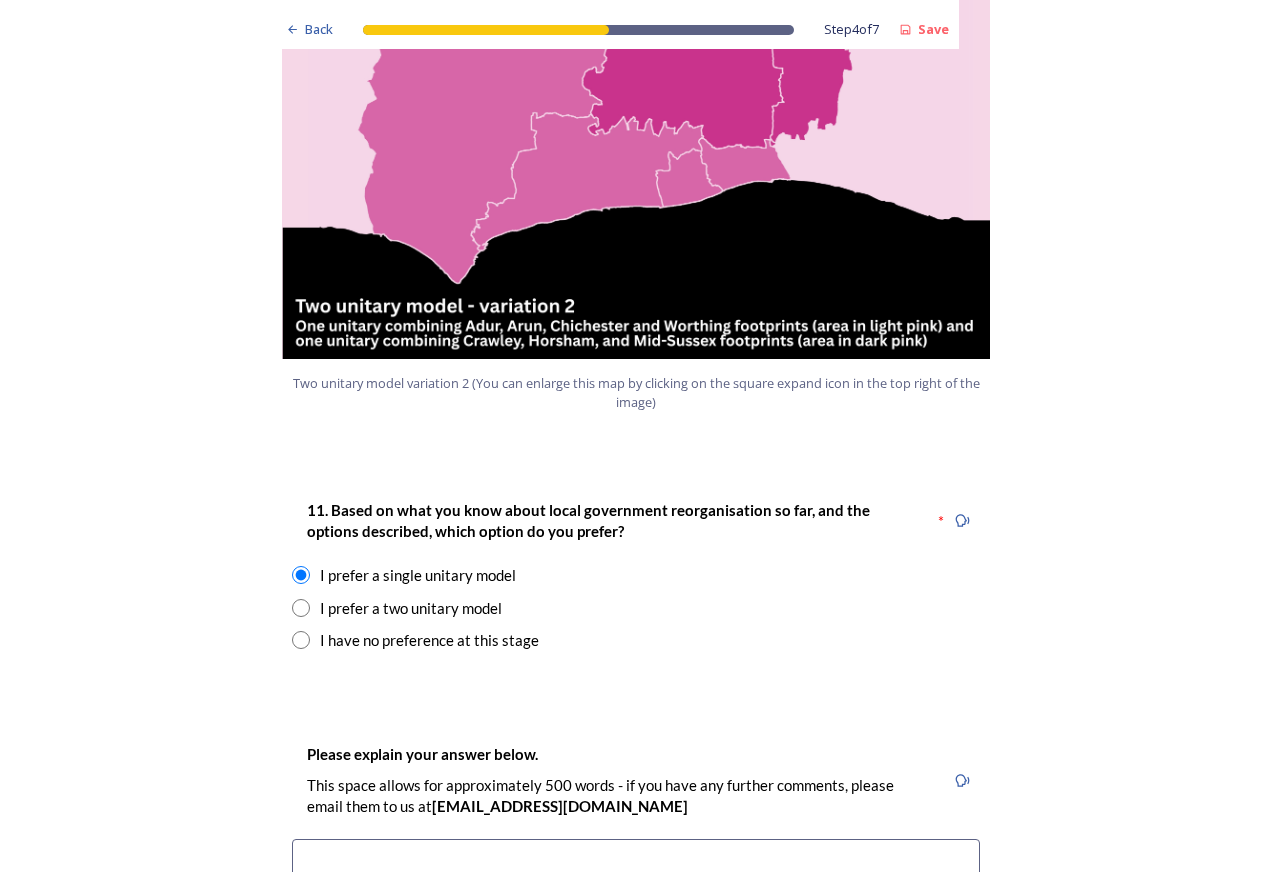 click at bounding box center [301, 608] 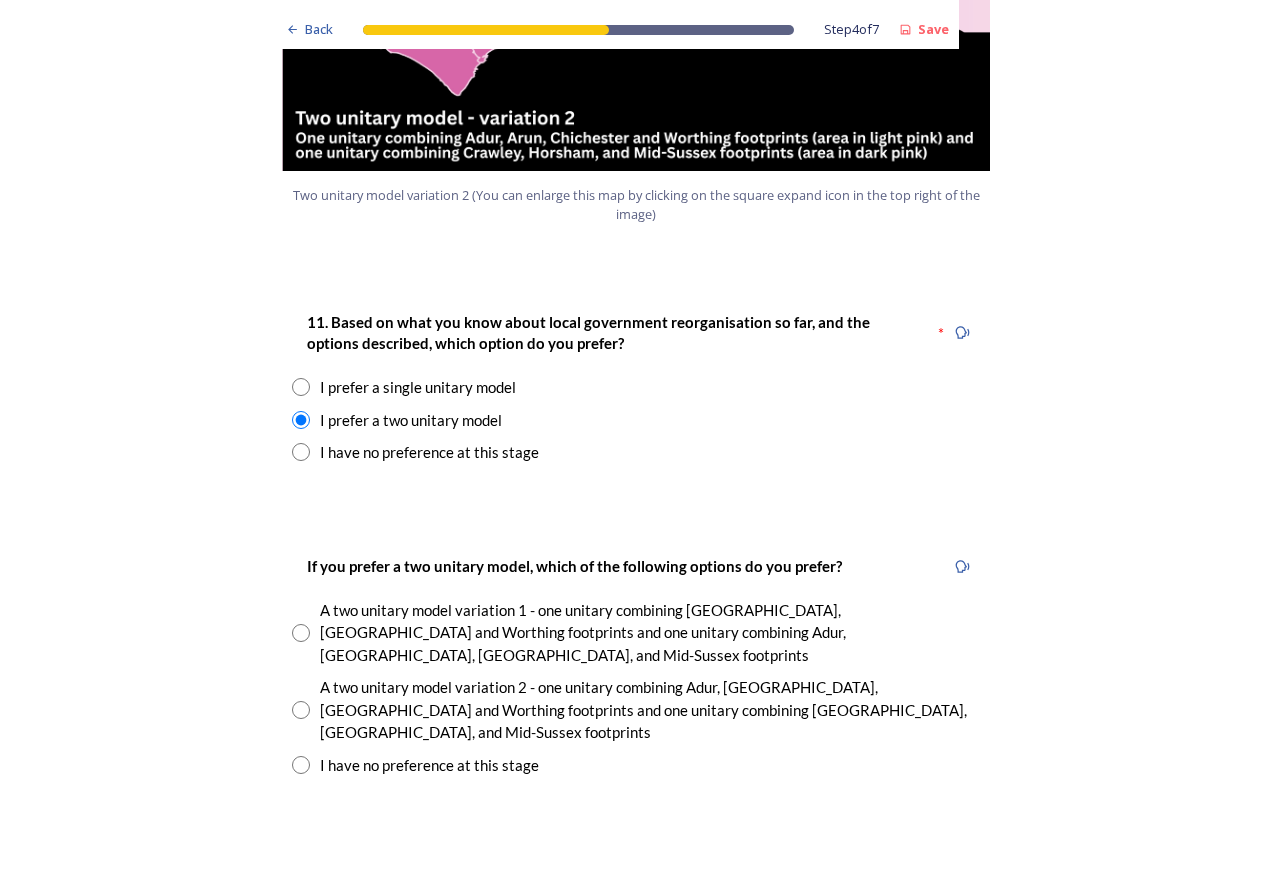 scroll, scrollTop: 2500, scrollLeft: 0, axis: vertical 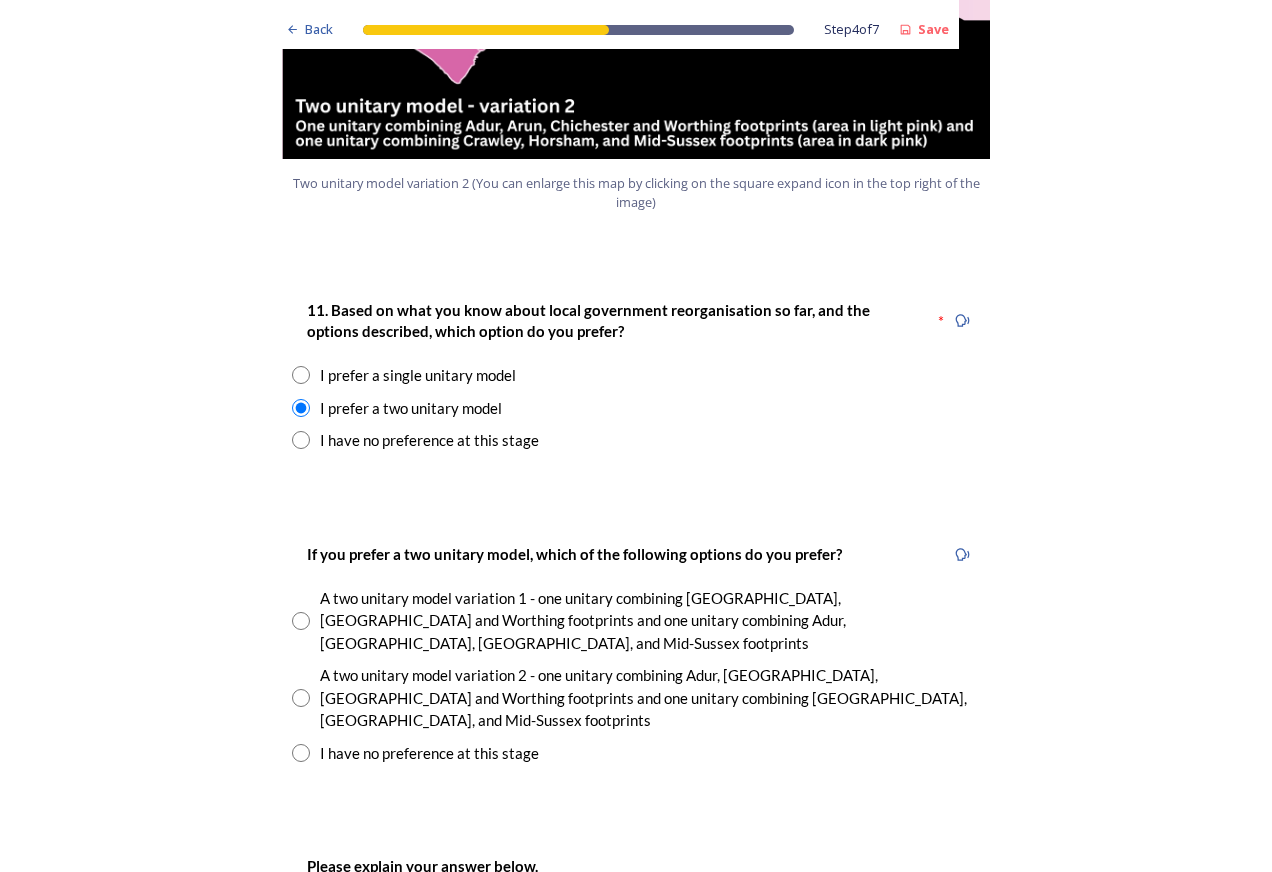 click at bounding box center (301, 753) 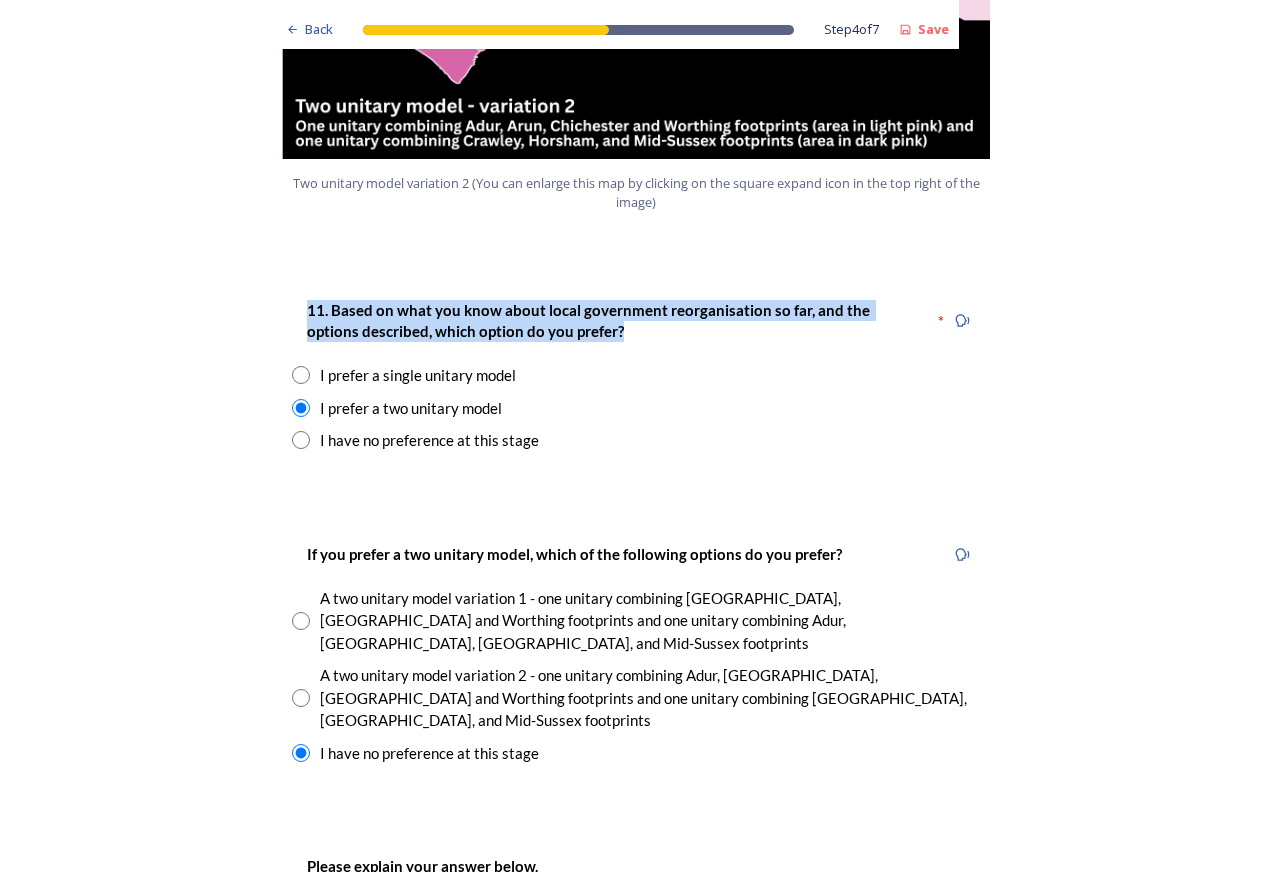 drag, startPoint x: 612, startPoint y: 286, endPoint x: 280, endPoint y: 253, distance: 333.63602 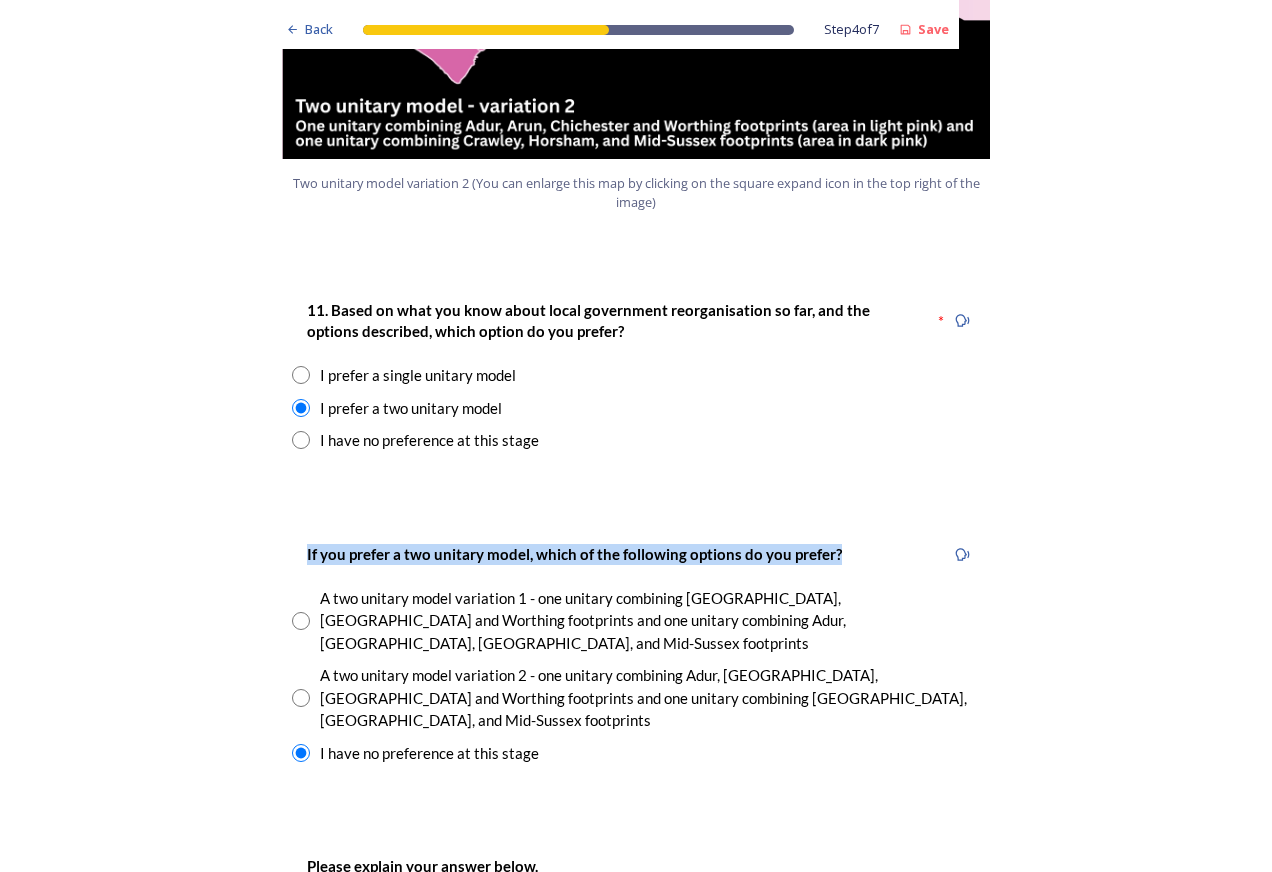 drag, startPoint x: 835, startPoint y: 497, endPoint x: 288, endPoint y: 503, distance: 547.0329 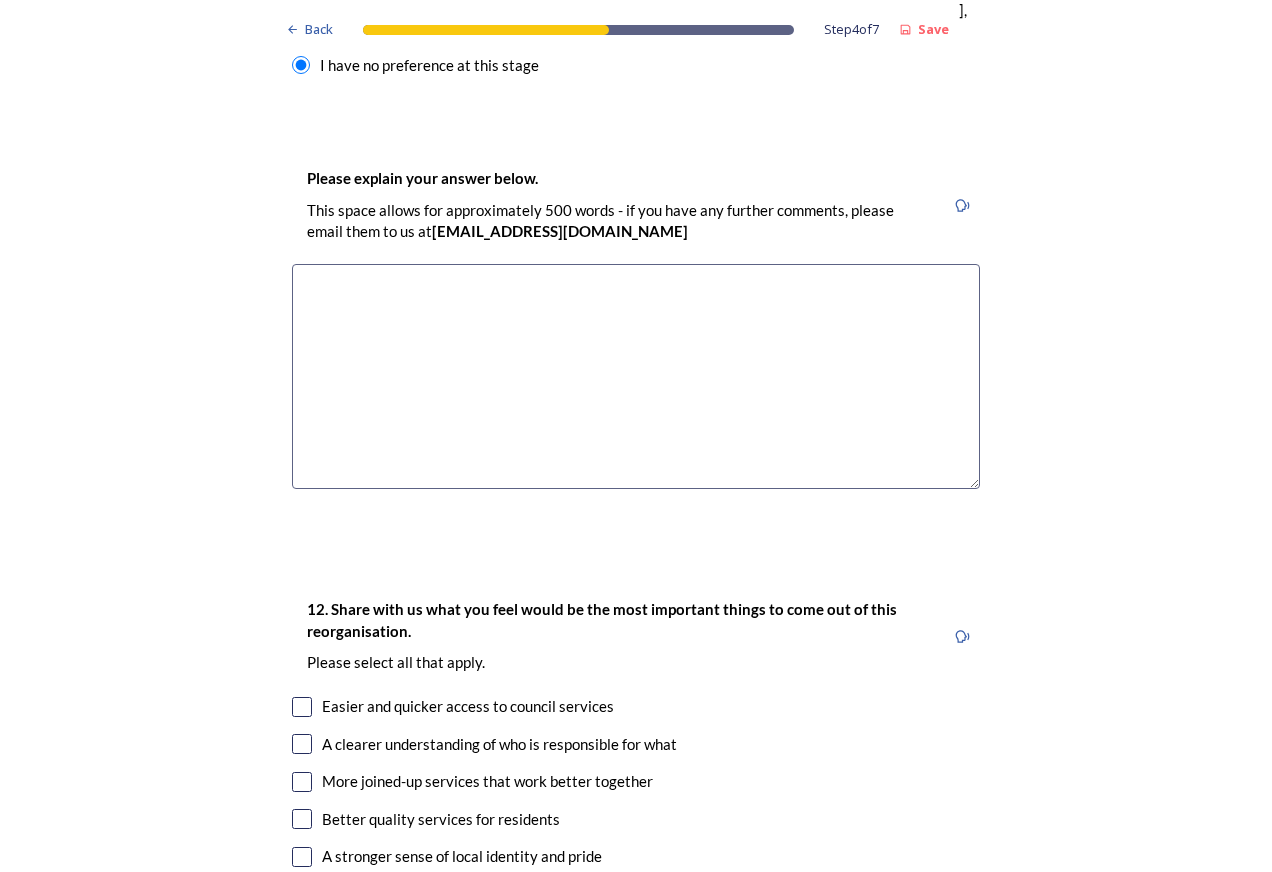 scroll, scrollTop: 3200, scrollLeft: 0, axis: vertical 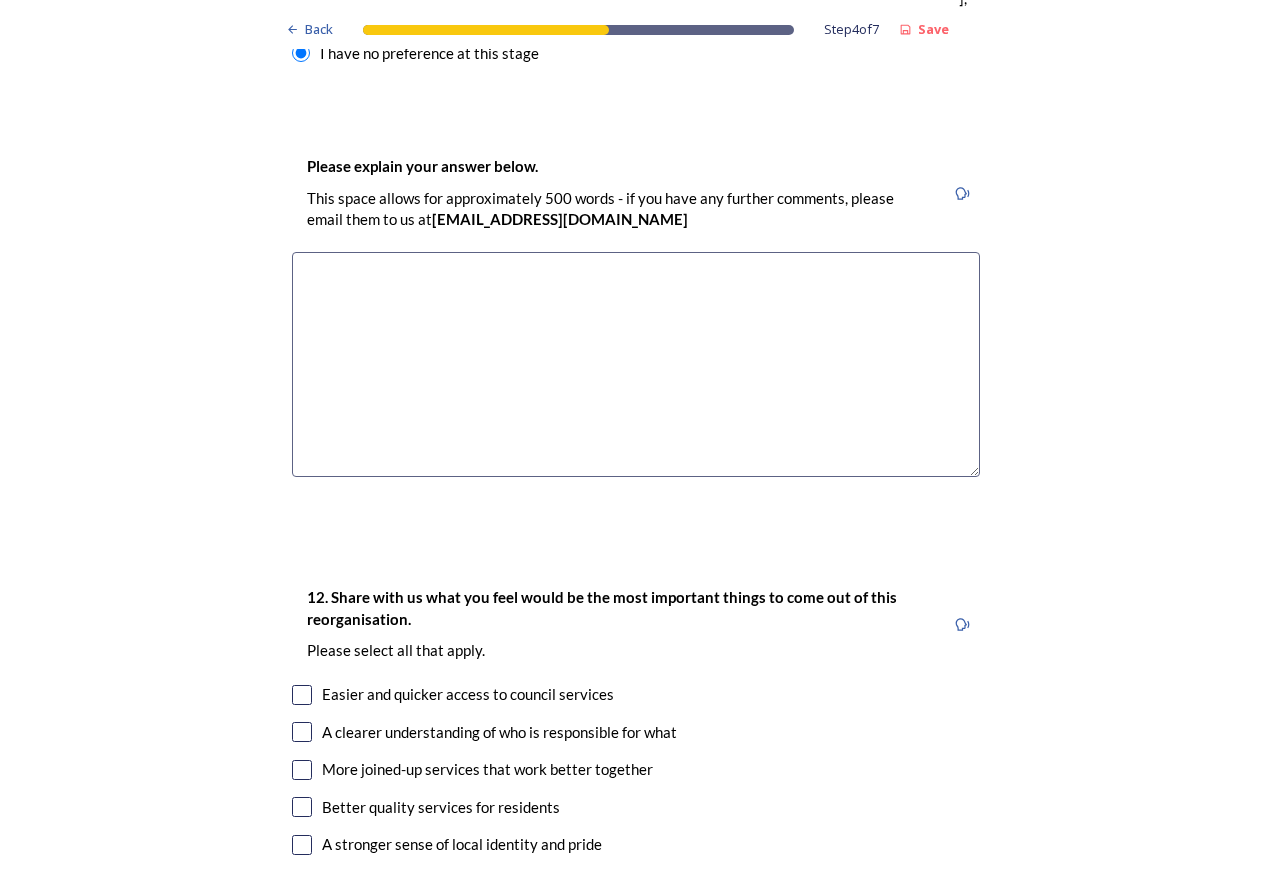 click at bounding box center [302, 695] 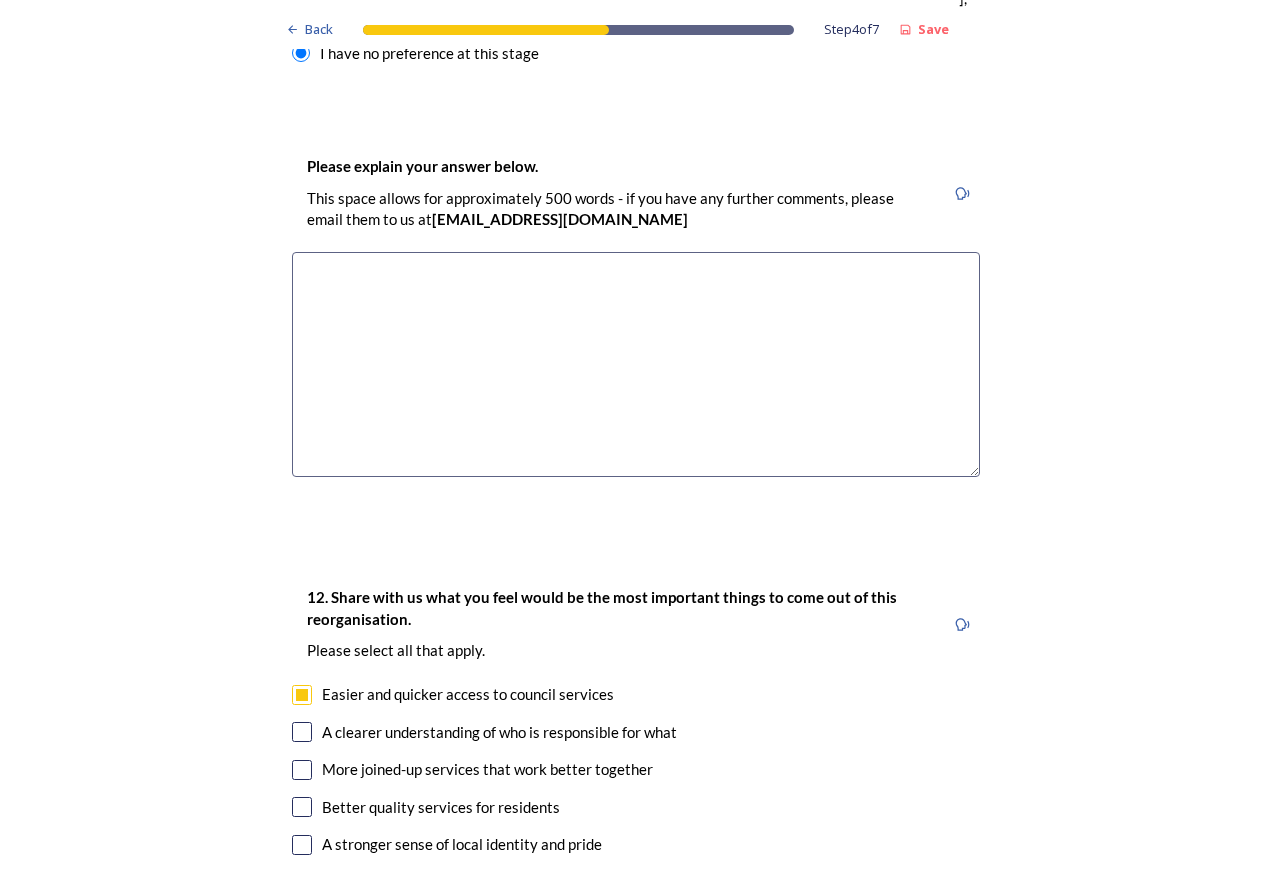 click on "A clearer understanding of who is responsible for what" at bounding box center (636, 732) 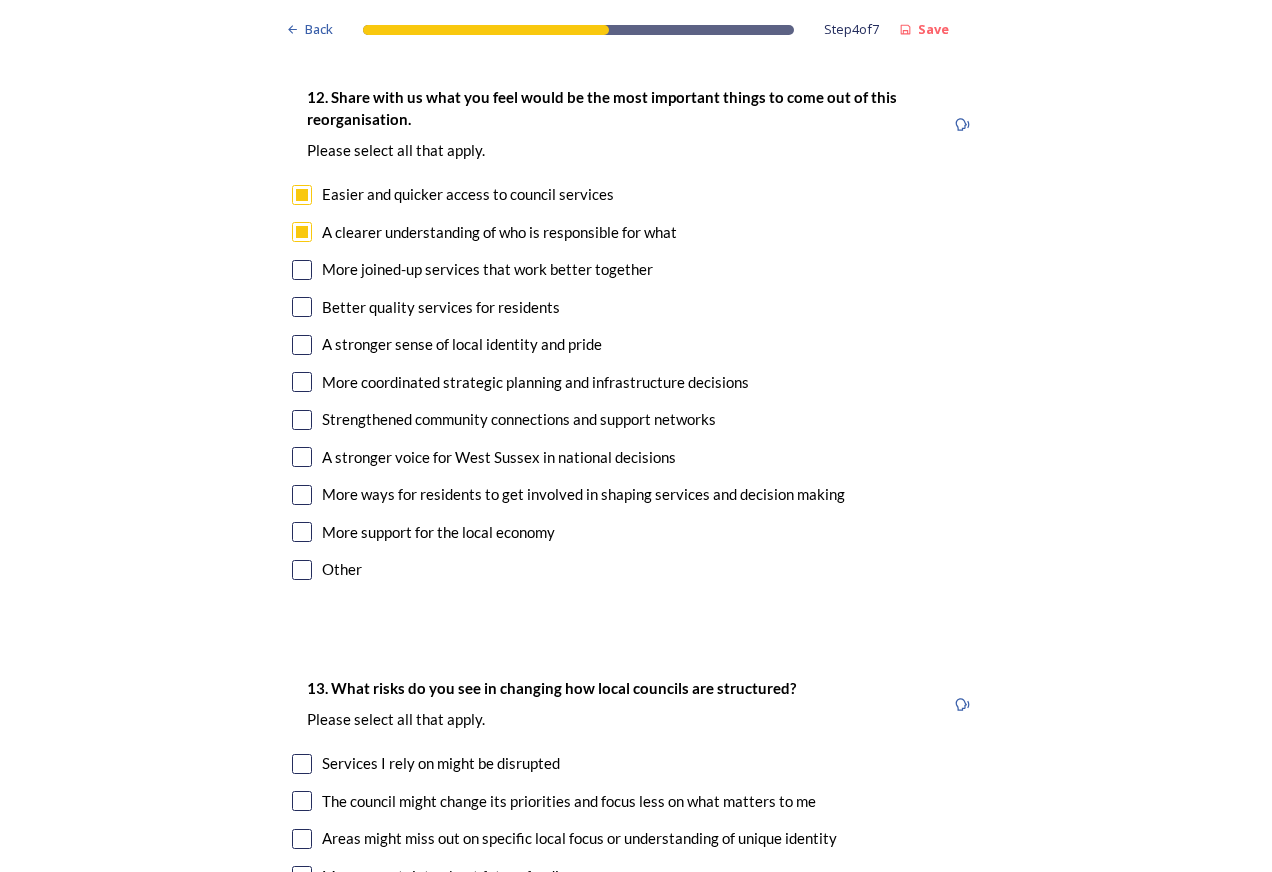 scroll, scrollTop: 3600, scrollLeft: 0, axis: vertical 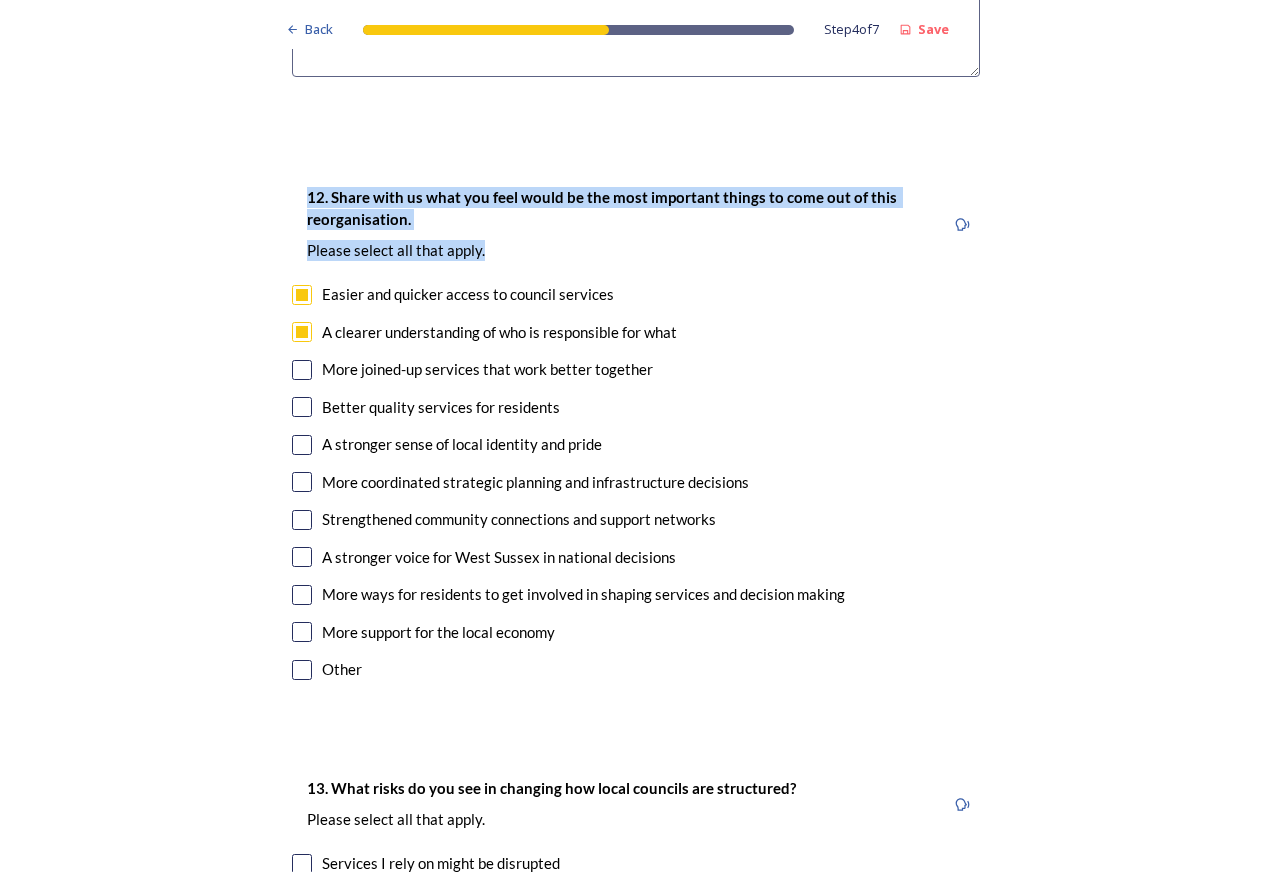 drag, startPoint x: 481, startPoint y: 147, endPoint x: 293, endPoint y: 102, distance: 193.31064 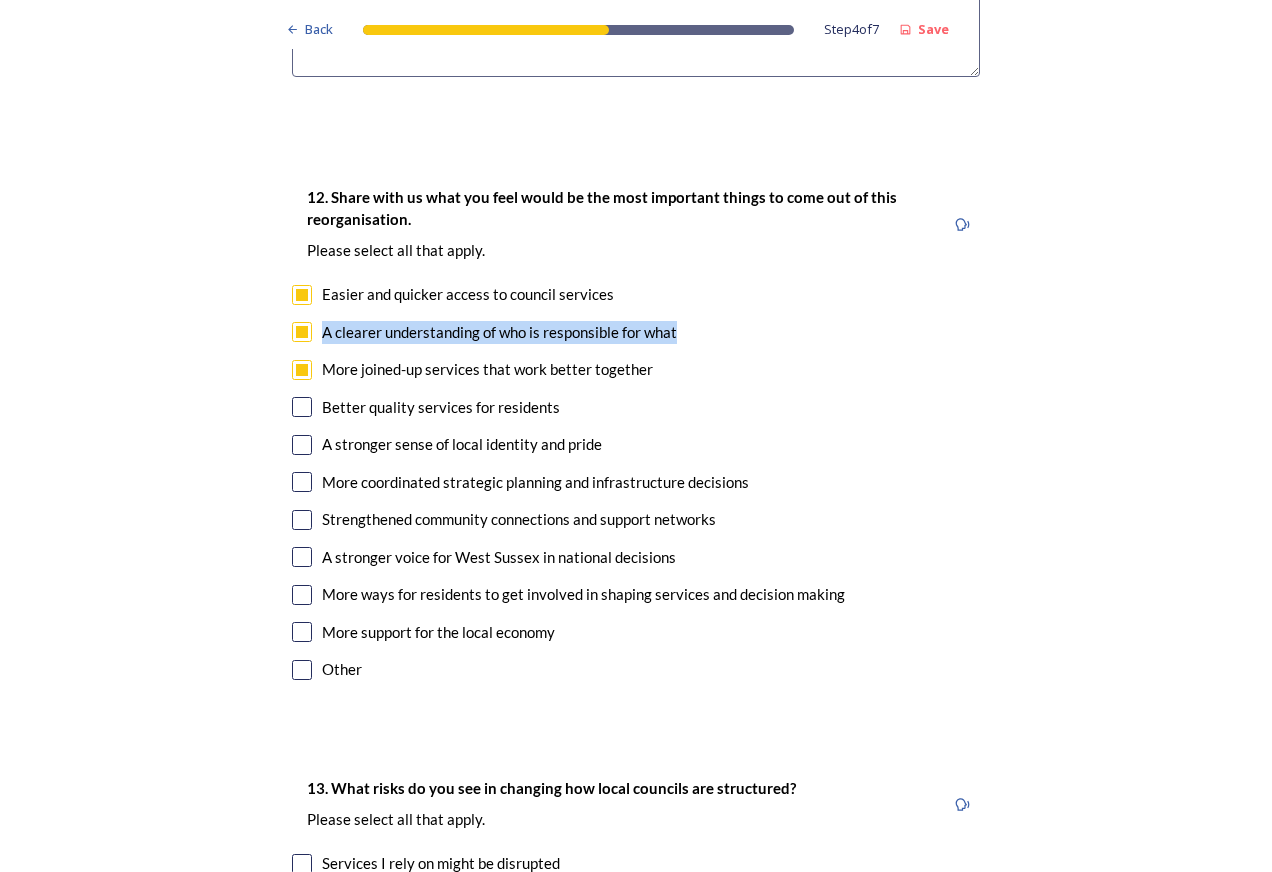 drag, startPoint x: 705, startPoint y: 237, endPoint x: 314, endPoint y: 230, distance: 391.06265 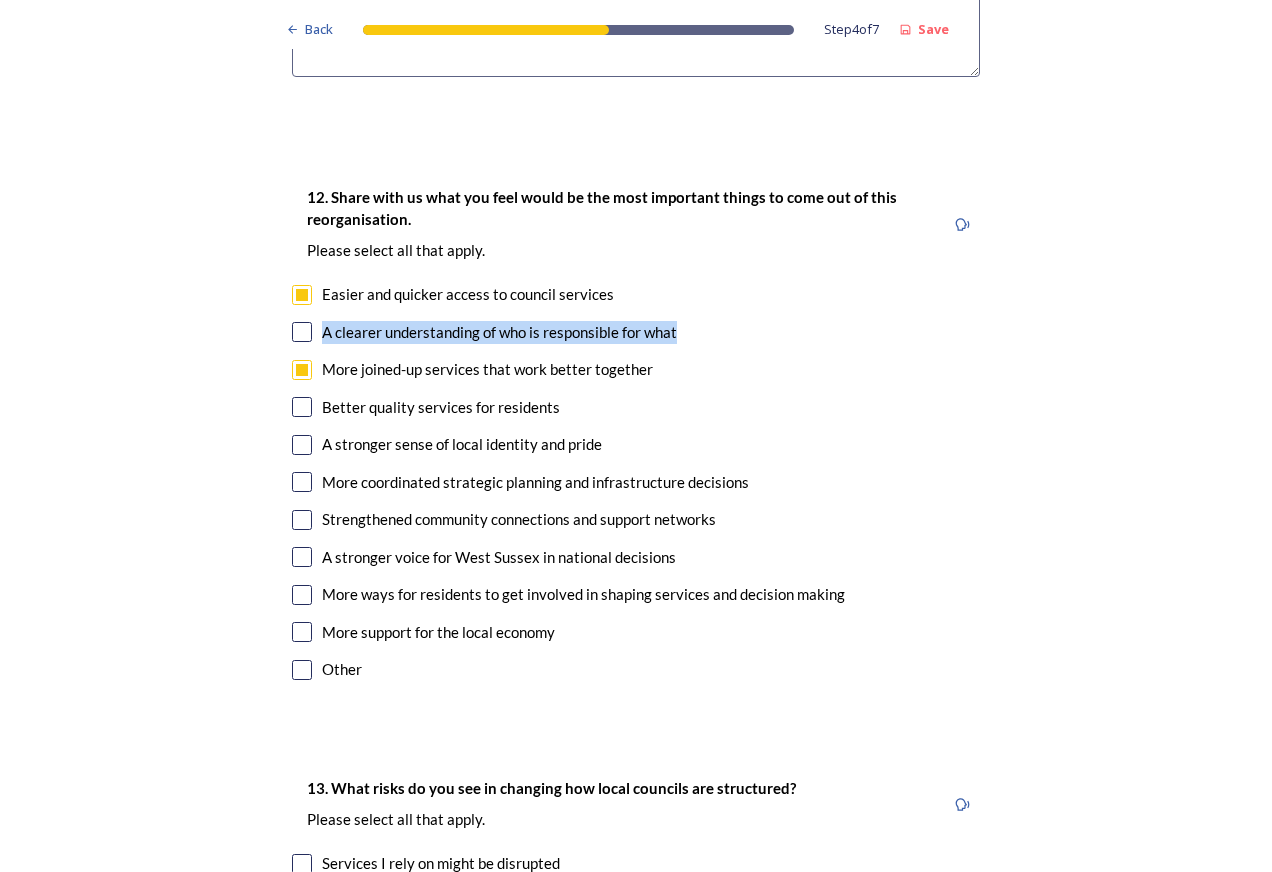 click at bounding box center [302, 332] 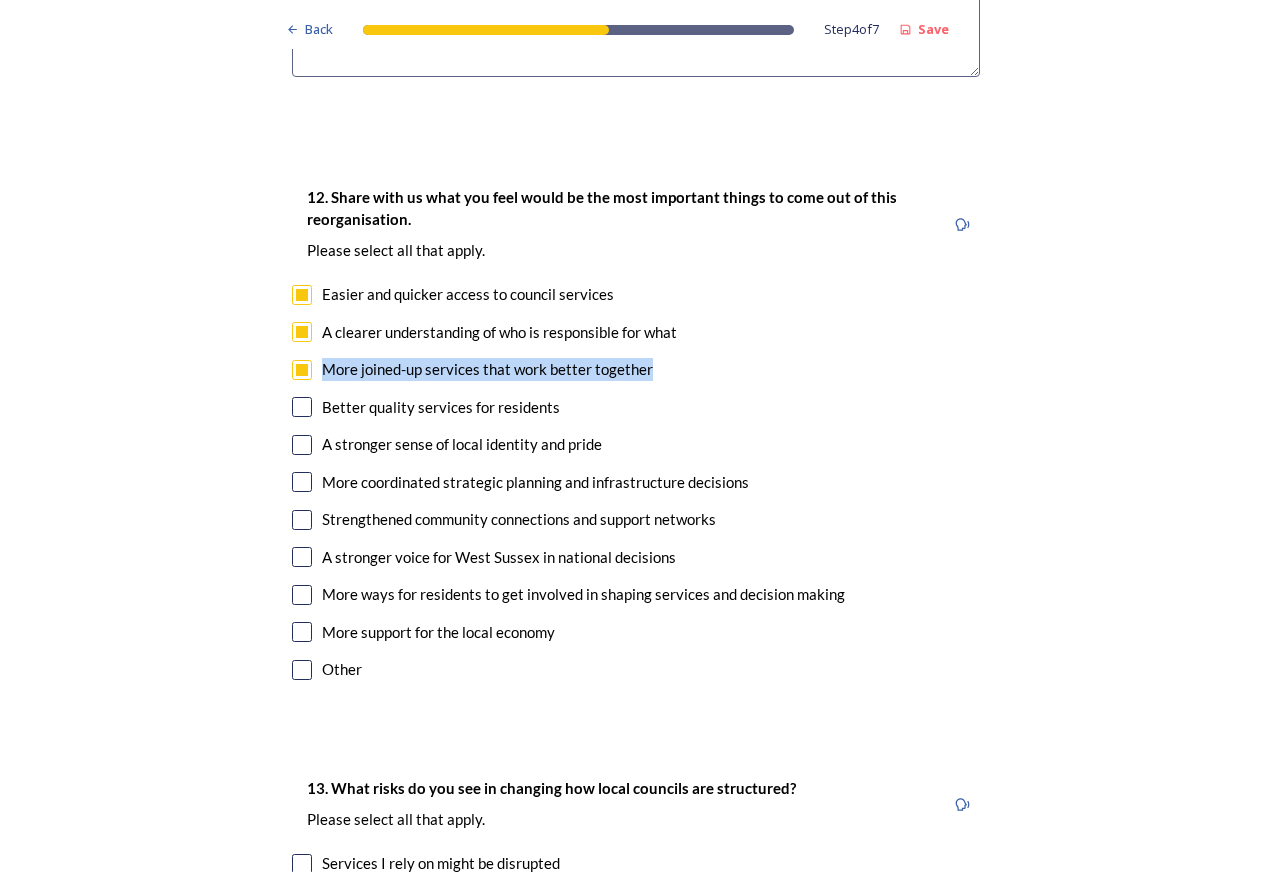 drag, startPoint x: 656, startPoint y: 265, endPoint x: 319, endPoint y: 259, distance: 337.0534 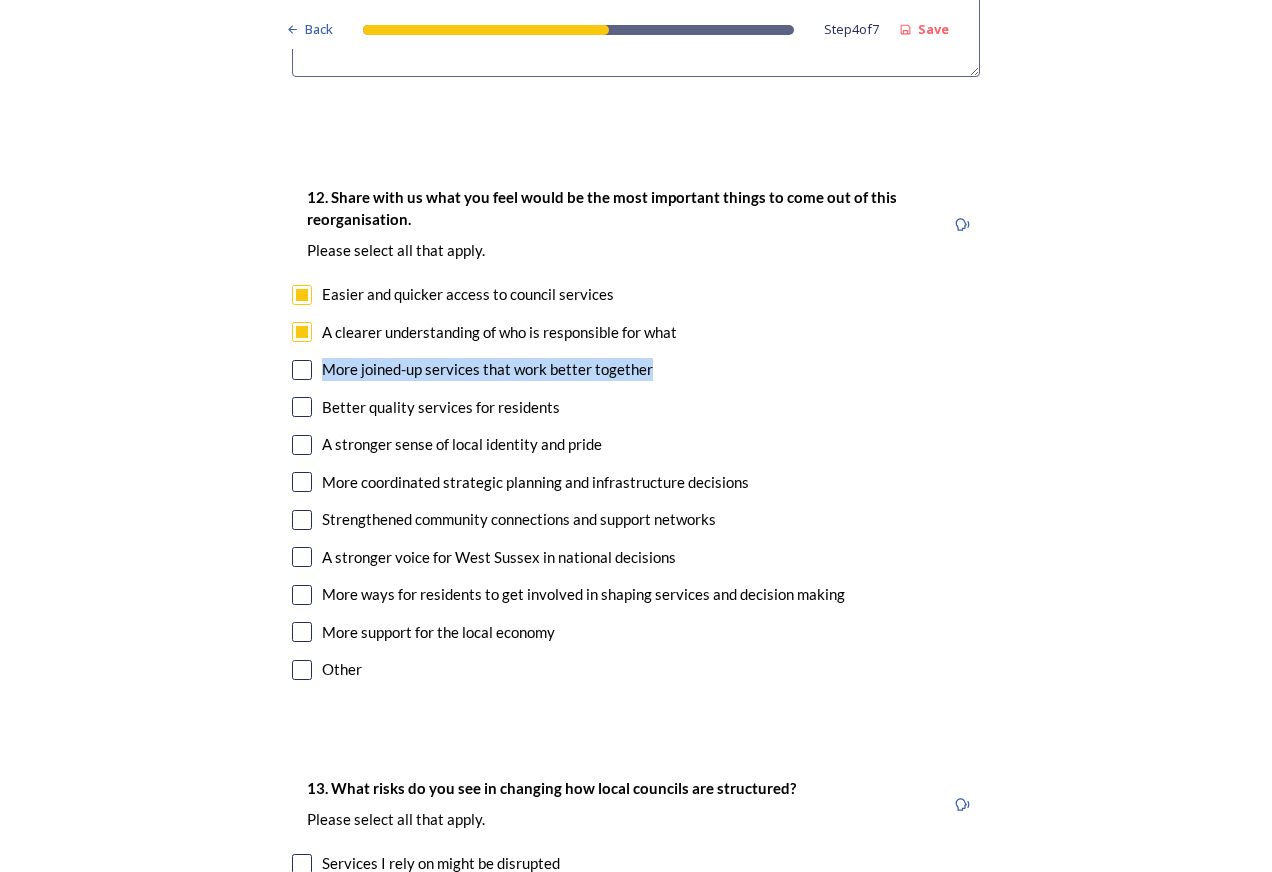 click at bounding box center [302, 370] 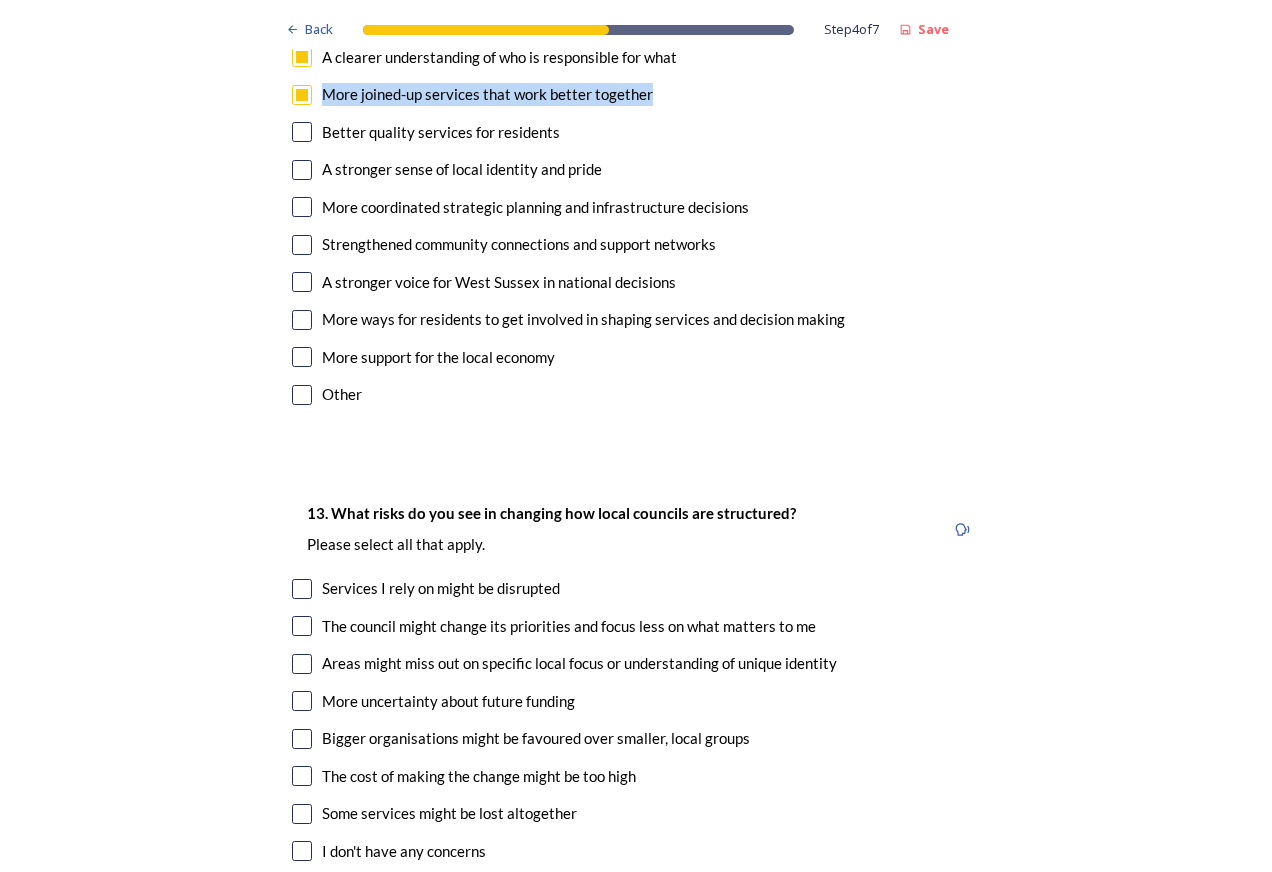 scroll, scrollTop: 3900, scrollLeft: 0, axis: vertical 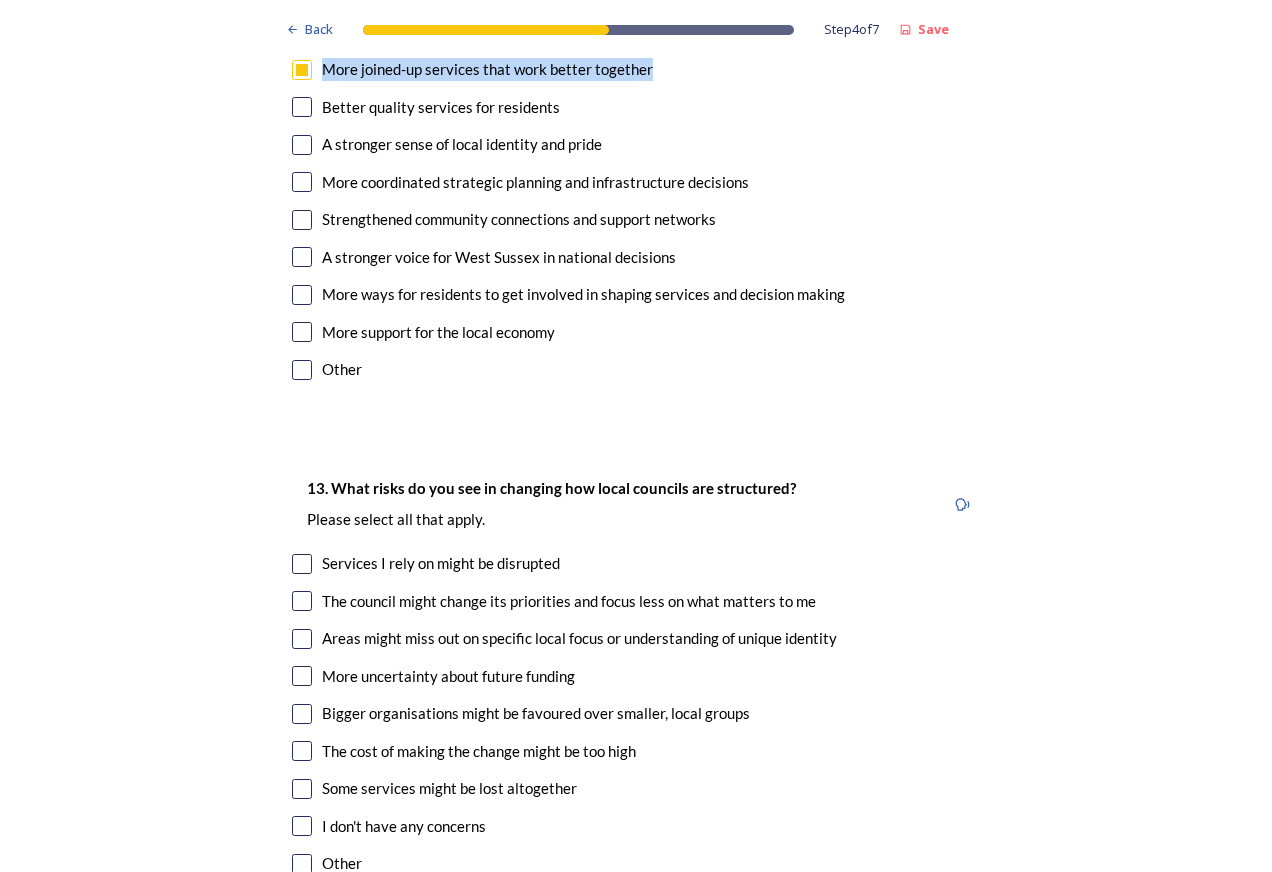 click at bounding box center [302, 676] 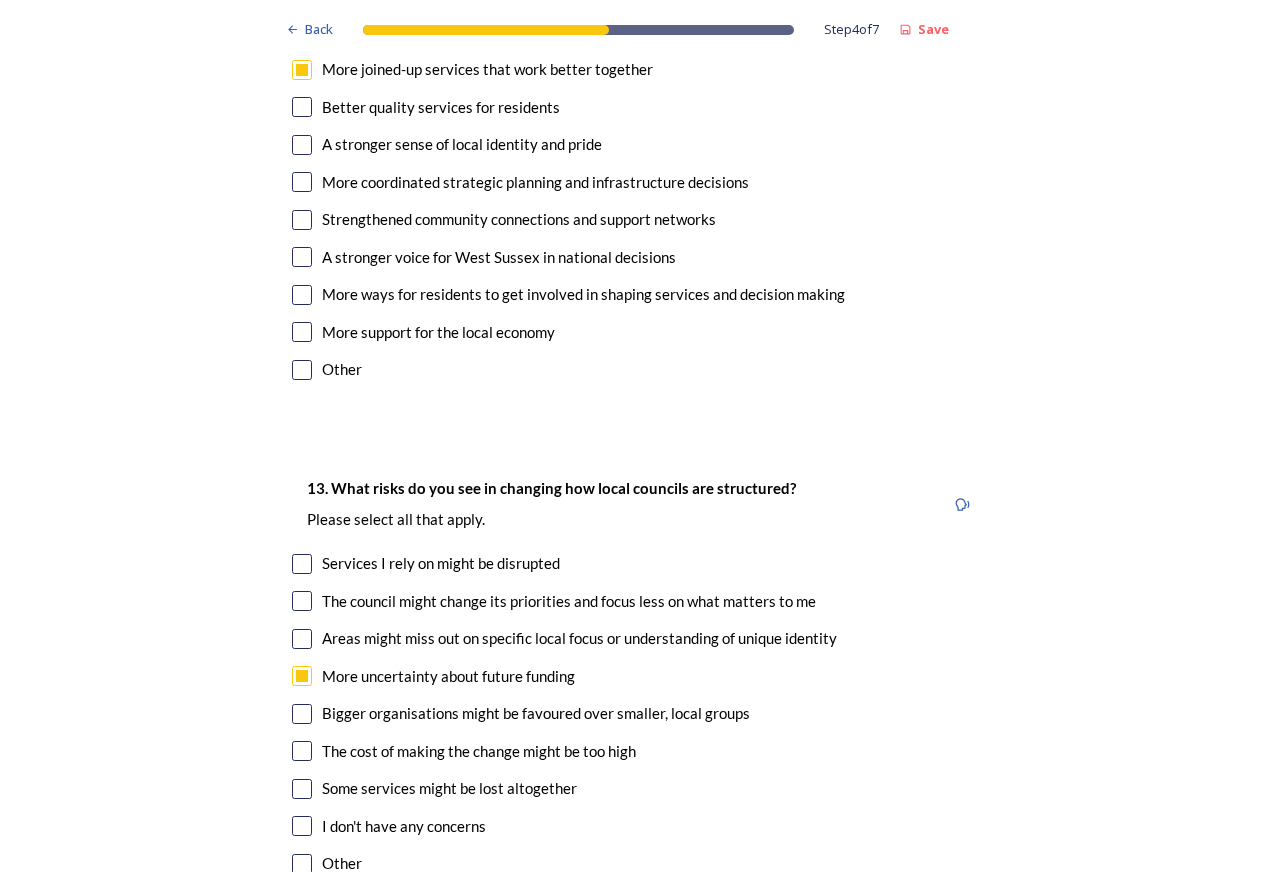 click on "The cost of making the change might be too high" at bounding box center (636, 751) 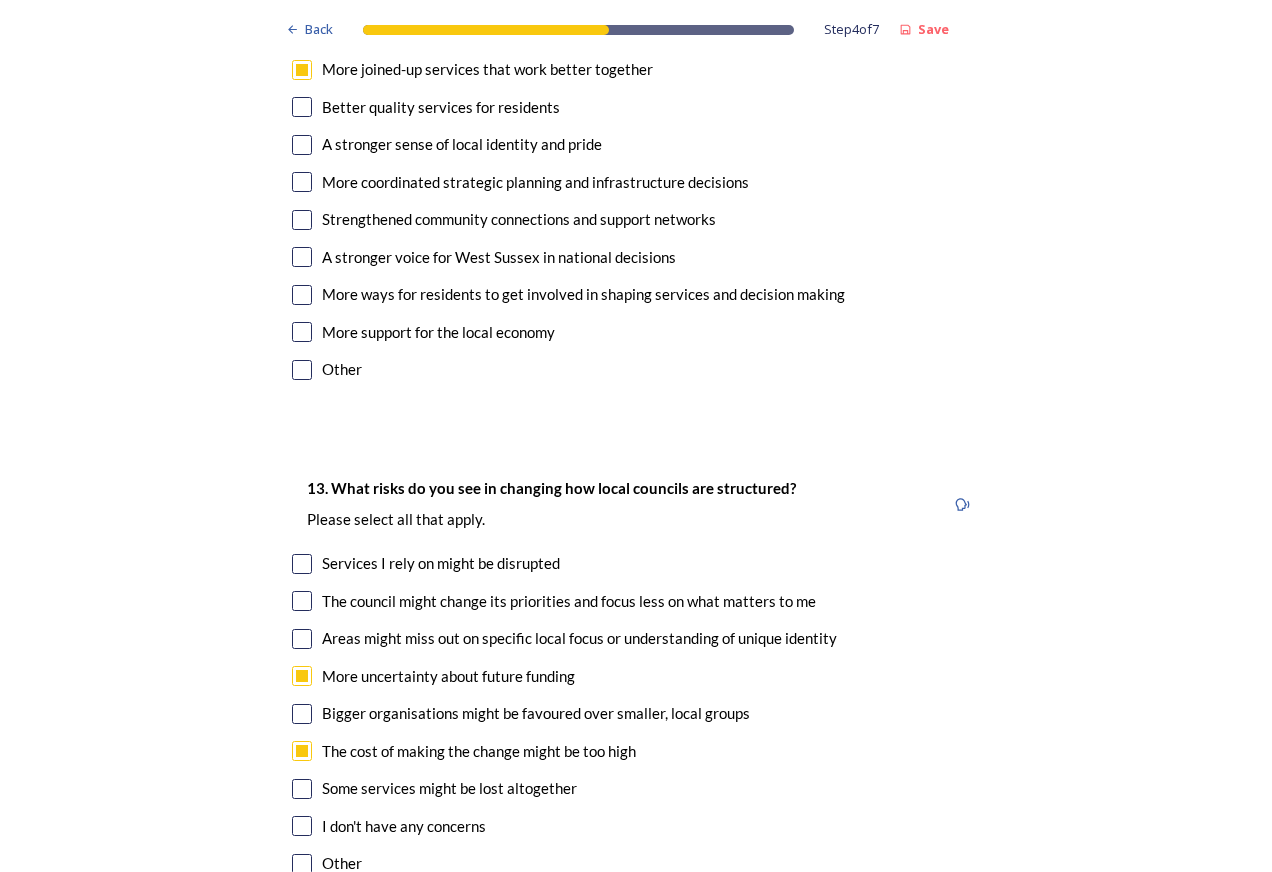 checkbox on "true" 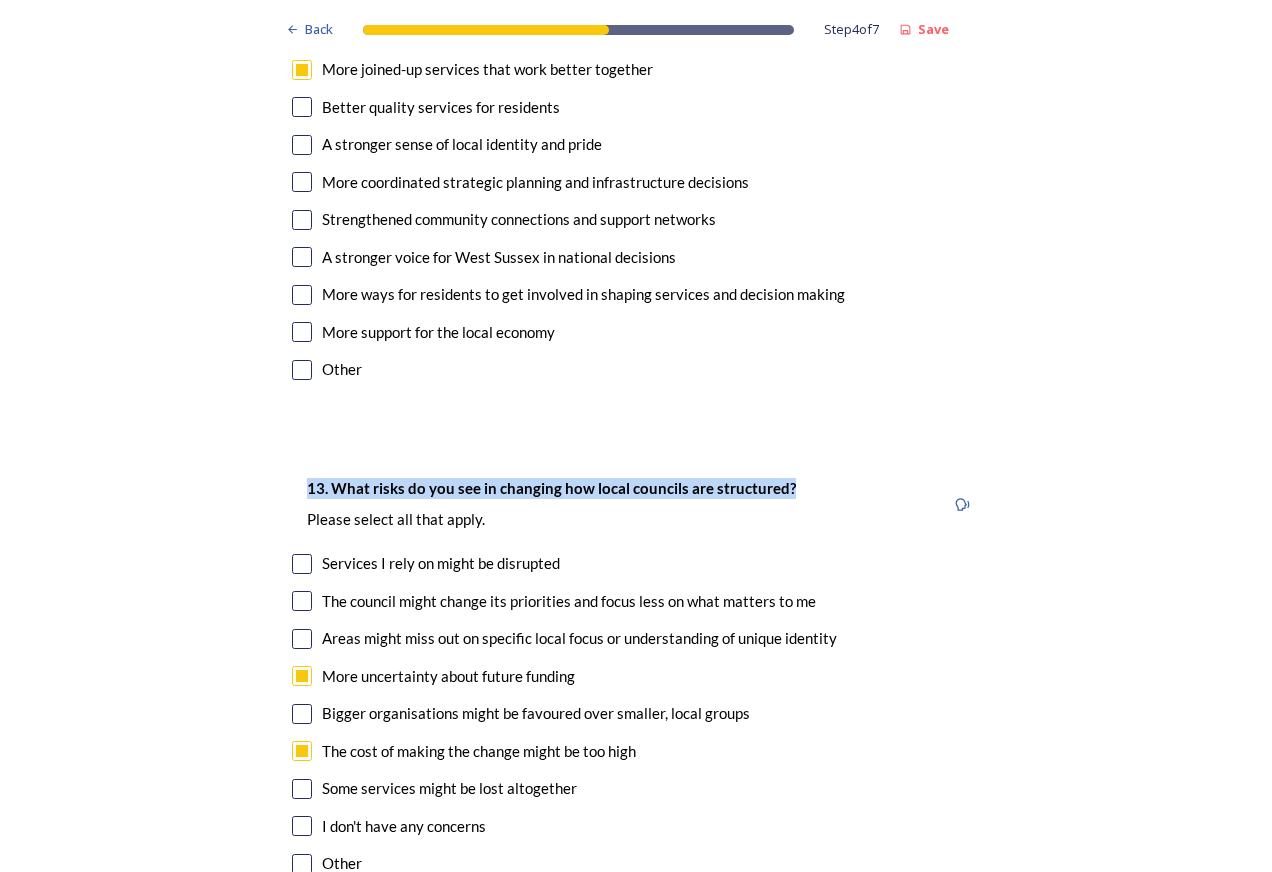 drag, startPoint x: 796, startPoint y: 385, endPoint x: 295, endPoint y: 391, distance: 501.03592 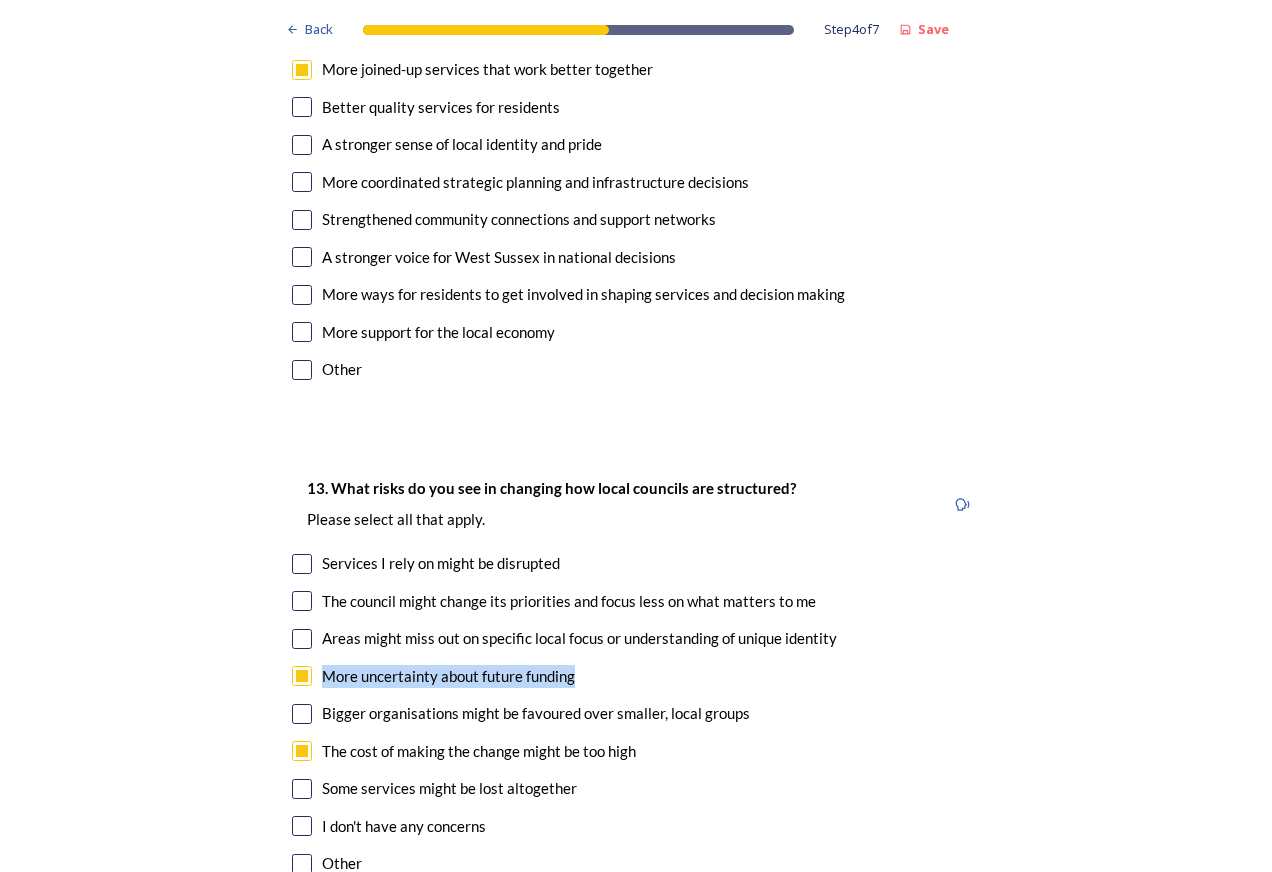 drag, startPoint x: 574, startPoint y: 574, endPoint x: 319, endPoint y: 574, distance: 255 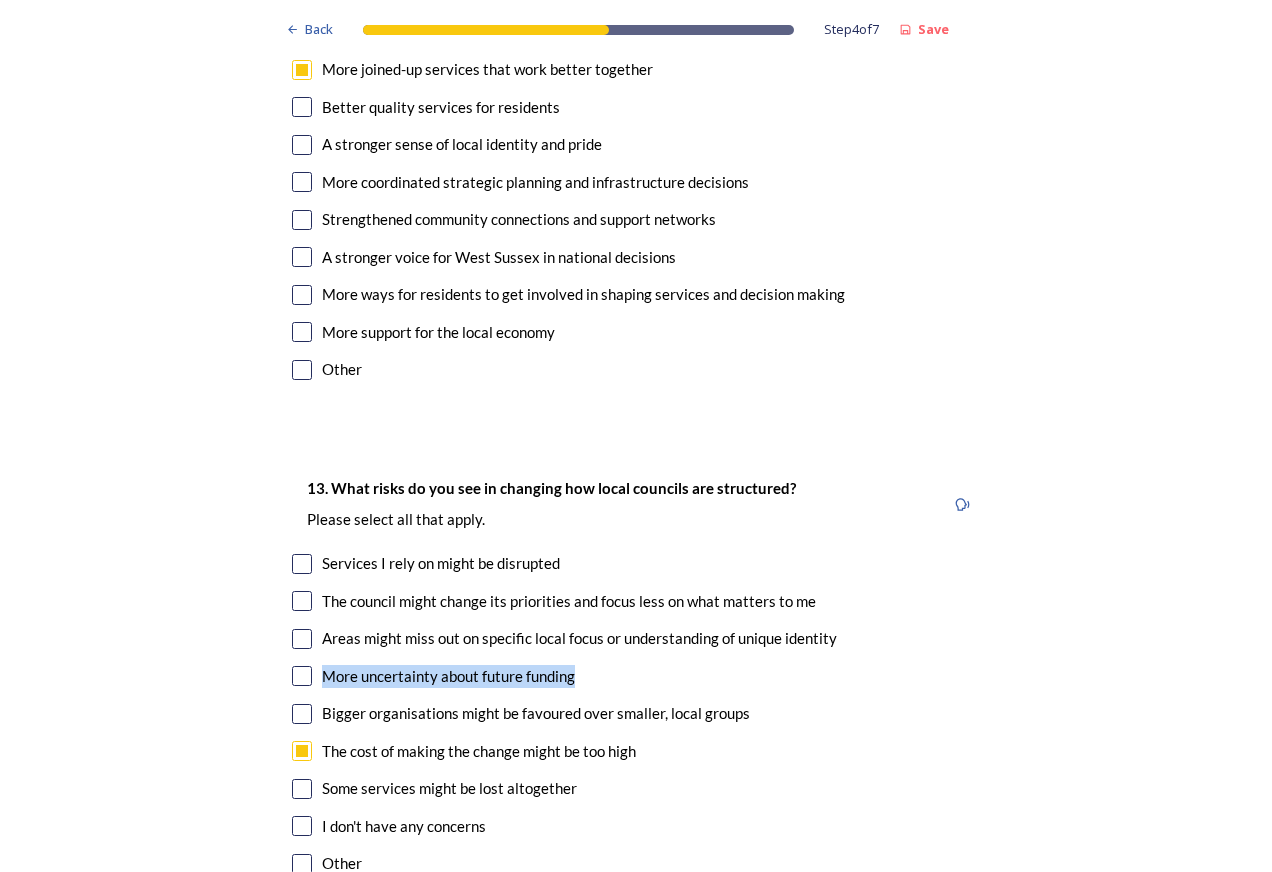 checkbox on "false" 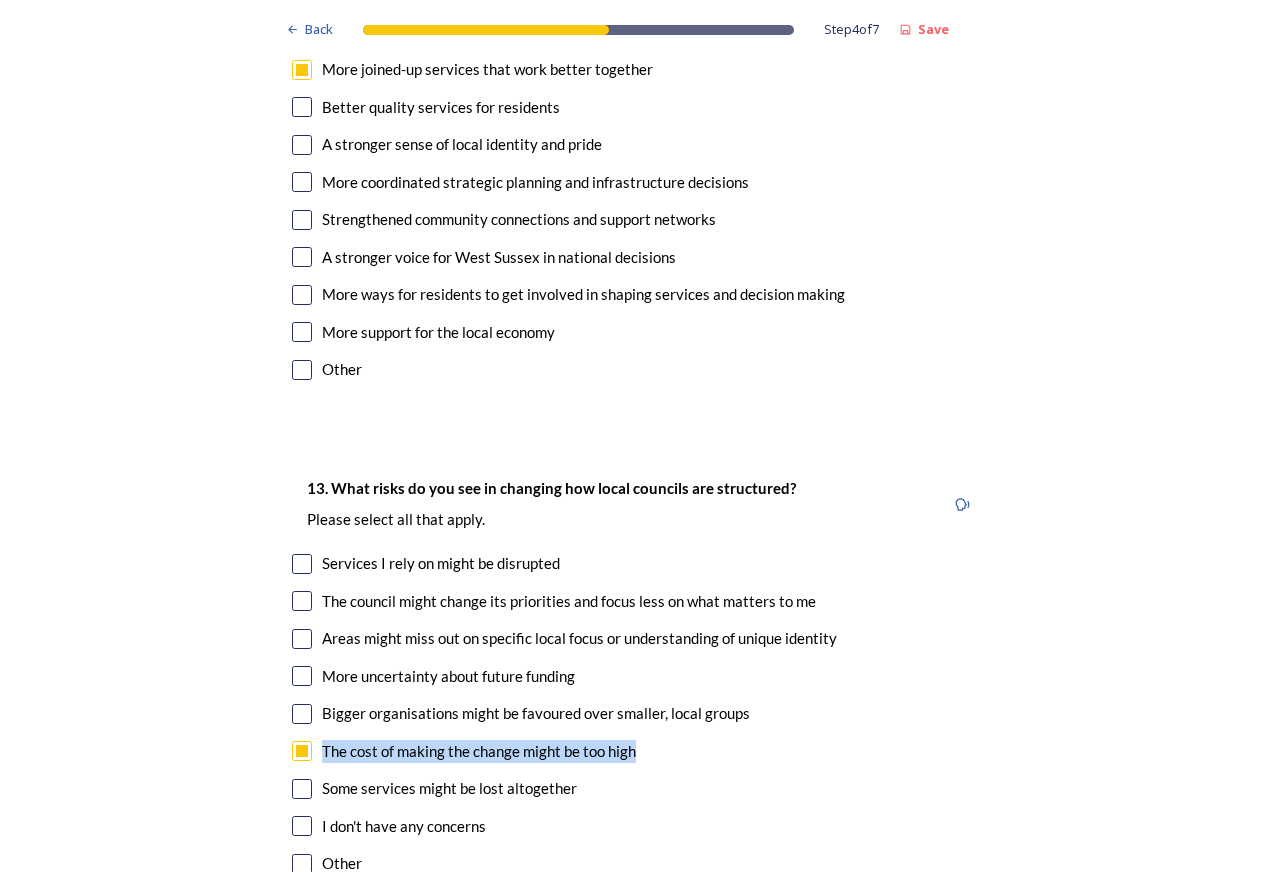 drag, startPoint x: 627, startPoint y: 647, endPoint x: 315, endPoint y: 643, distance: 312.02563 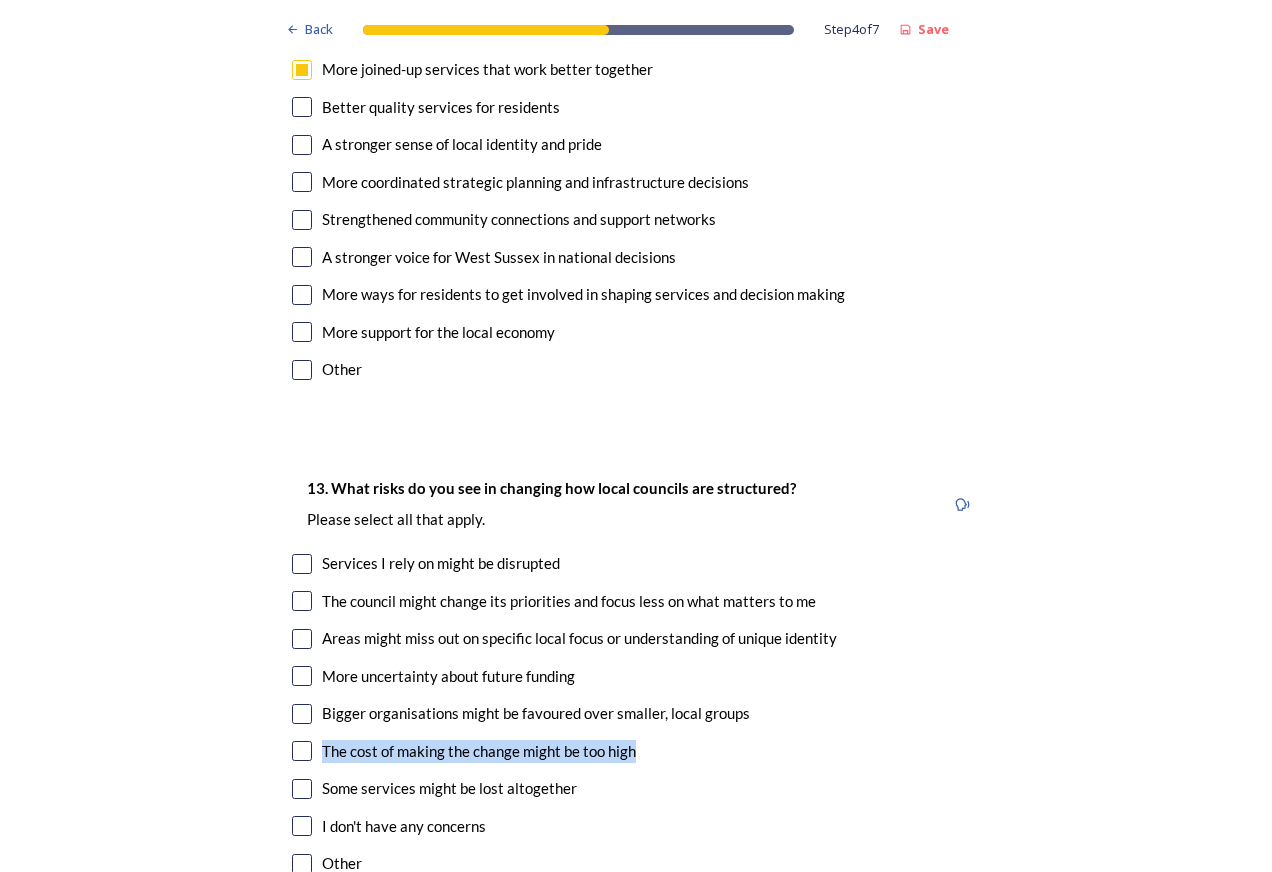 click at bounding box center (302, 751) 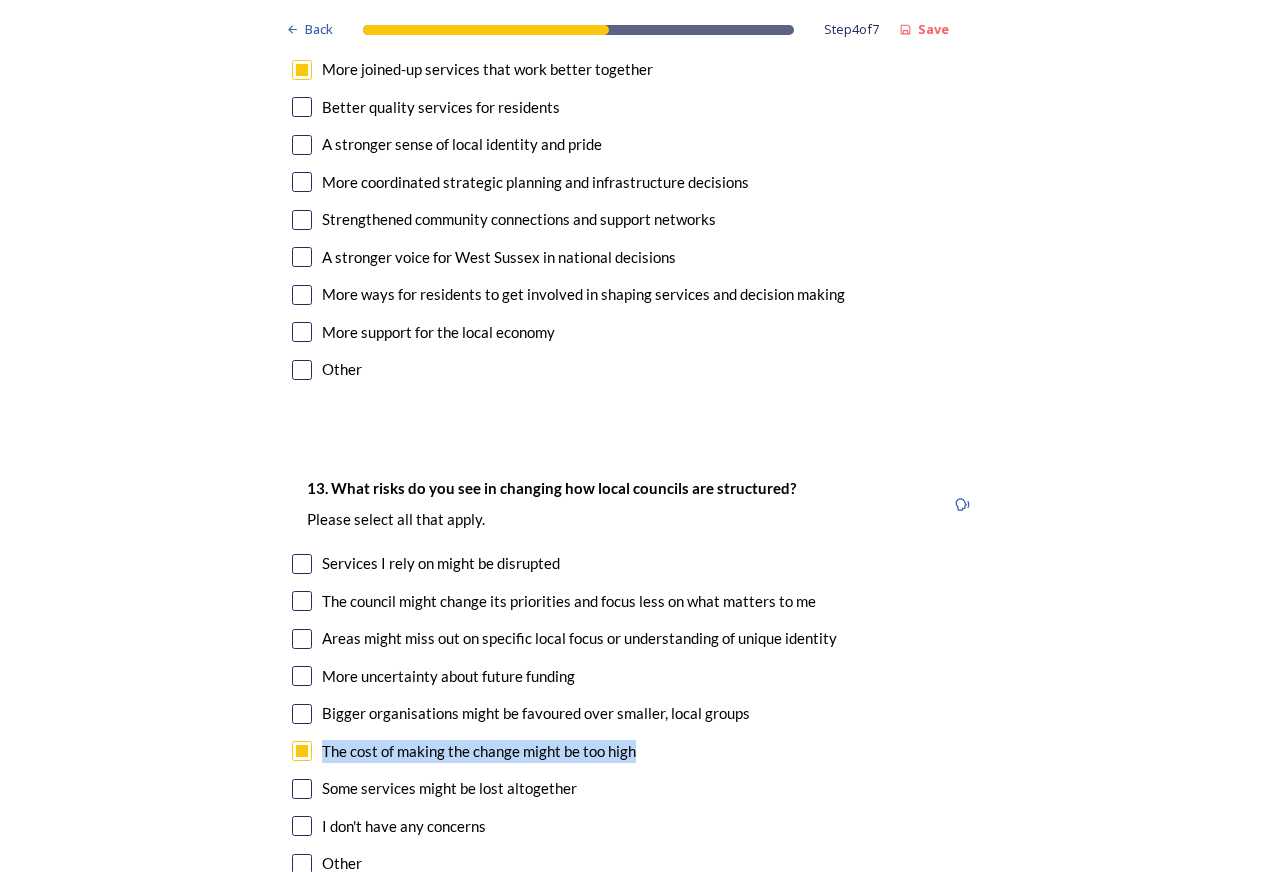 click at bounding box center (302, 676) 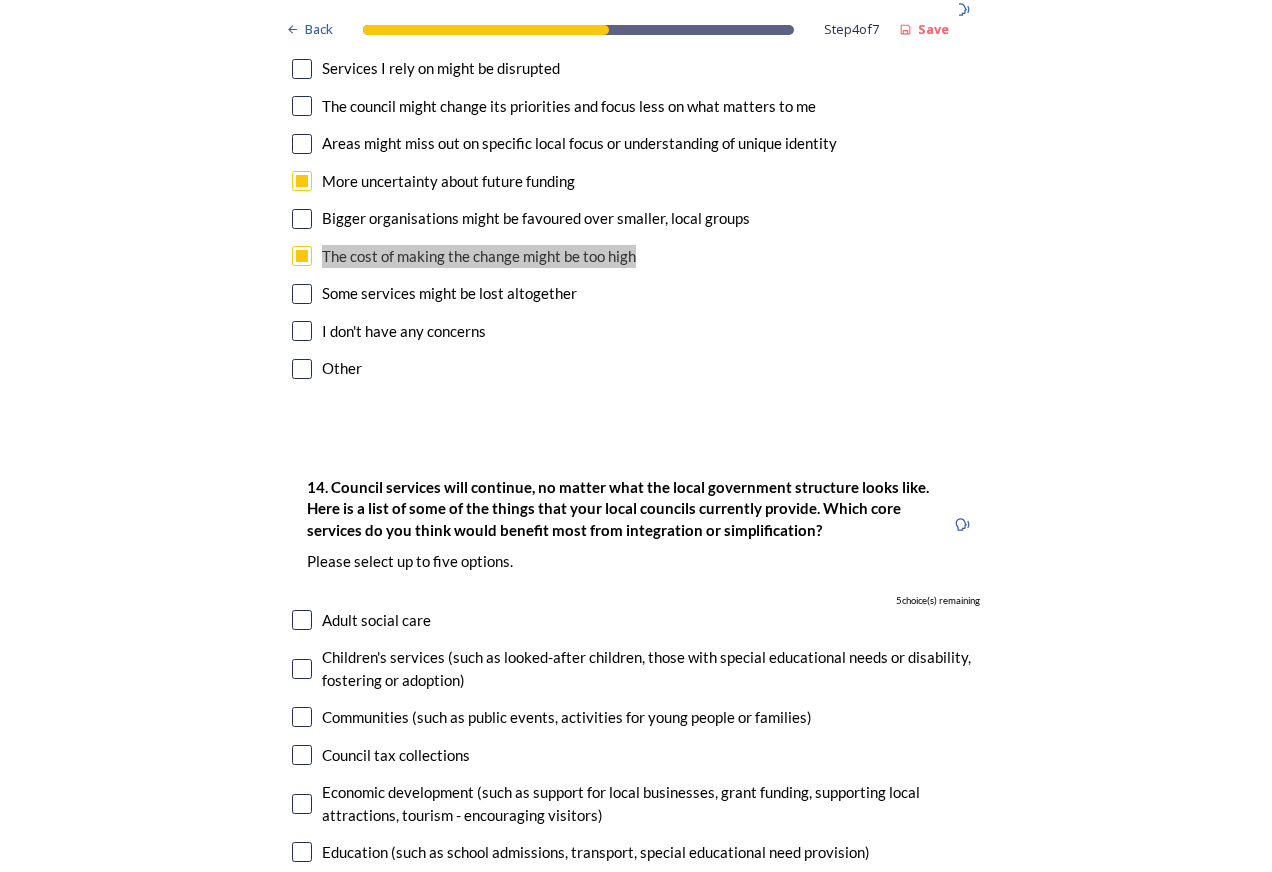 scroll, scrollTop: 4300, scrollLeft: 0, axis: vertical 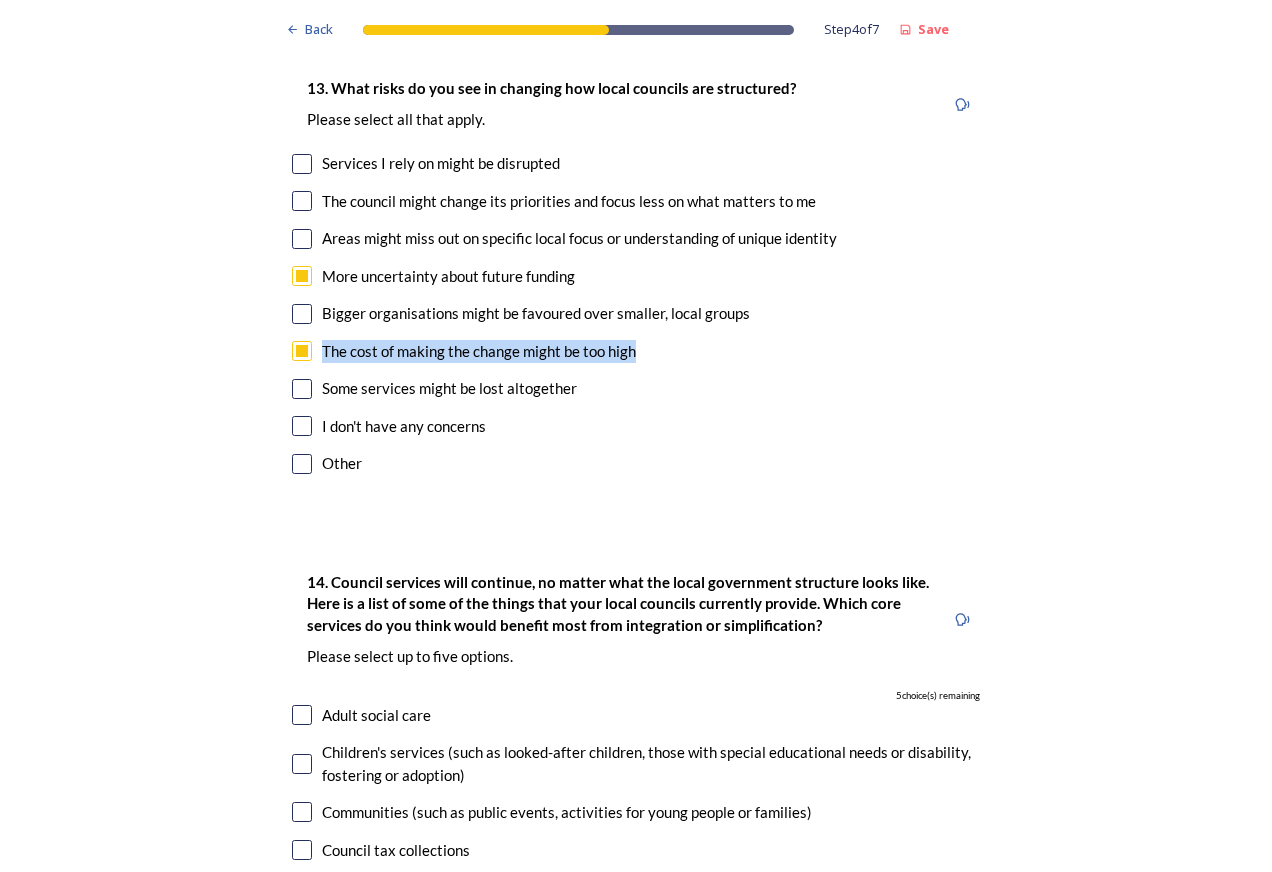drag, startPoint x: 793, startPoint y: 521, endPoint x: 300, endPoint y: 464, distance: 496.28418 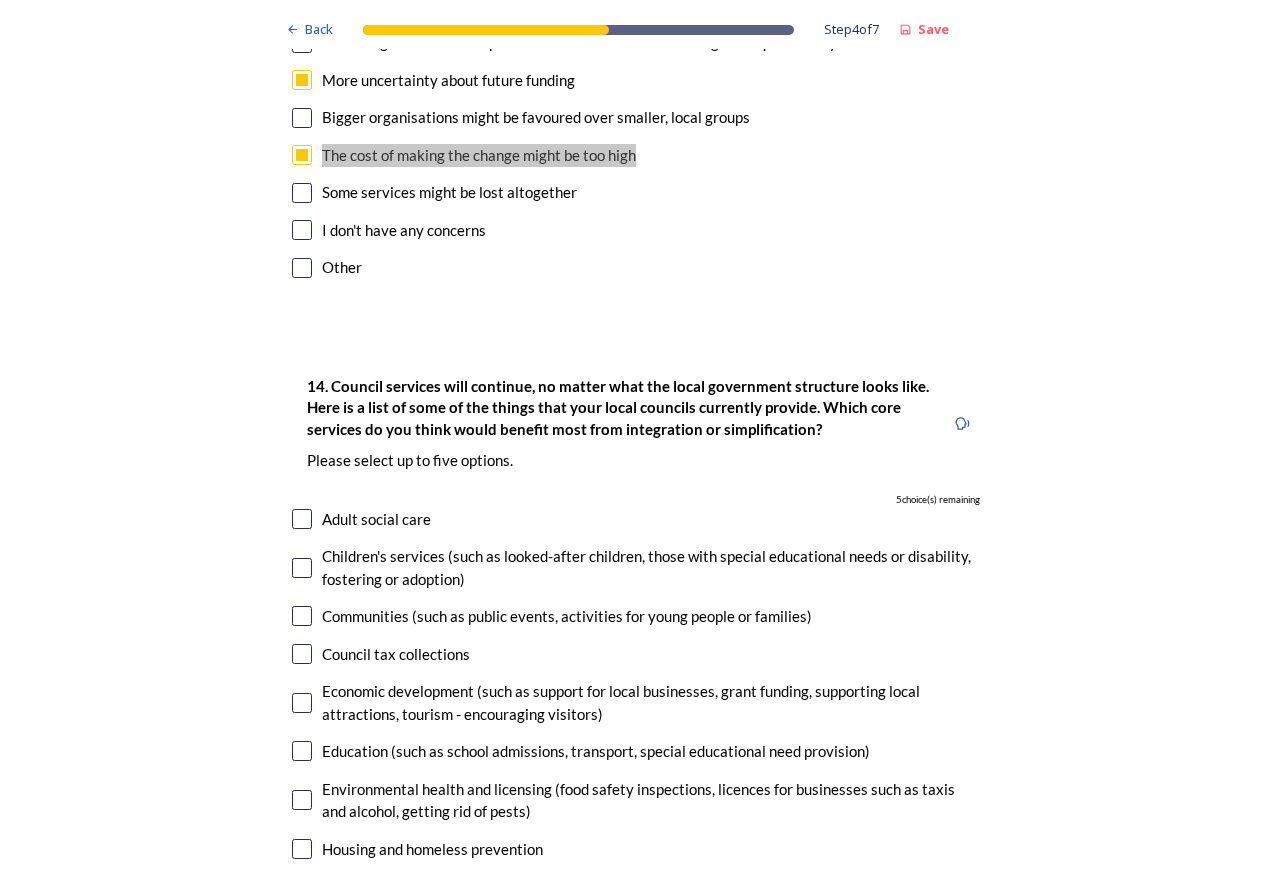 scroll, scrollTop: 4600, scrollLeft: 0, axis: vertical 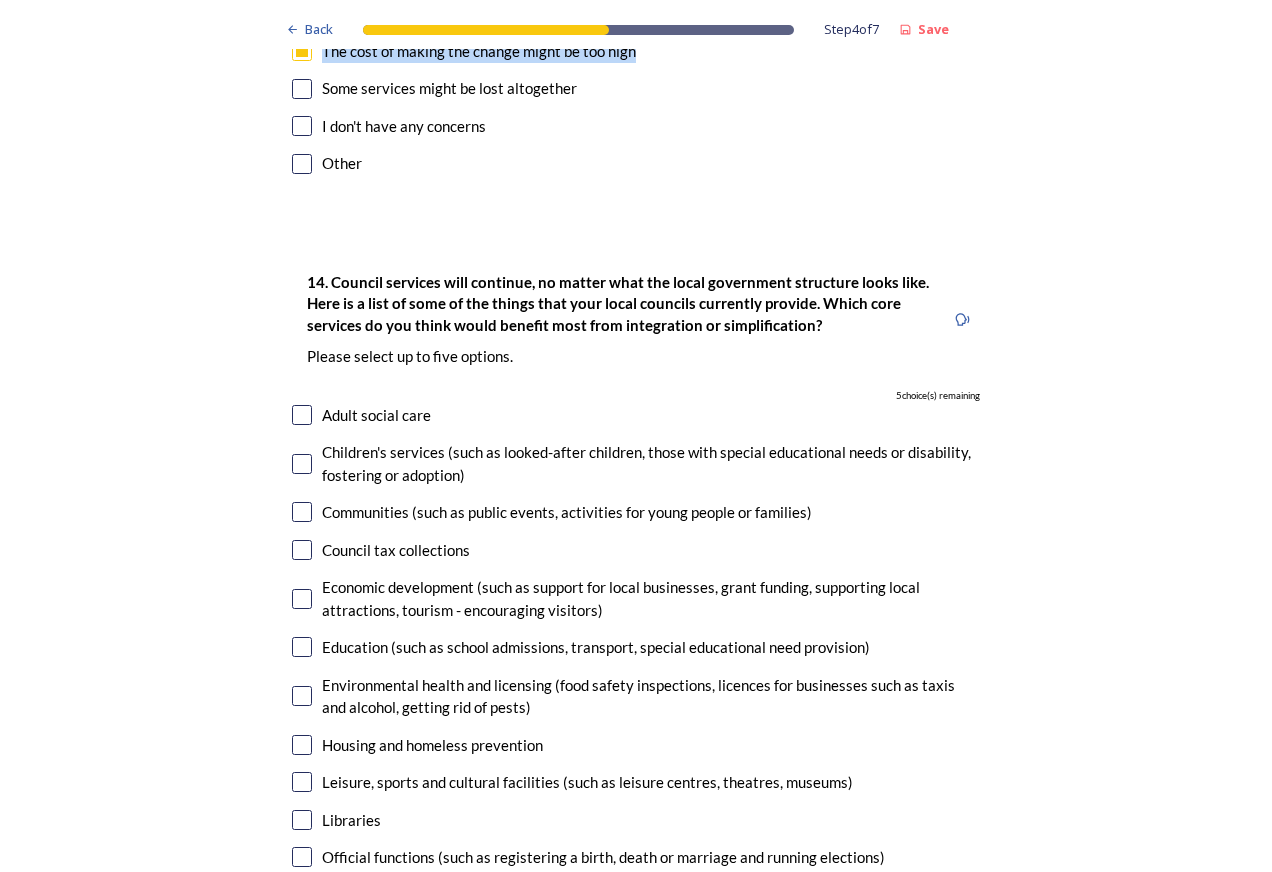 click at bounding box center (302, 415) 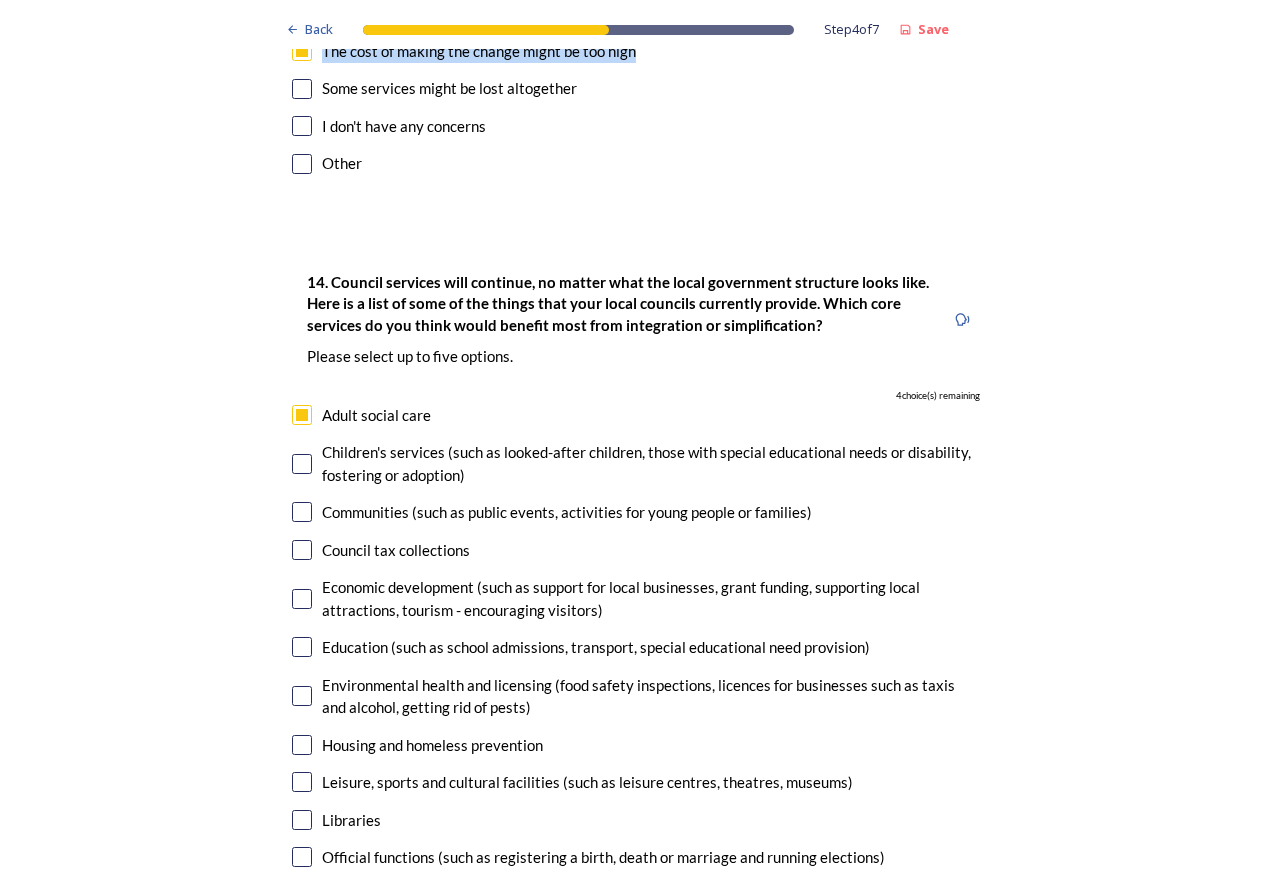 click at bounding box center [302, 550] 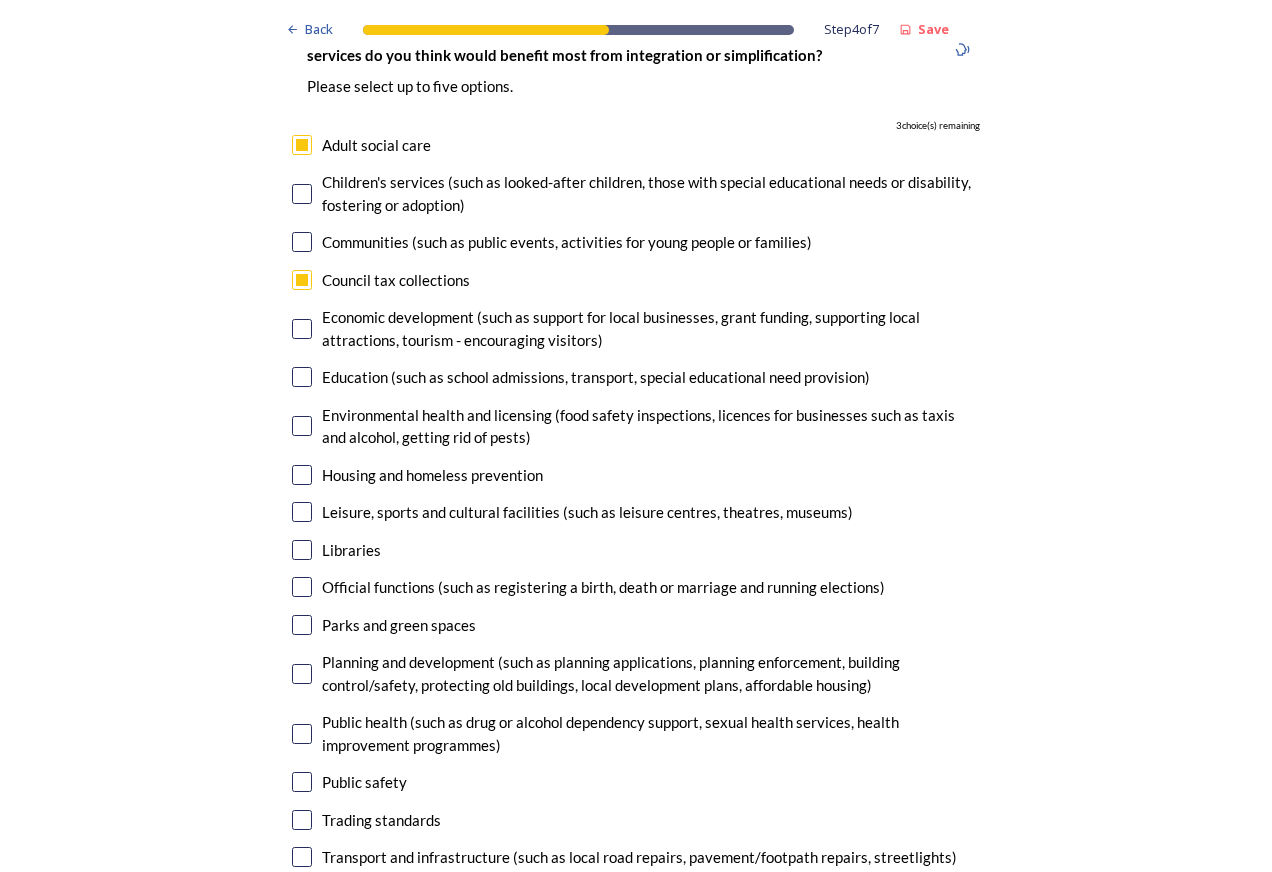scroll, scrollTop: 5000, scrollLeft: 0, axis: vertical 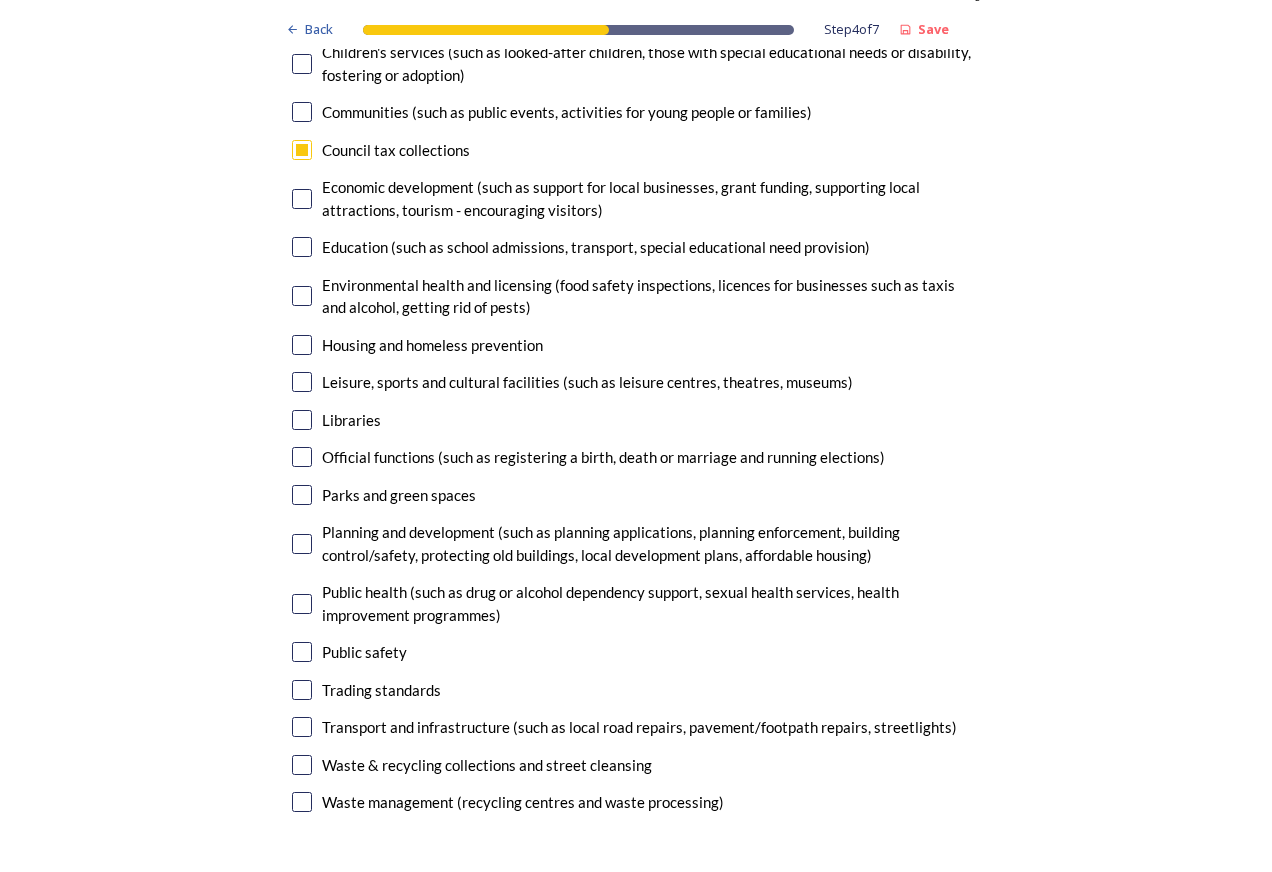 click at bounding box center (302, 727) 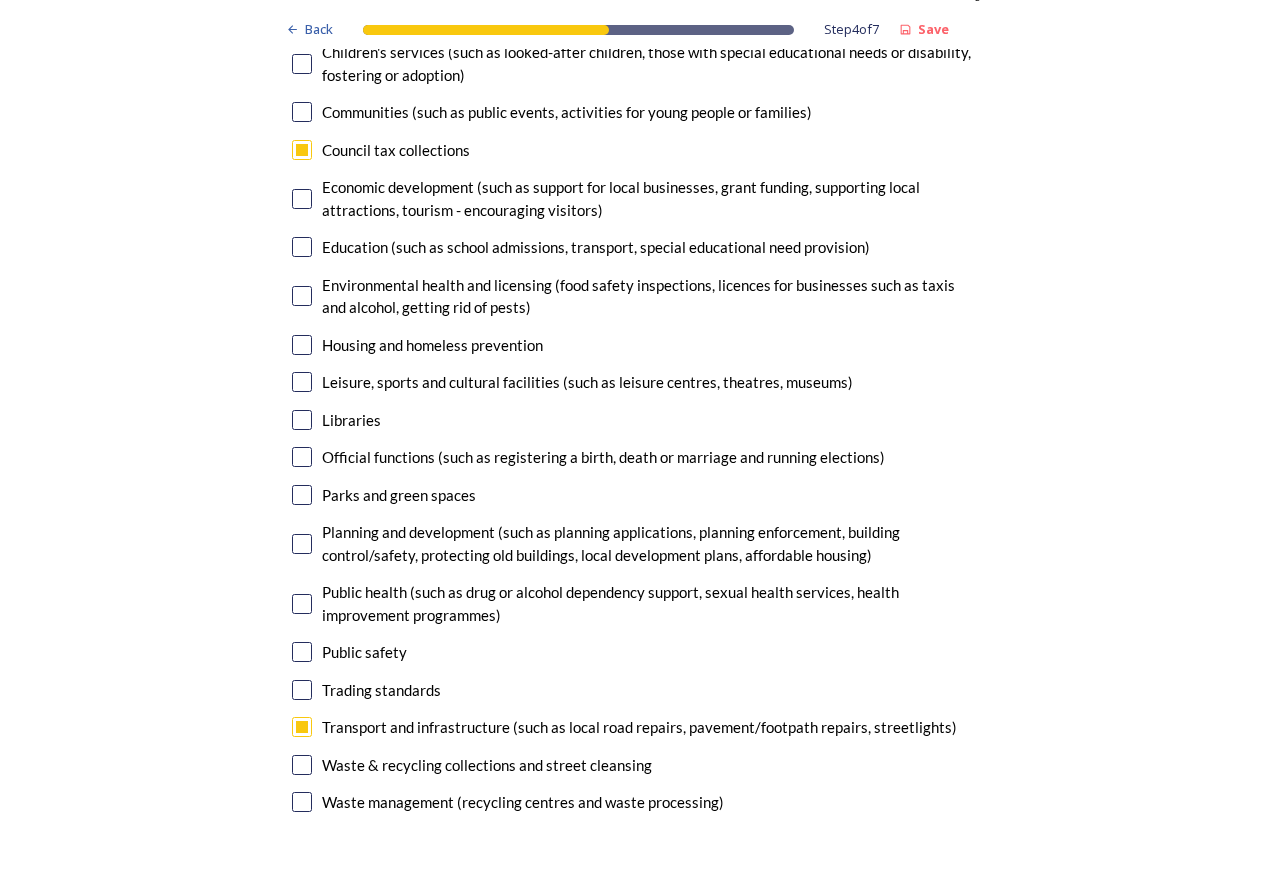 click at bounding box center (302, 765) 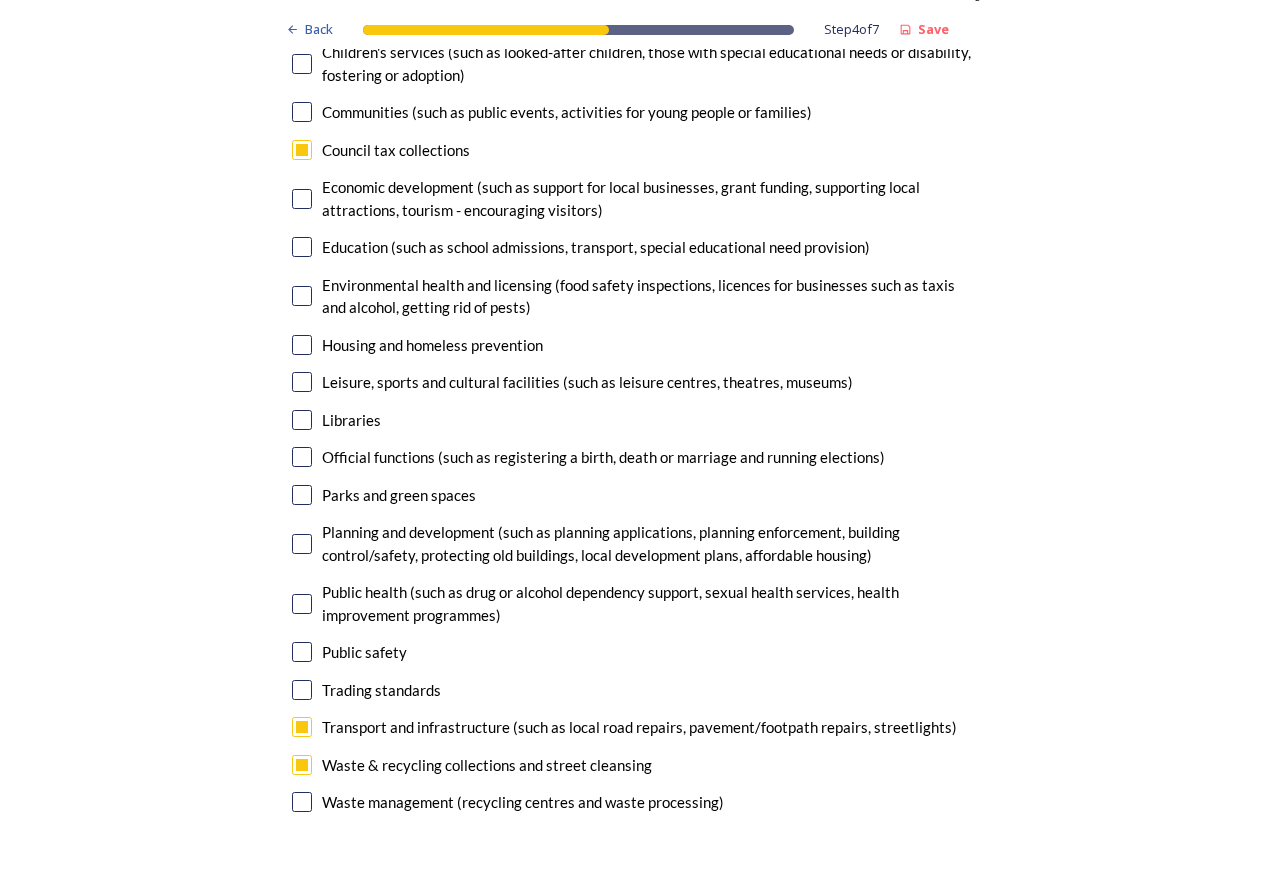 click at bounding box center (302, 495) 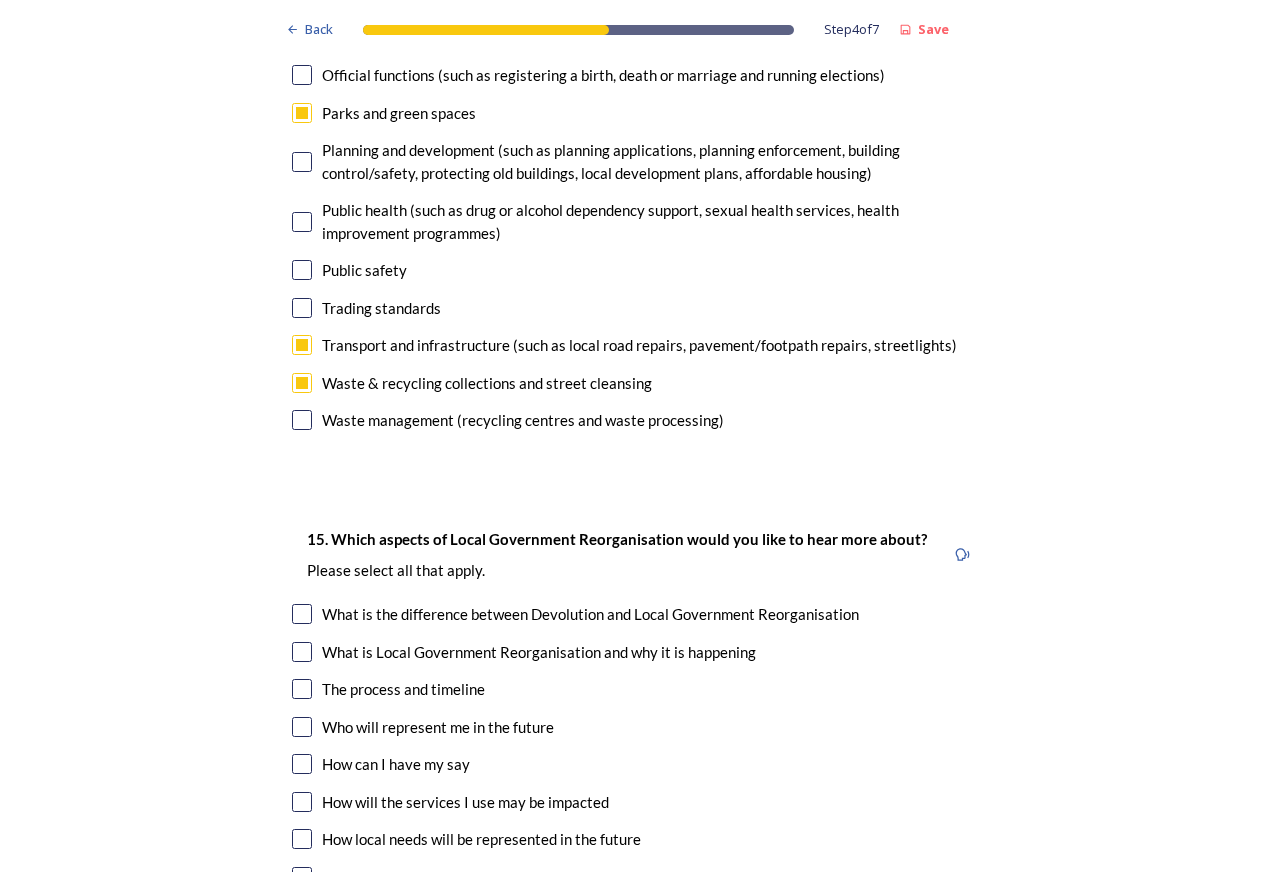scroll, scrollTop: 5400, scrollLeft: 0, axis: vertical 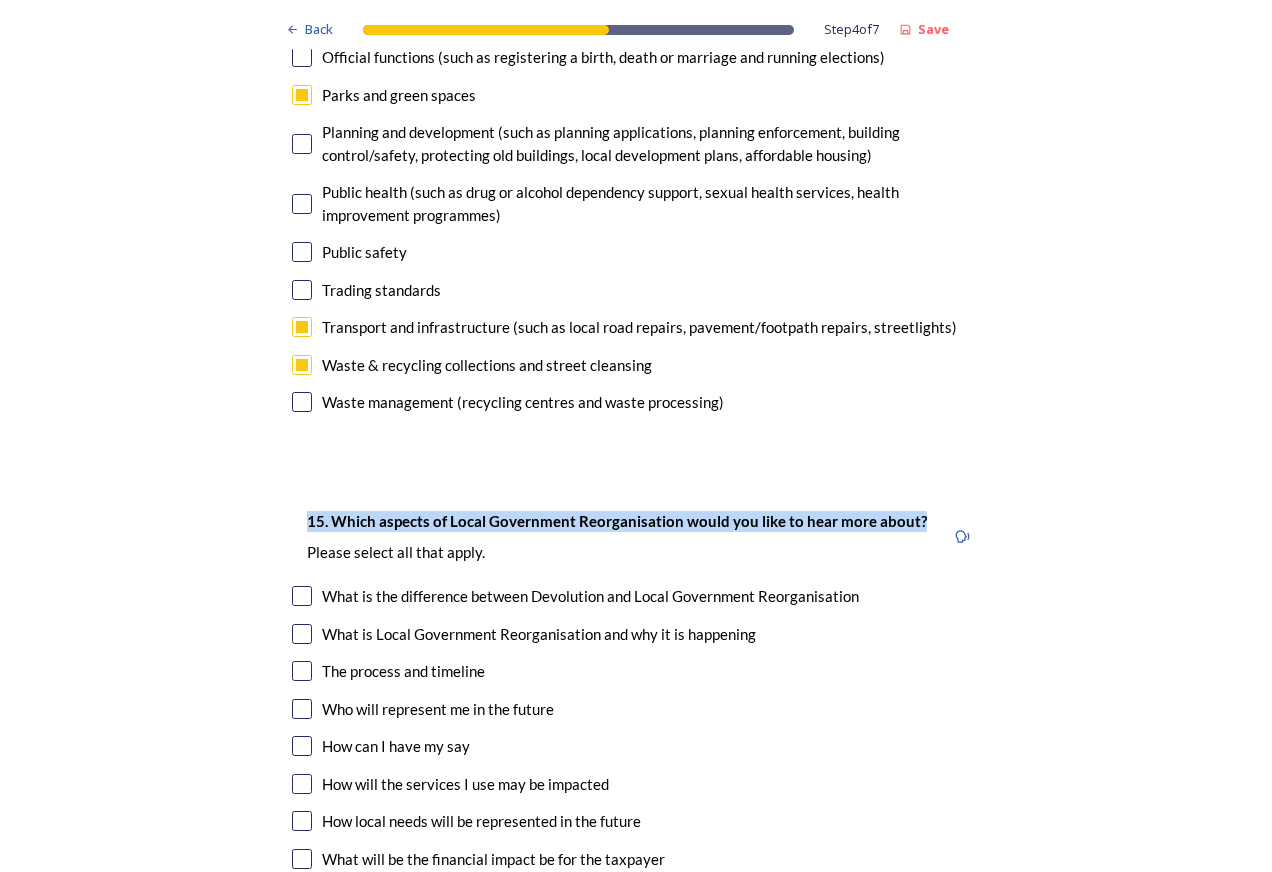 drag, startPoint x: 910, startPoint y: 418, endPoint x: 290, endPoint y: 417, distance: 620.0008 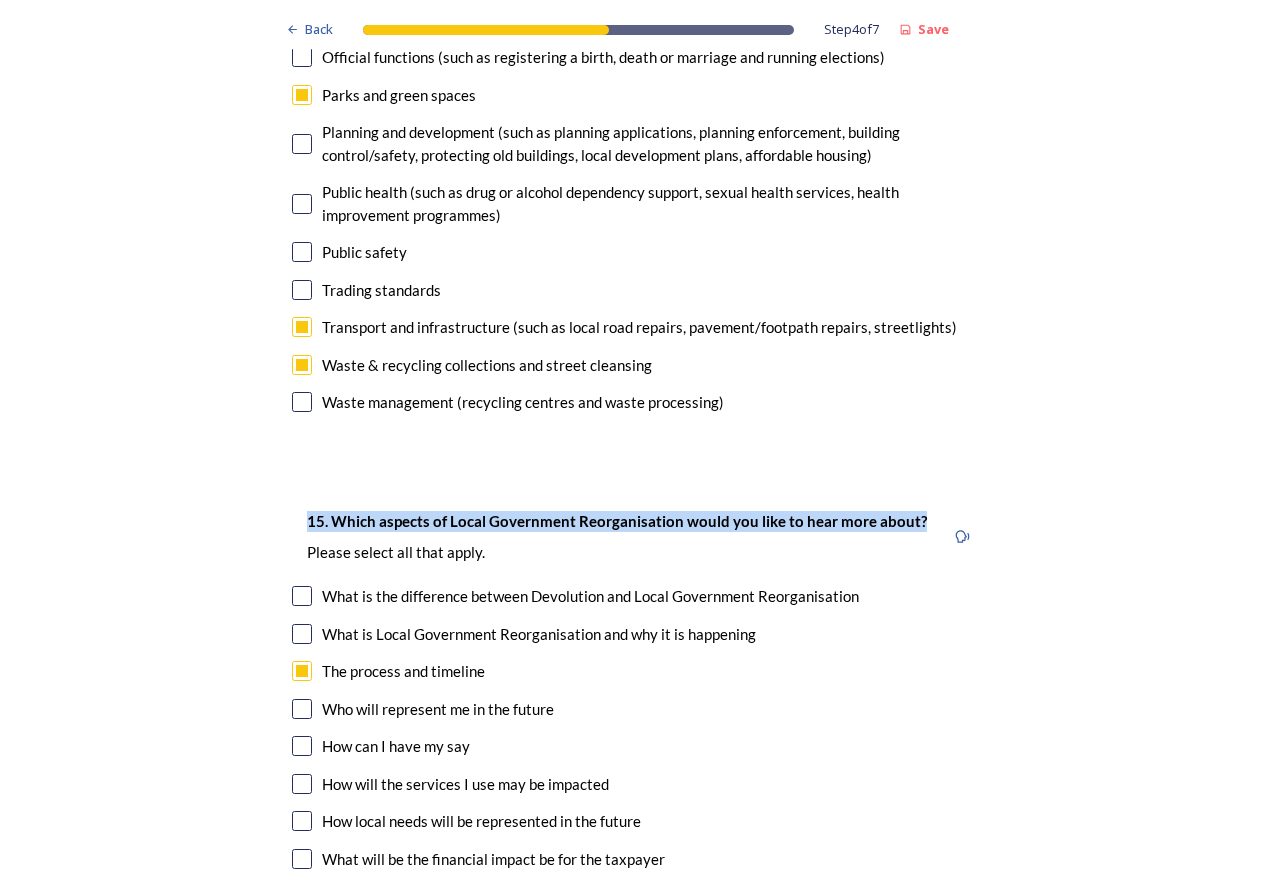 click at bounding box center (302, 709) 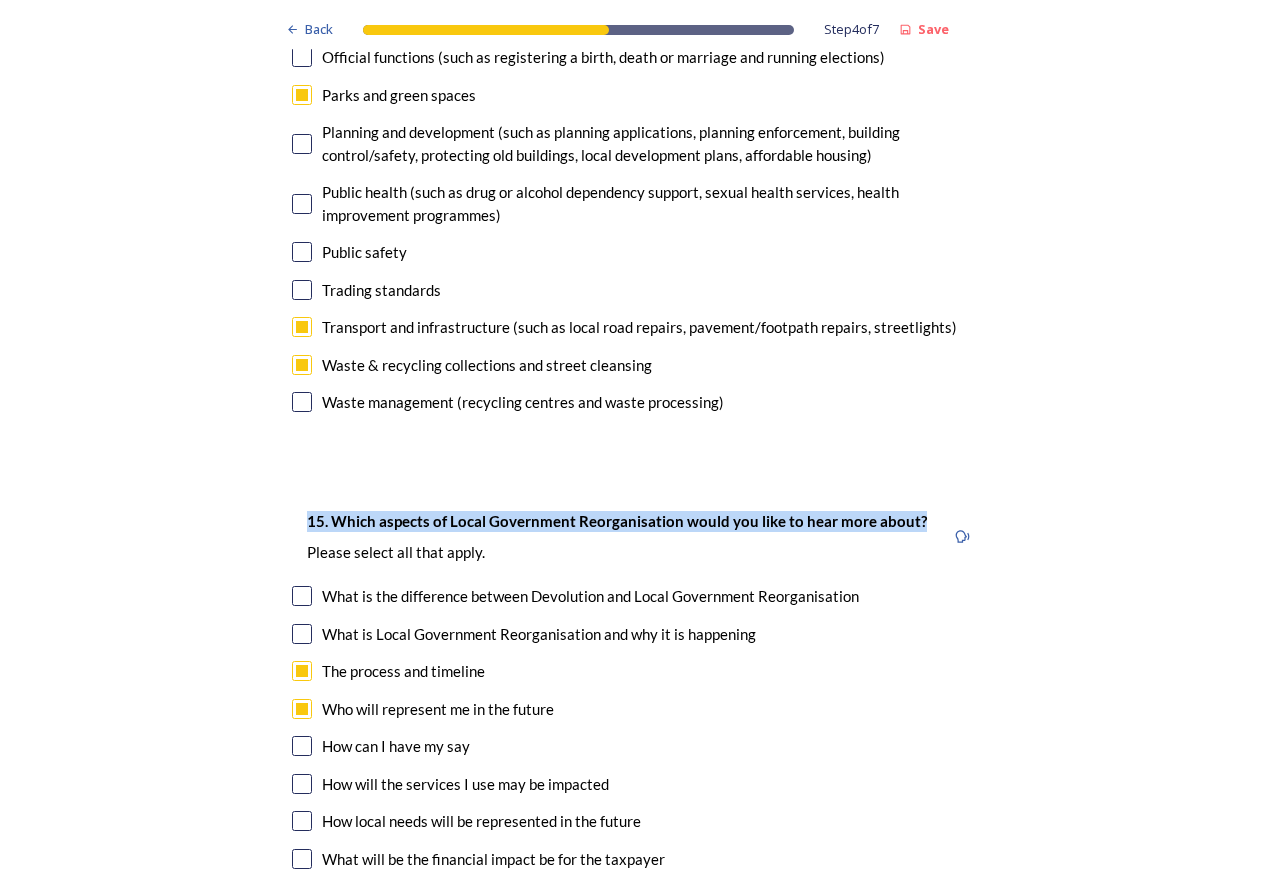 click at bounding box center (302, 784) 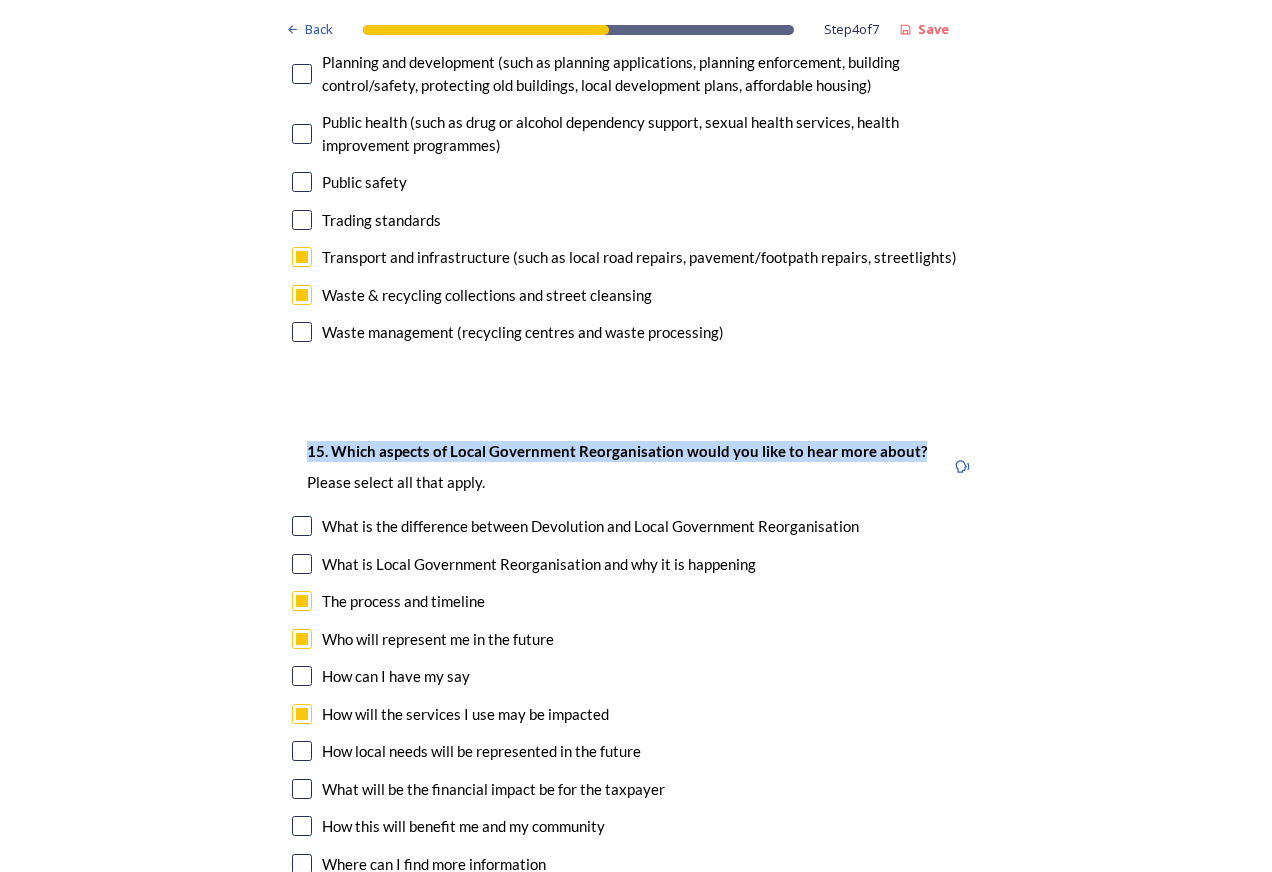 scroll, scrollTop: 5500, scrollLeft: 0, axis: vertical 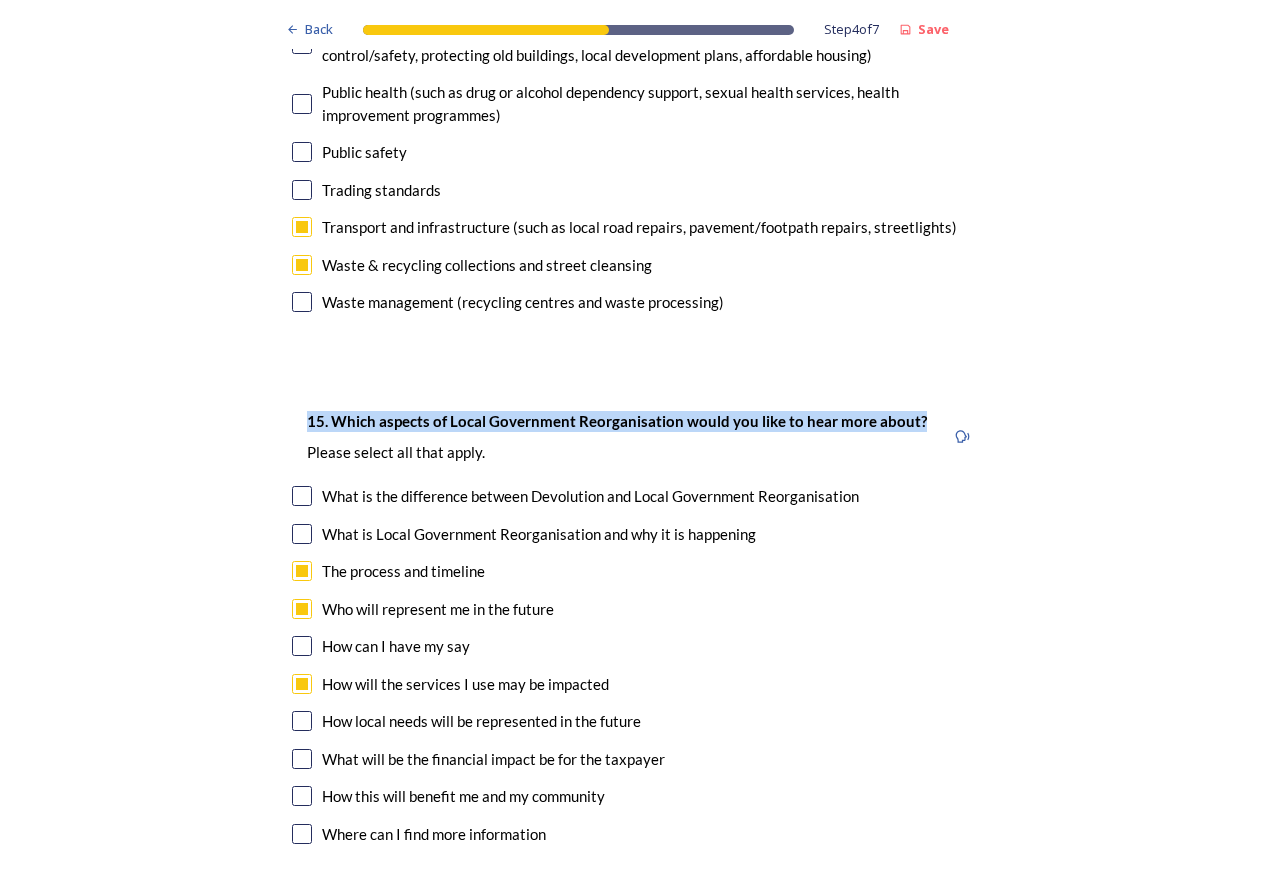 click at bounding box center (302, 759) 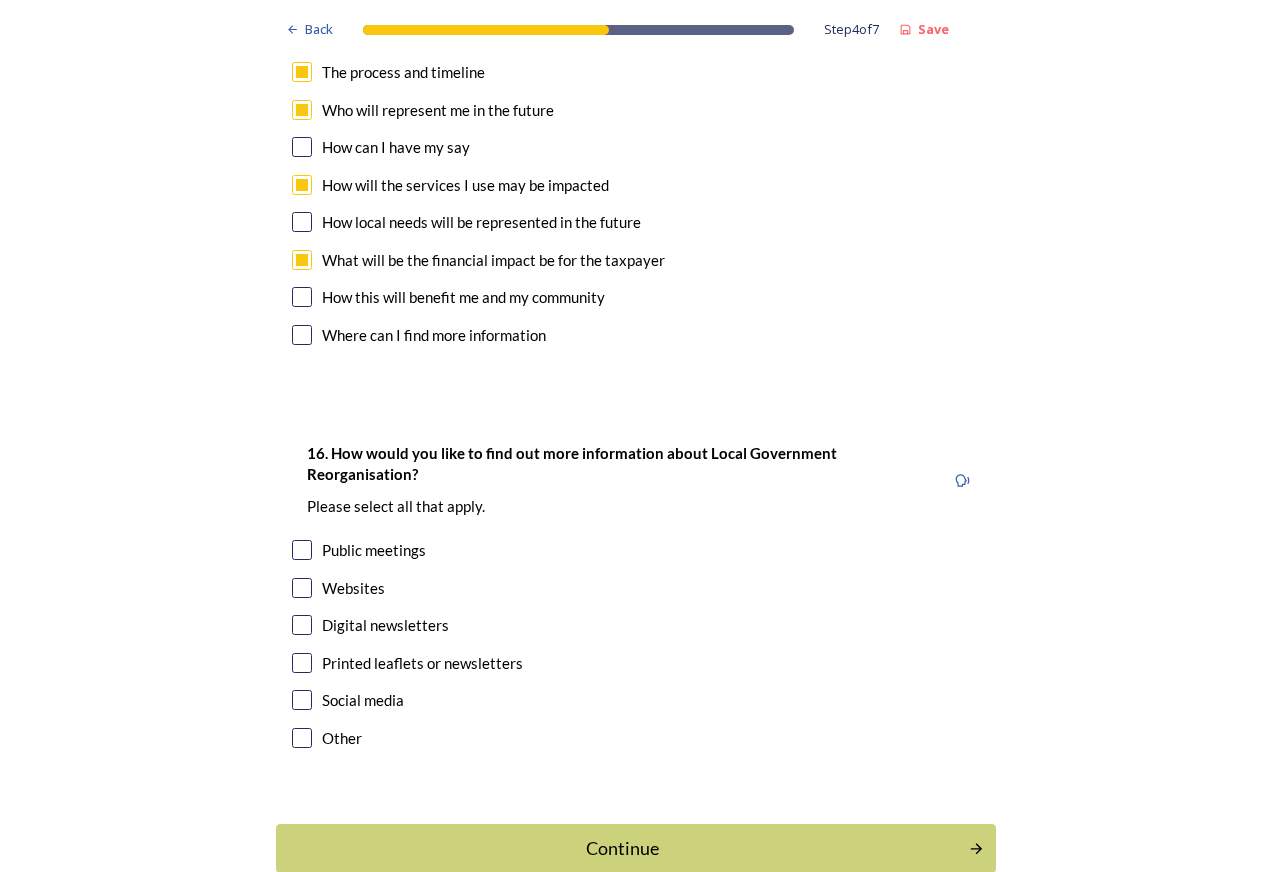 scroll, scrollTop: 6000, scrollLeft: 0, axis: vertical 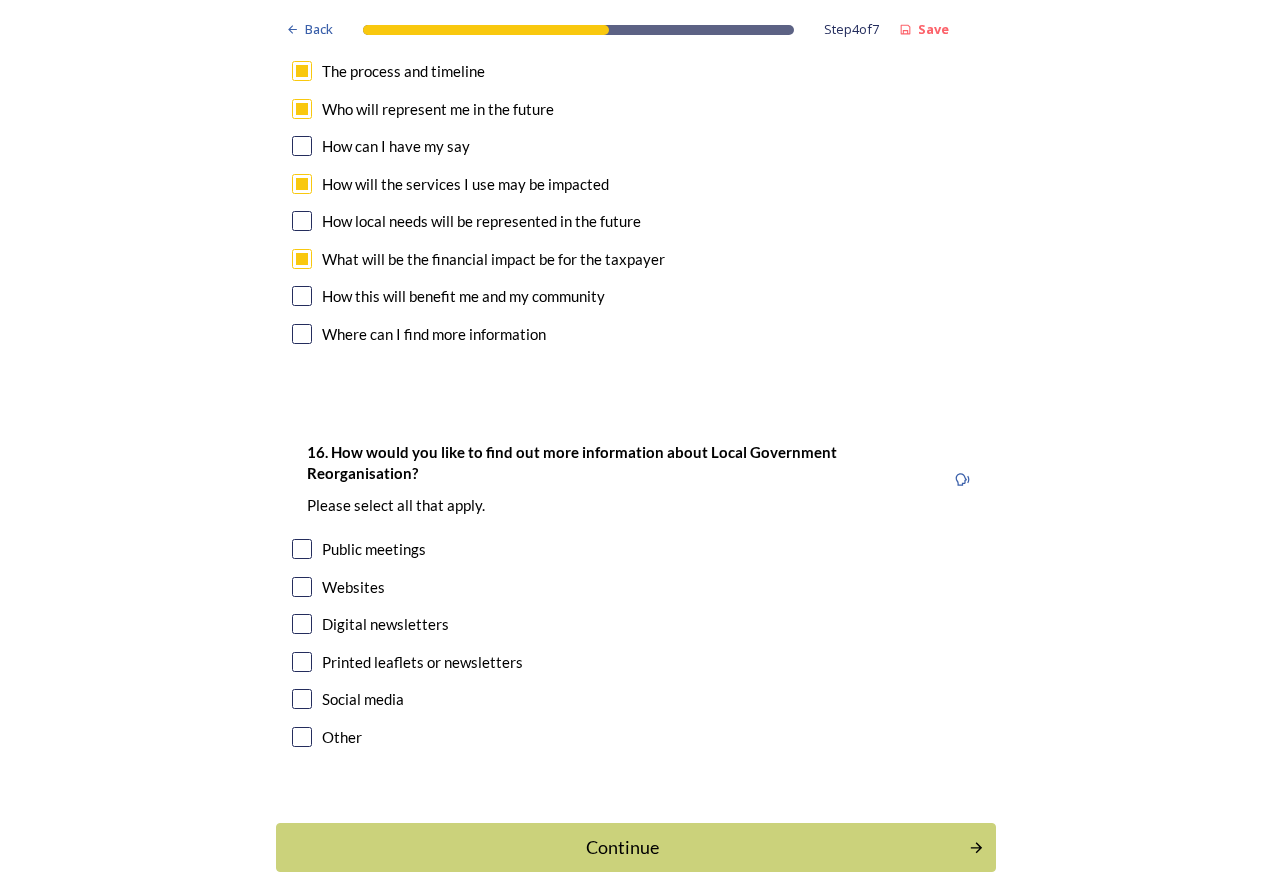 drag, startPoint x: 295, startPoint y: 447, endPoint x: 296, endPoint y: 457, distance: 10.049875 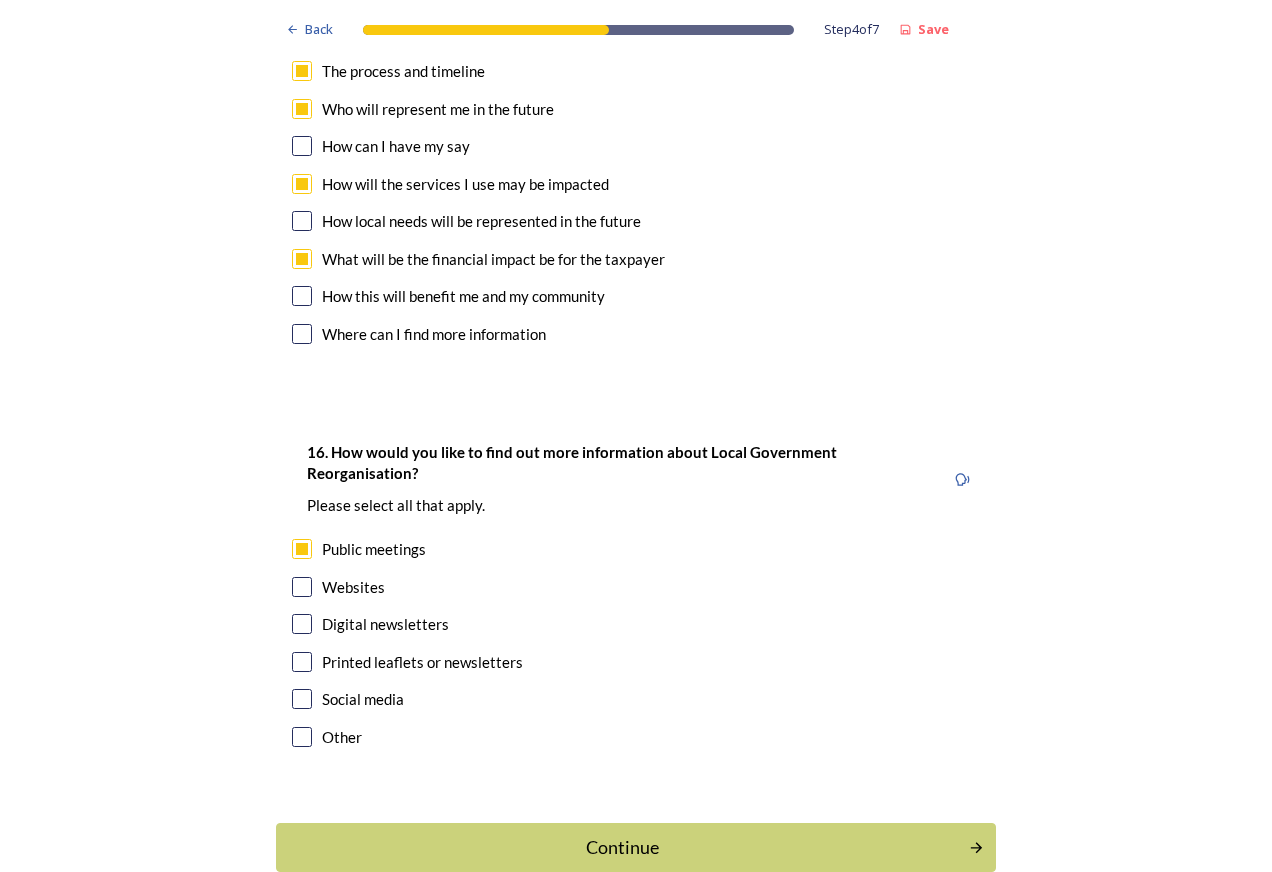 click at bounding box center (302, 662) 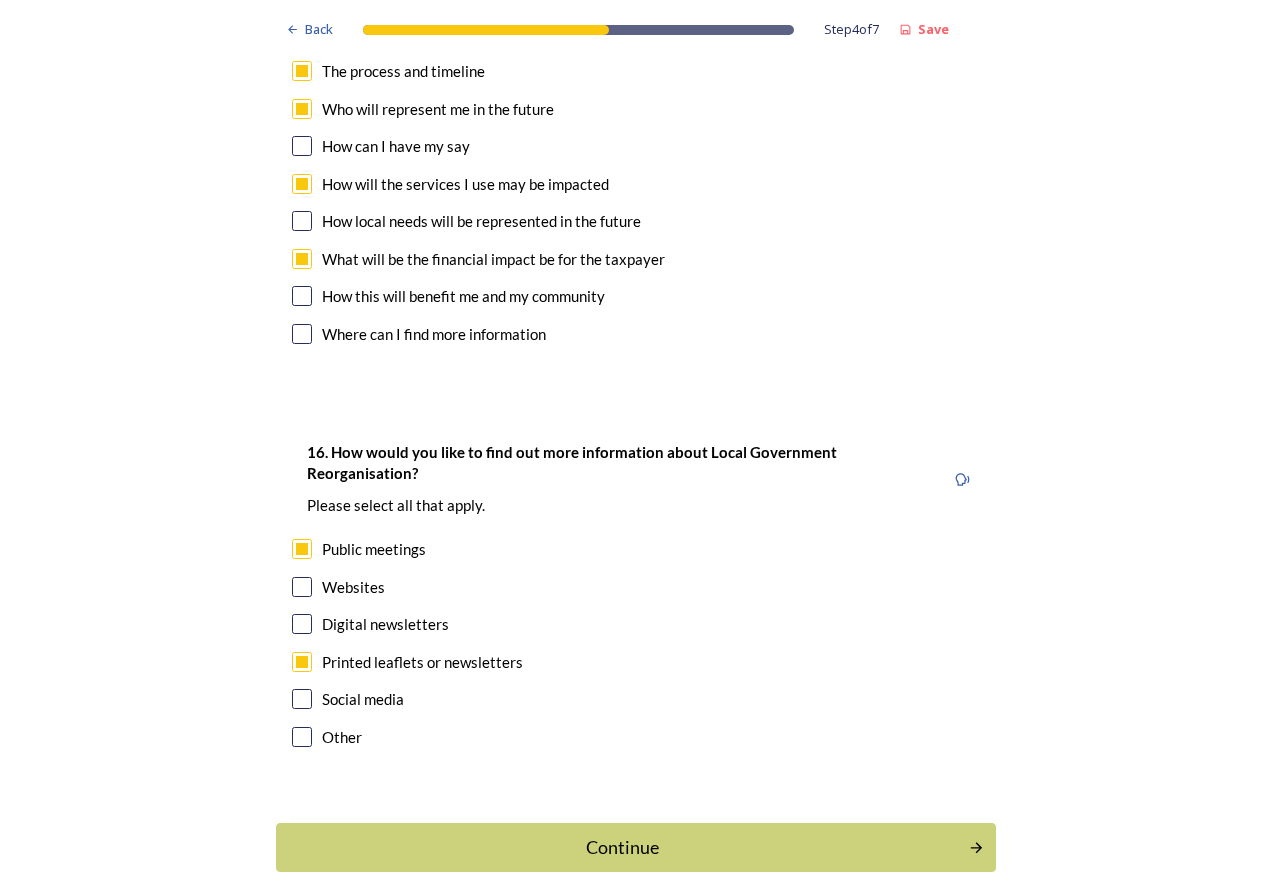 drag, startPoint x: 412, startPoint y: 370, endPoint x: 283, endPoint y: 353, distance: 130.11533 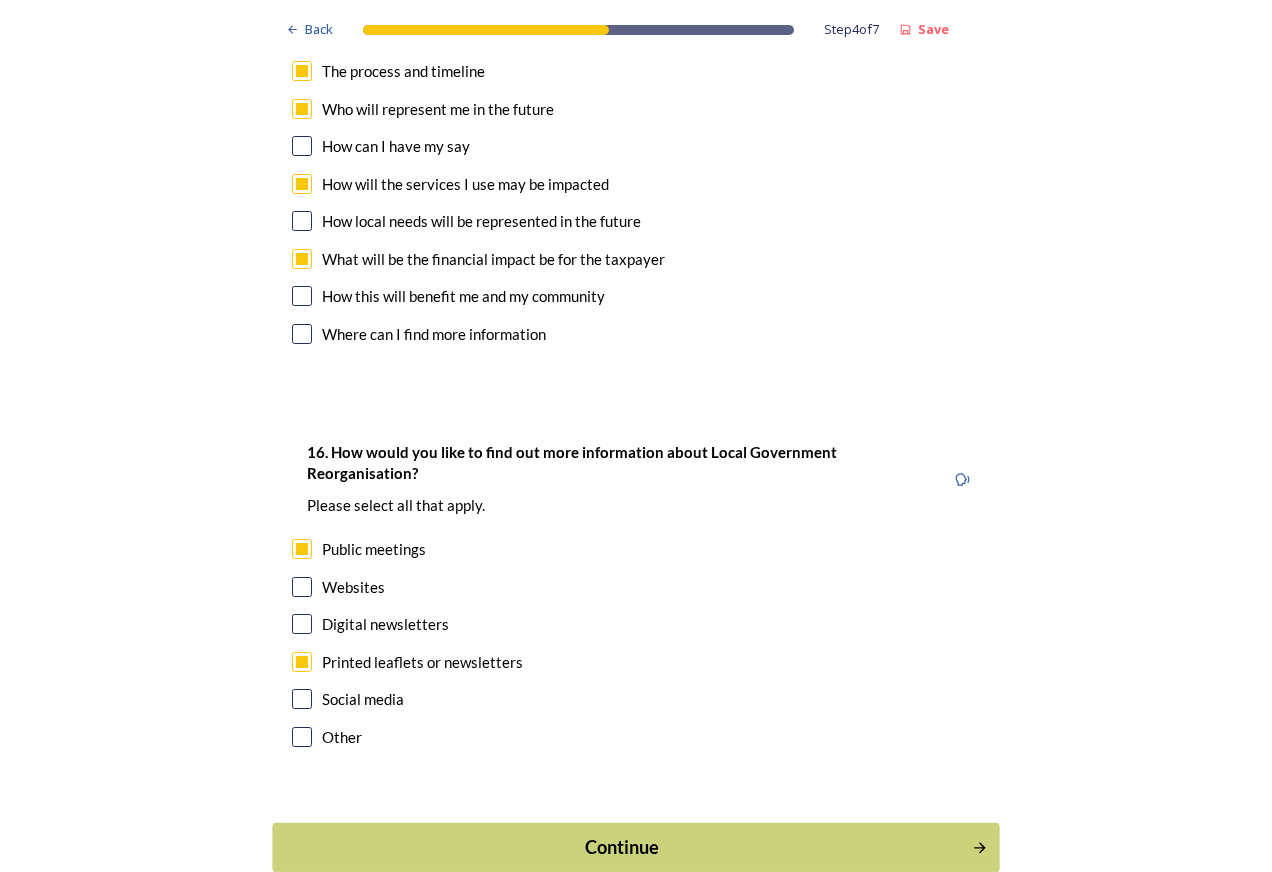click on "Continue" at bounding box center [635, 847] 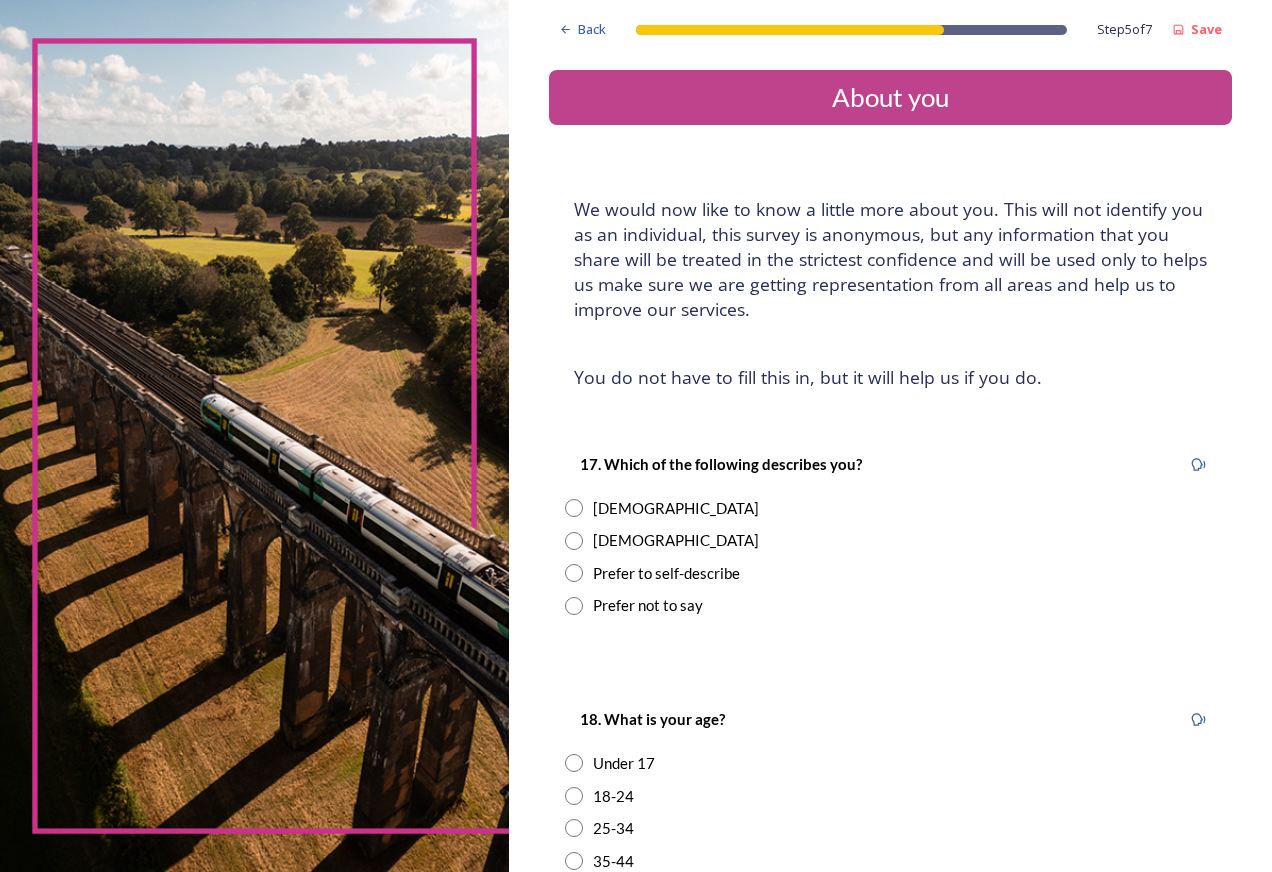 scroll, scrollTop: 100, scrollLeft: 0, axis: vertical 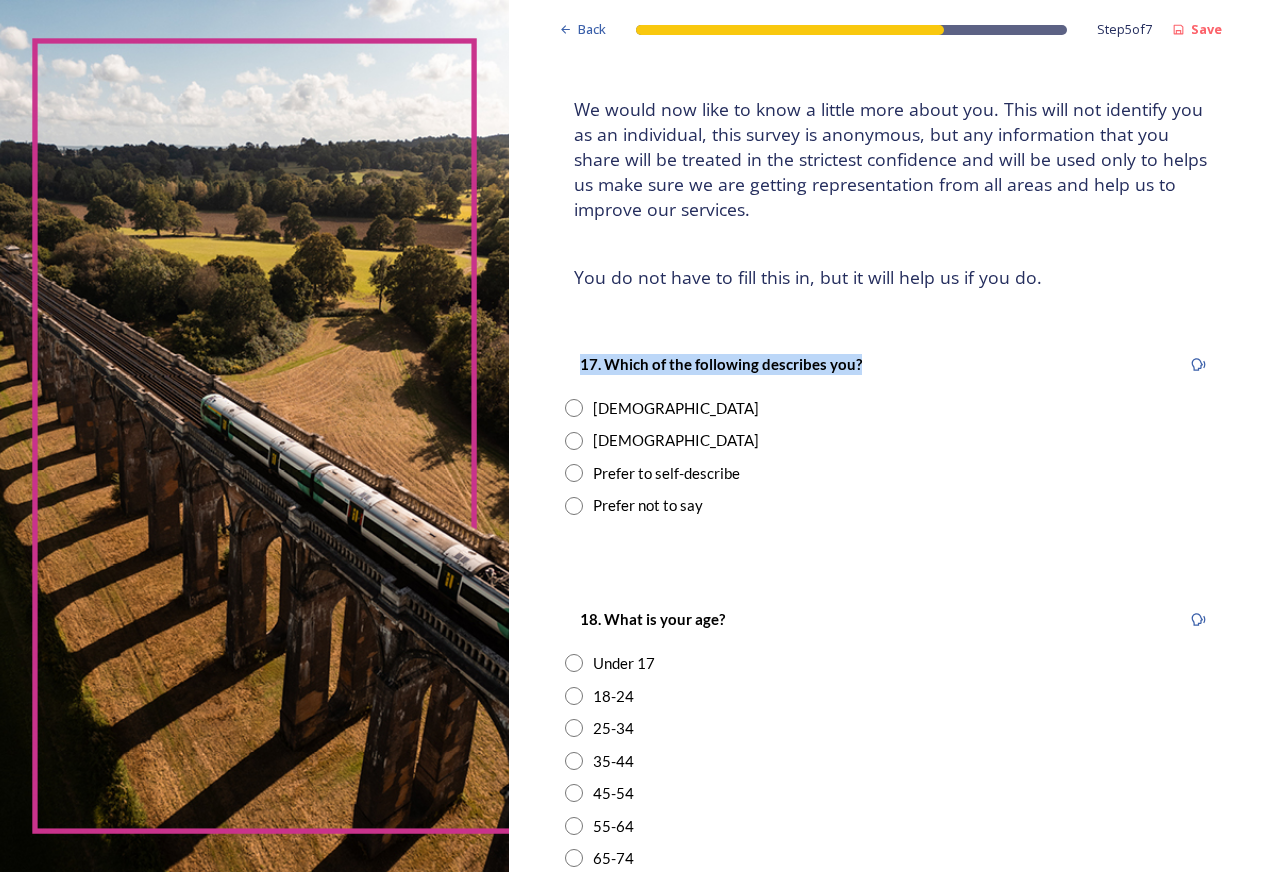 drag, startPoint x: 853, startPoint y: 368, endPoint x: 573, endPoint y: 369, distance: 280.0018 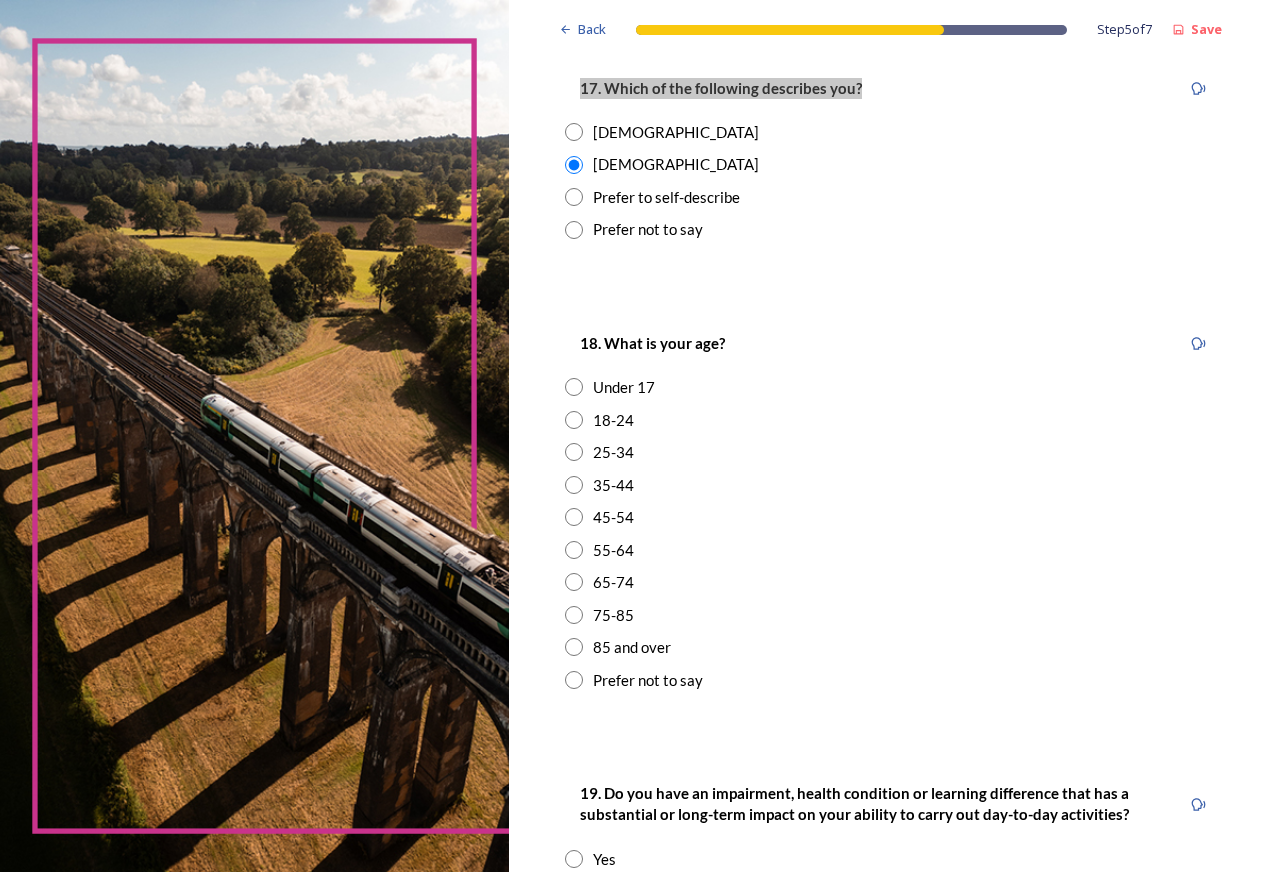 scroll, scrollTop: 500, scrollLeft: 0, axis: vertical 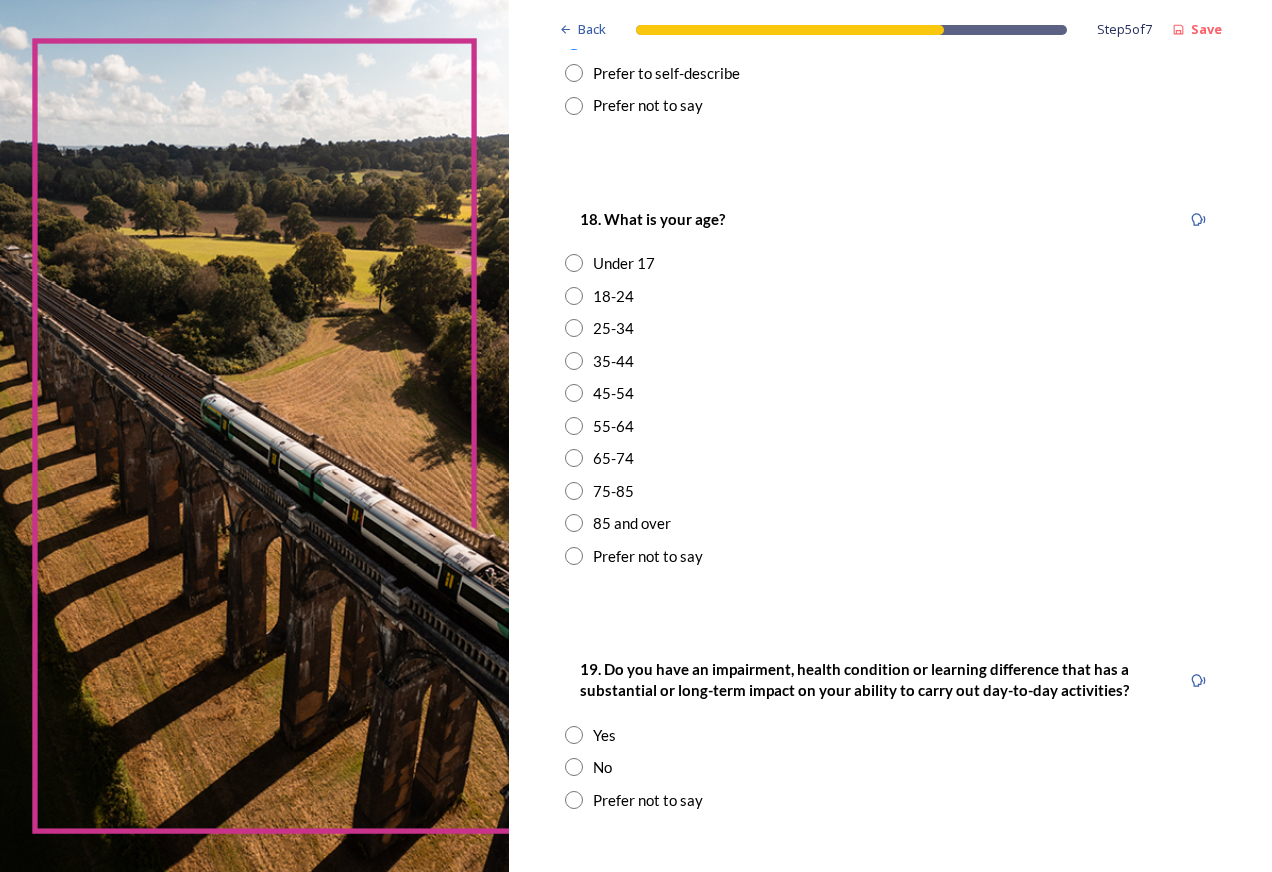 click at bounding box center (574, 328) 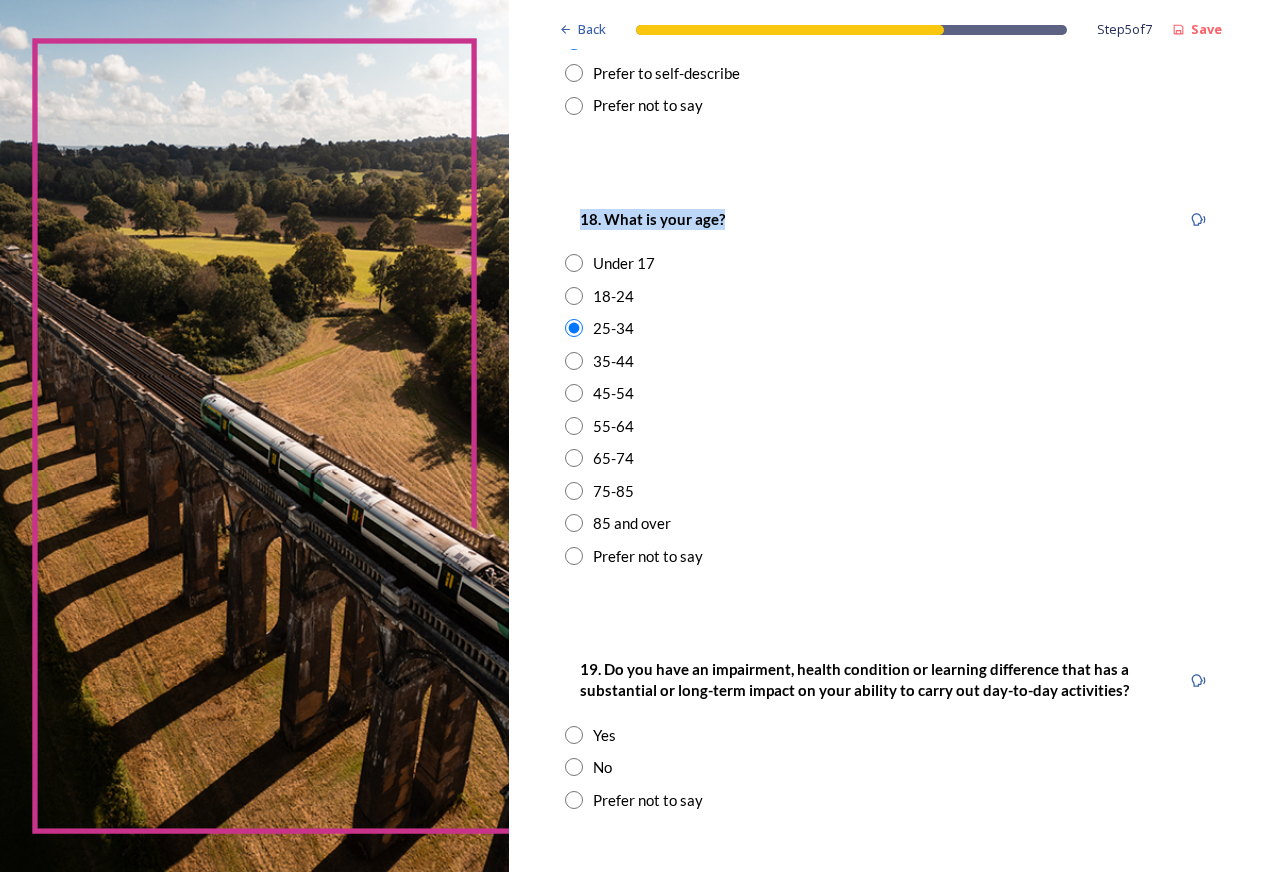 drag, startPoint x: 725, startPoint y: 218, endPoint x: 574, endPoint y: 221, distance: 151.0298 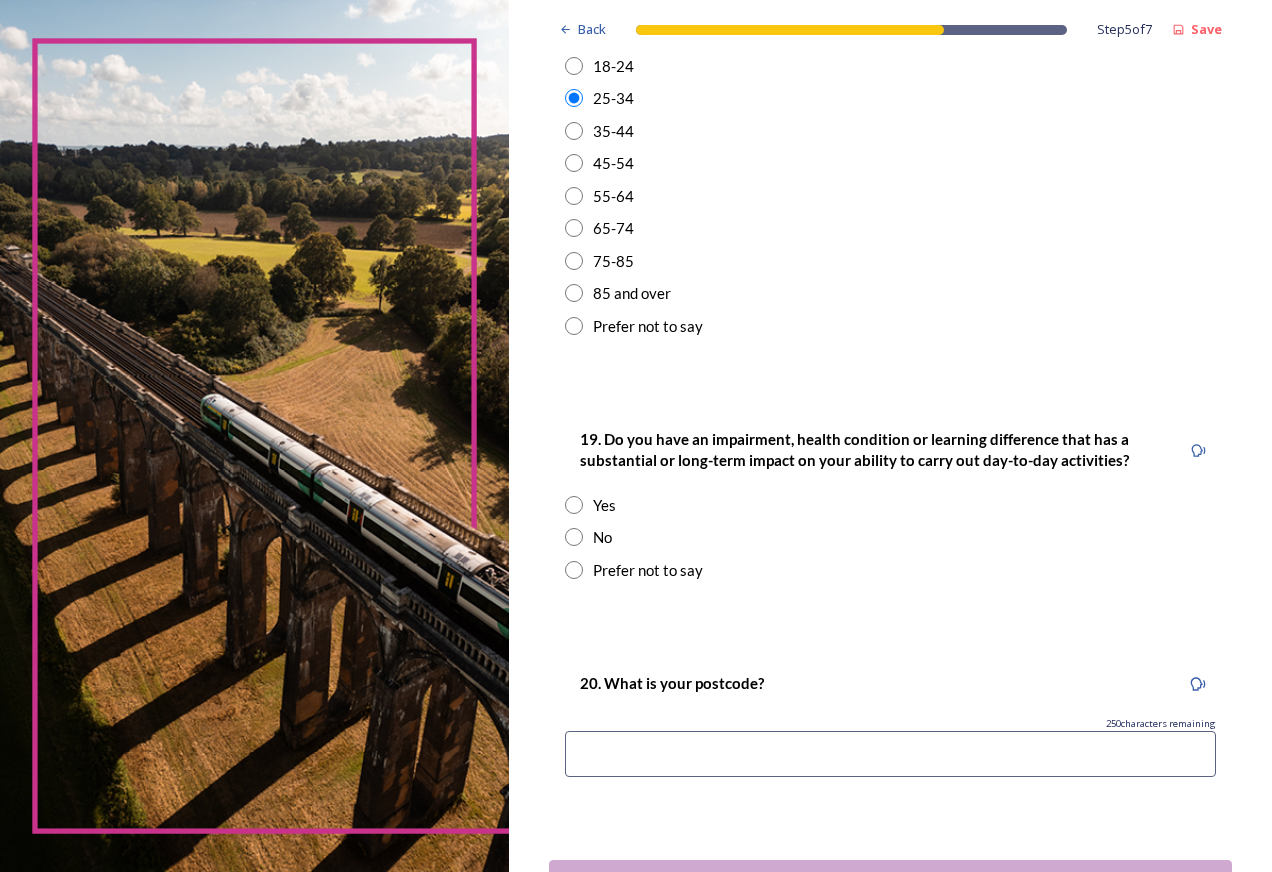 scroll, scrollTop: 883, scrollLeft: 0, axis: vertical 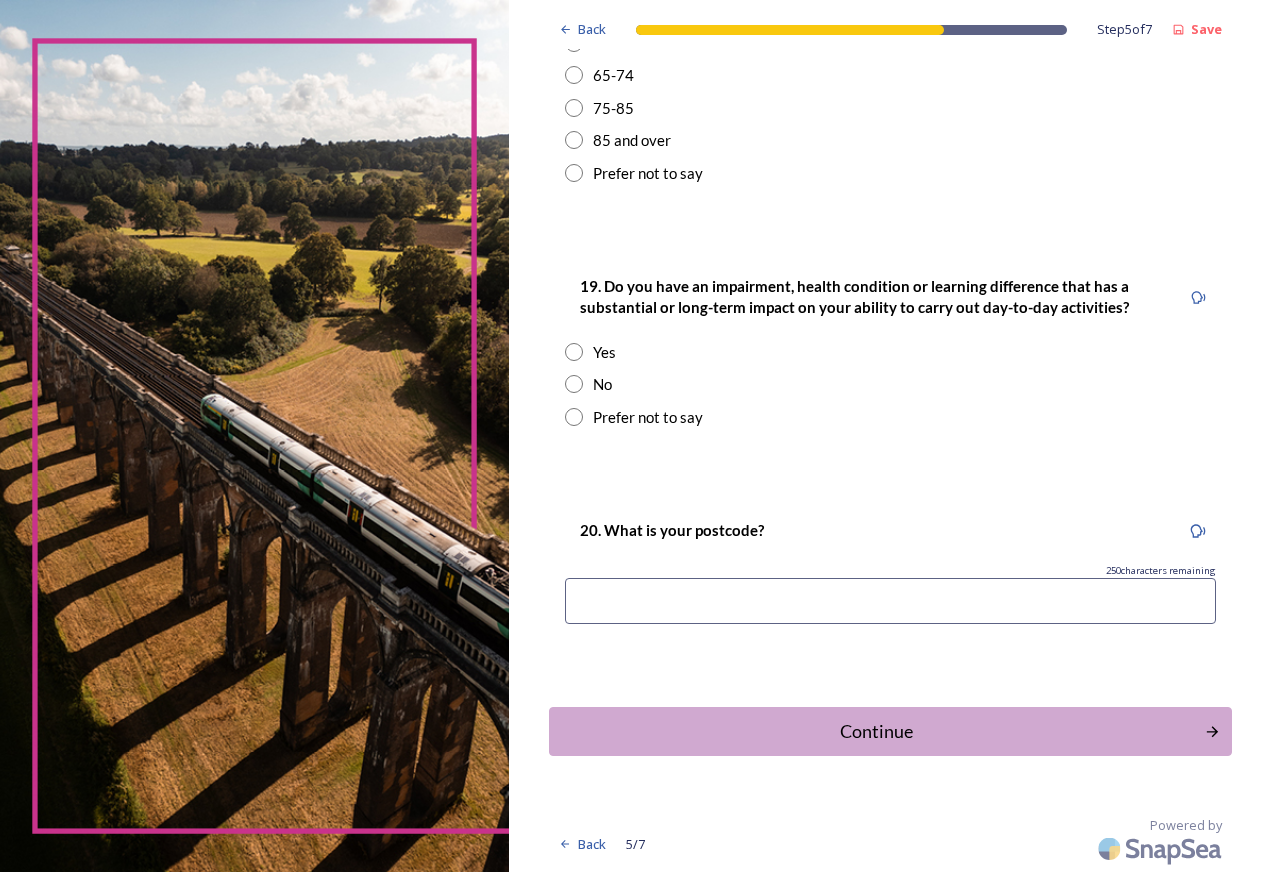 click at bounding box center [574, 384] 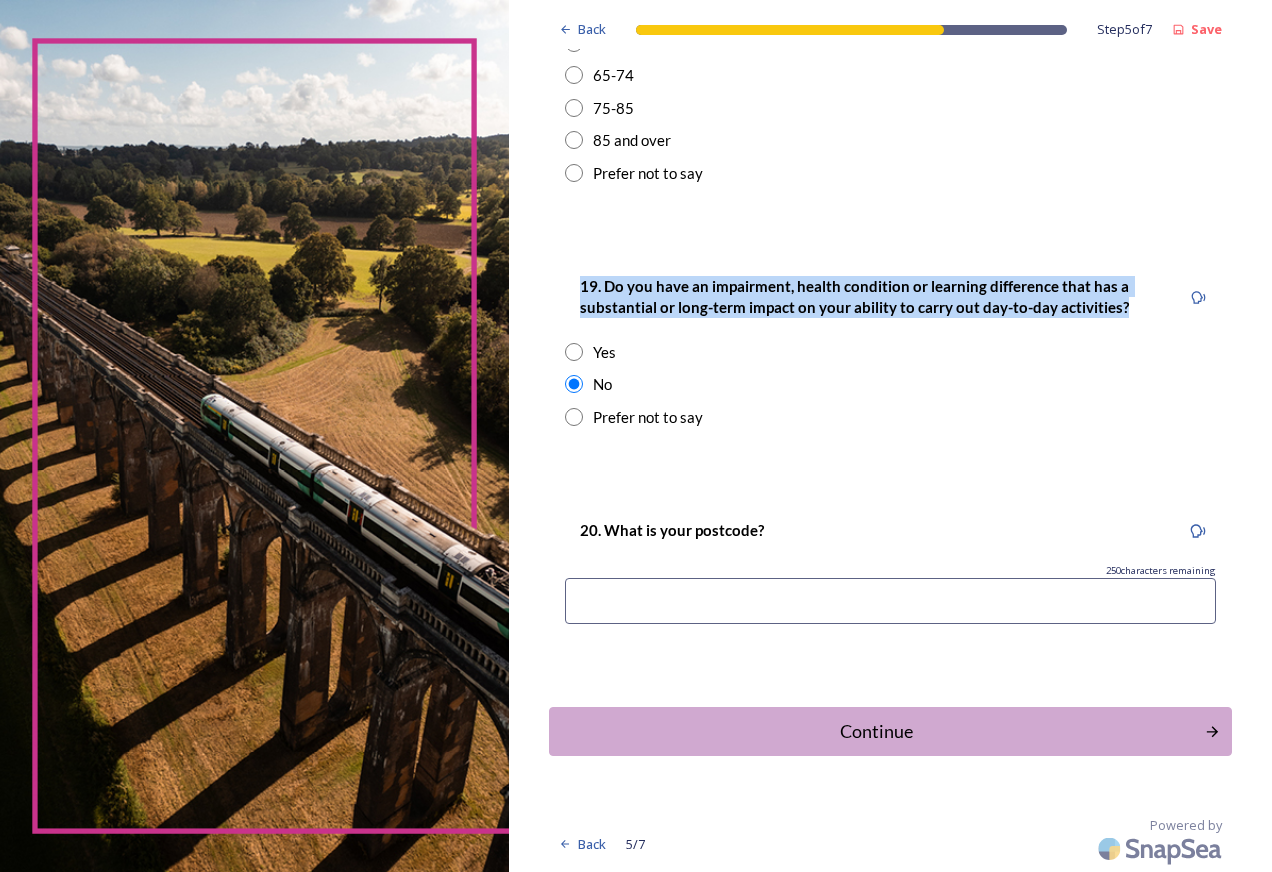drag, startPoint x: 1129, startPoint y: 311, endPoint x: 566, endPoint y: 290, distance: 563.39154 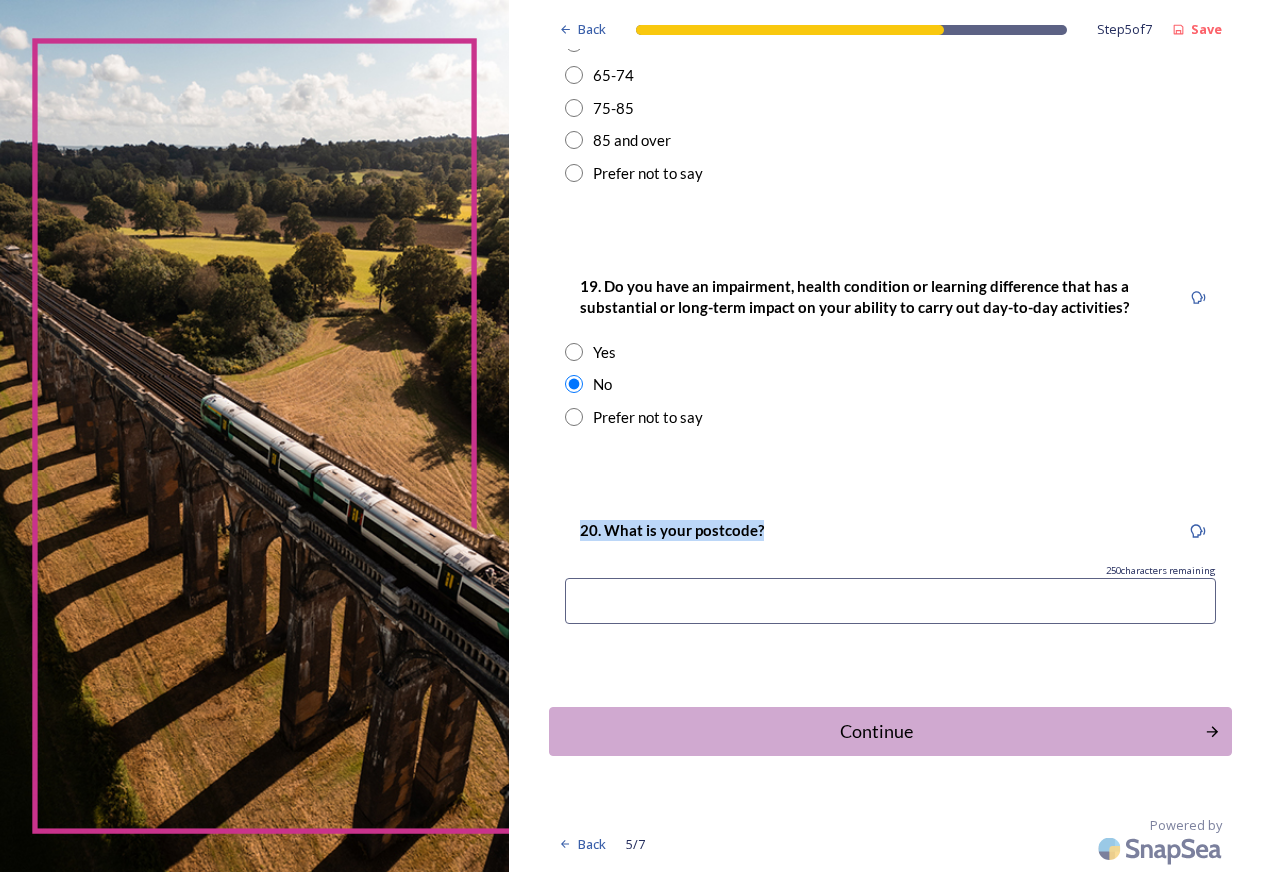drag, startPoint x: 771, startPoint y: 531, endPoint x: 574, endPoint y: 543, distance: 197.36514 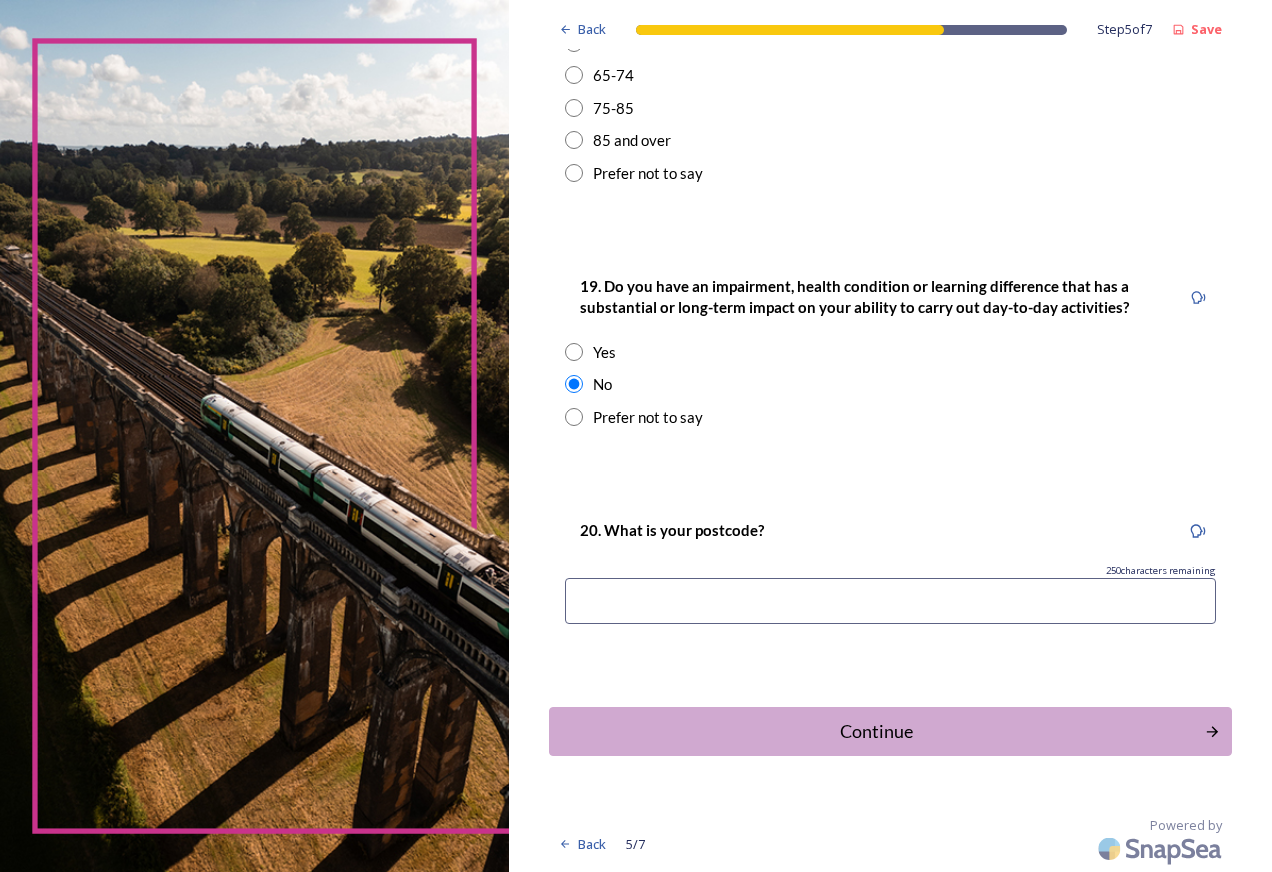 click at bounding box center (890, 601) 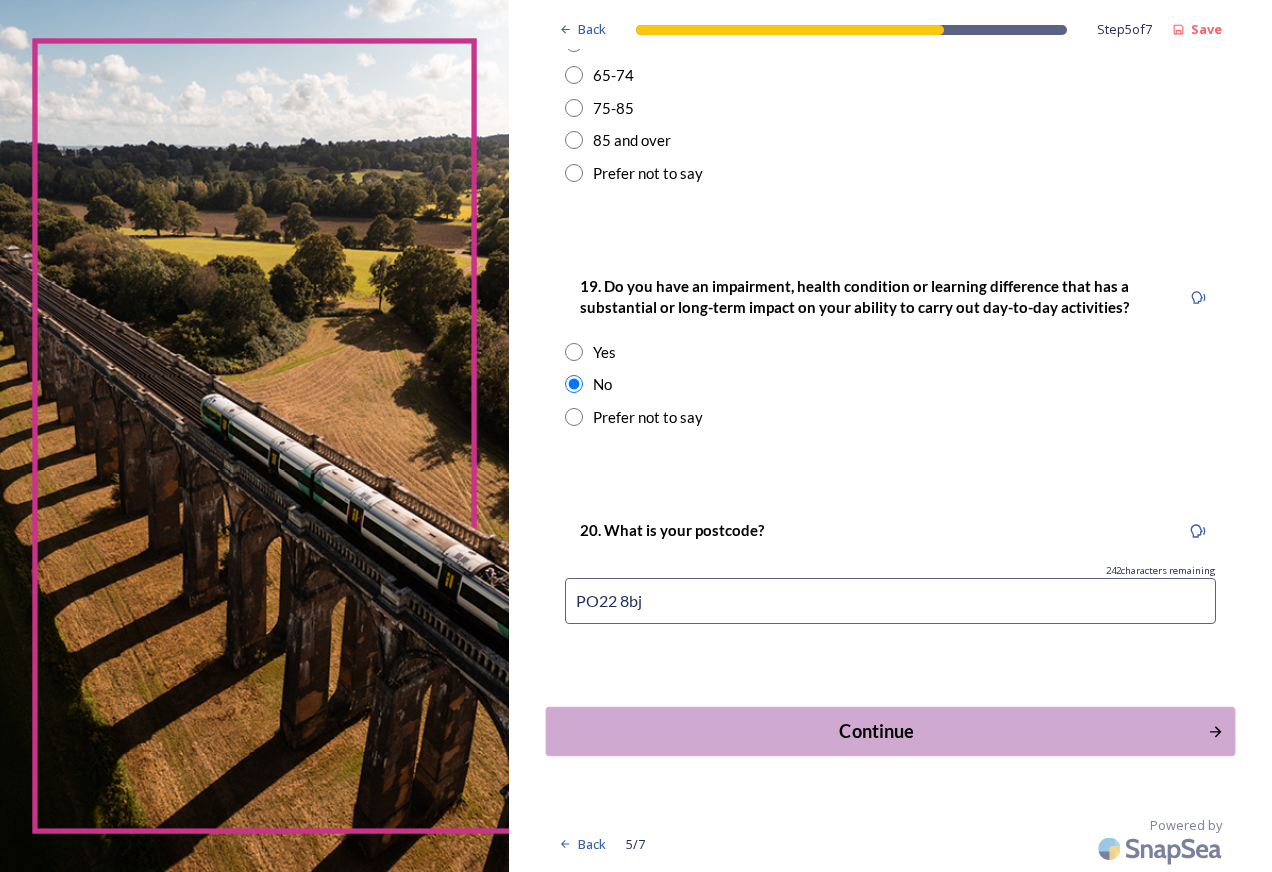 type on "PO22 8bj" 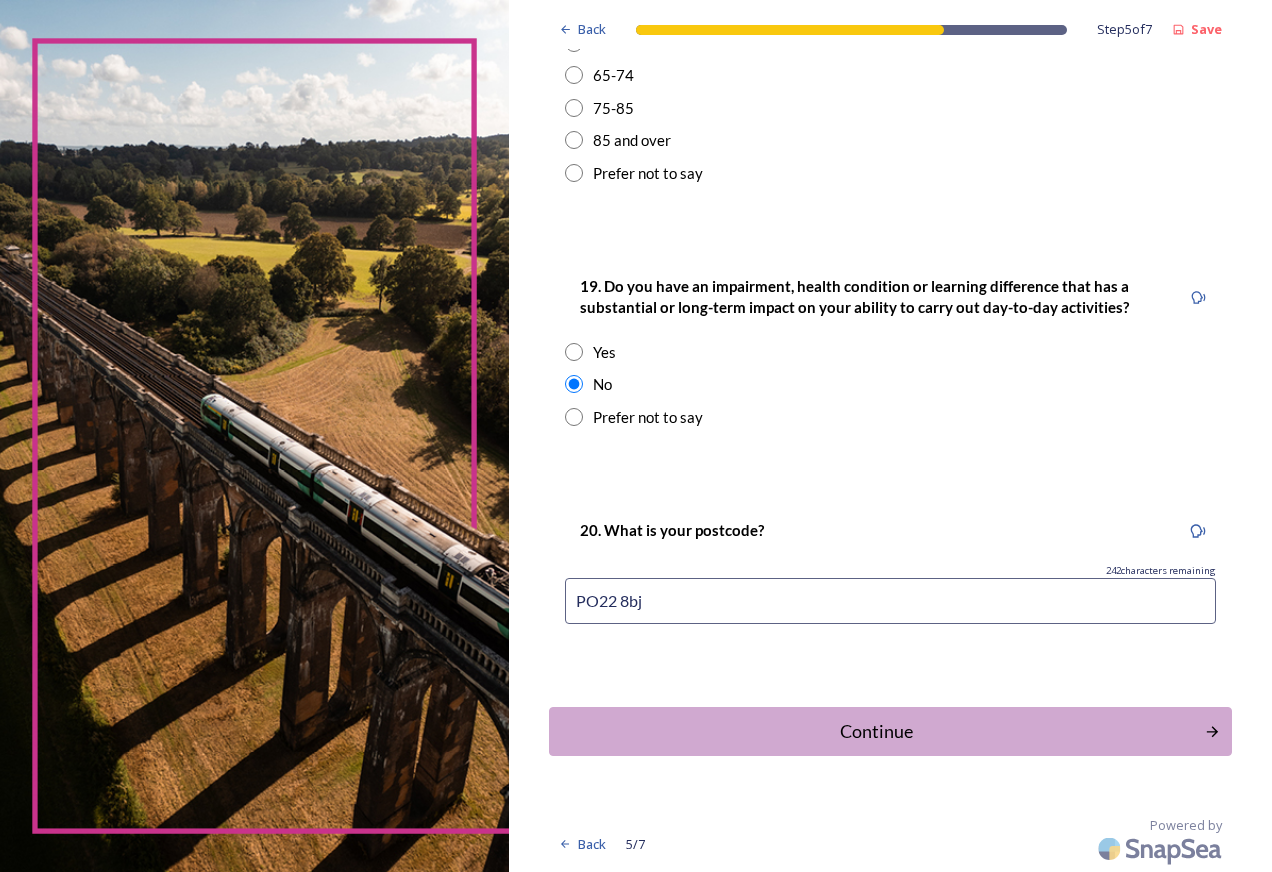 scroll, scrollTop: 0, scrollLeft: 0, axis: both 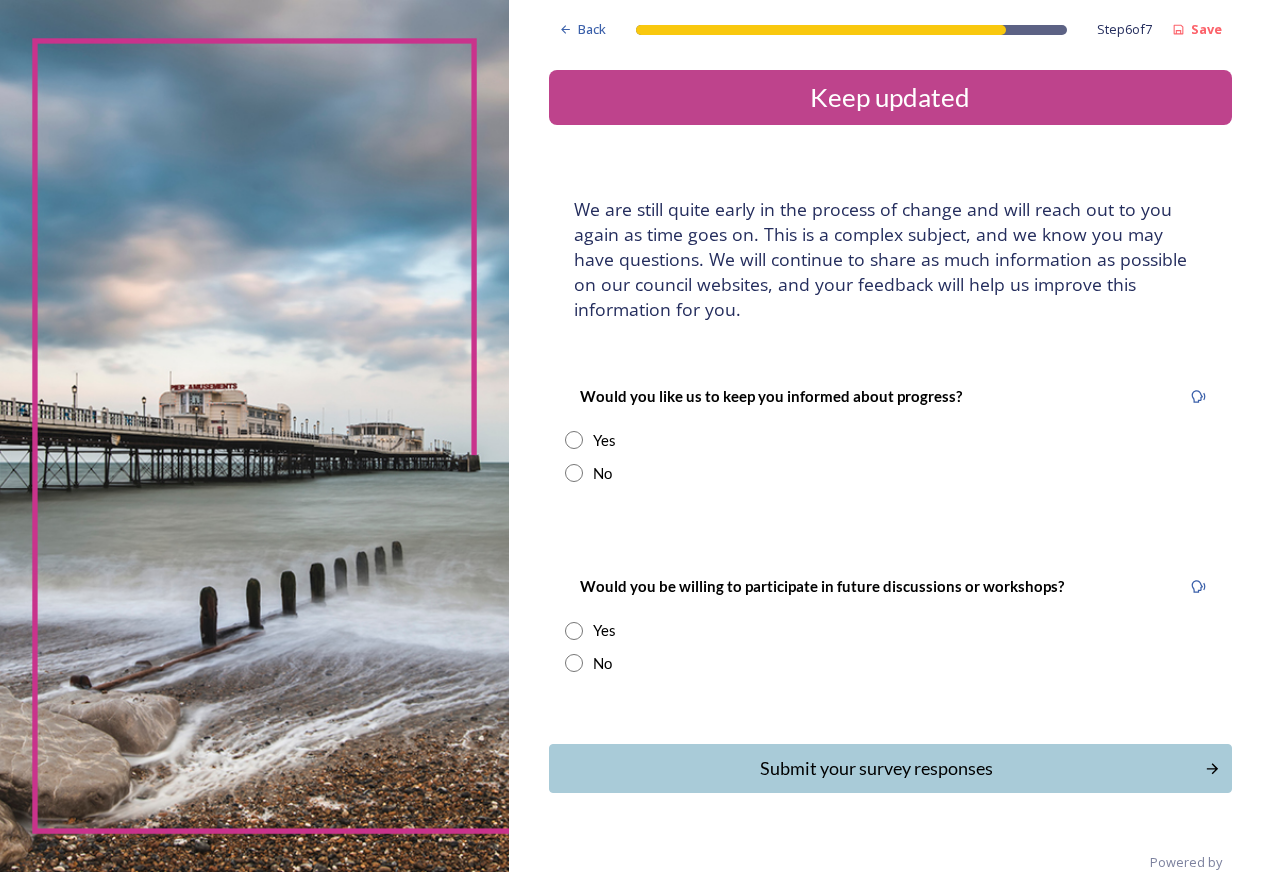click at bounding box center (574, 473) 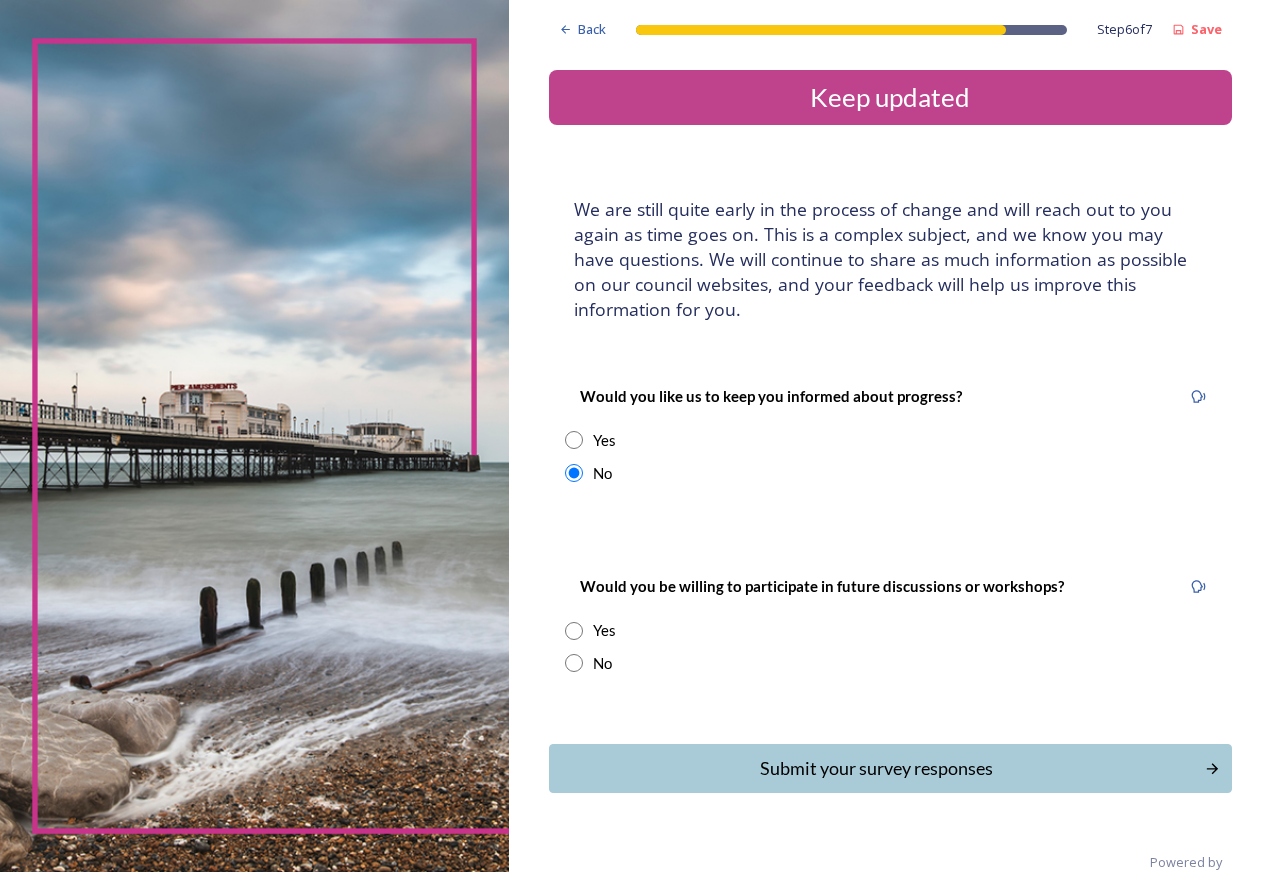 click on "Yes" at bounding box center [890, 630] 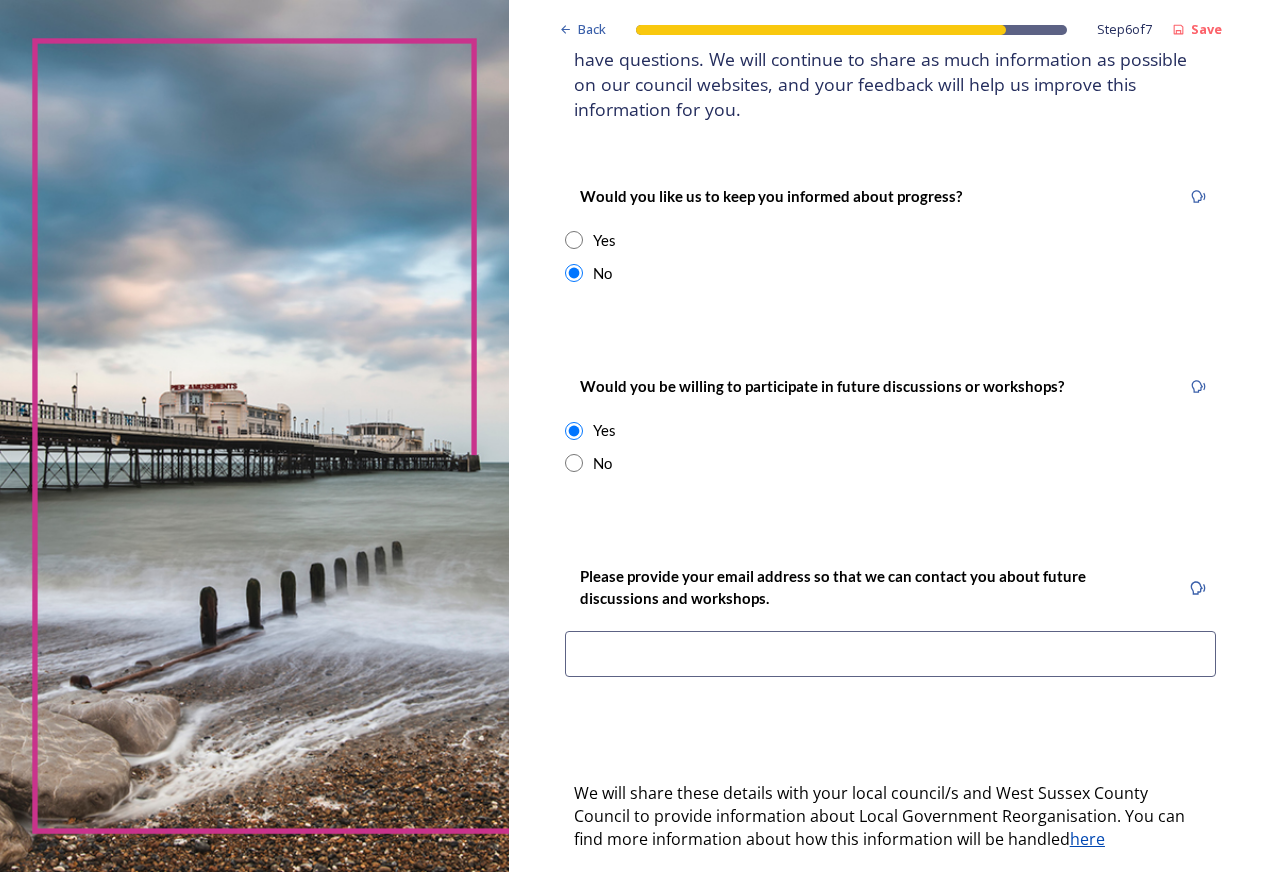 click at bounding box center [574, 463] 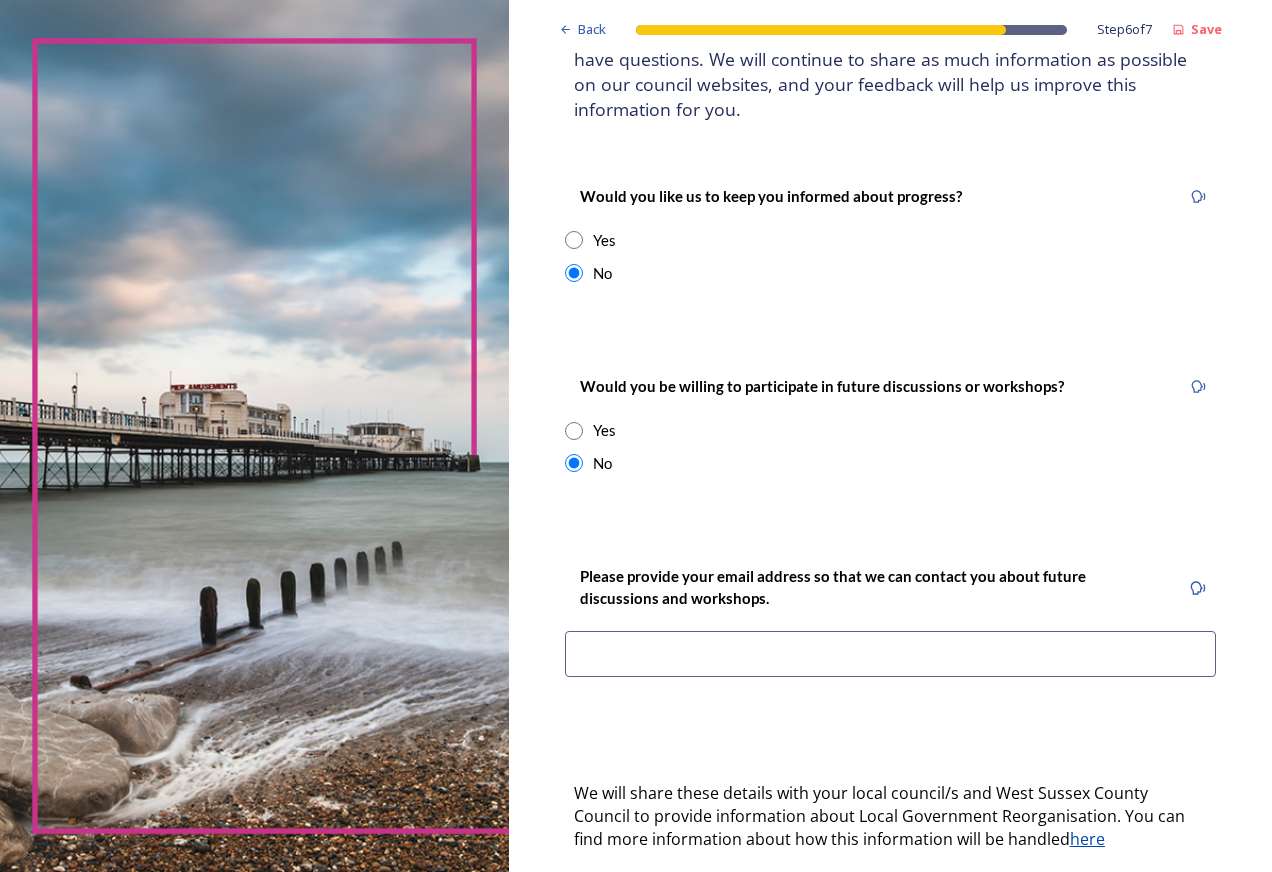 scroll, scrollTop: 37, scrollLeft: 0, axis: vertical 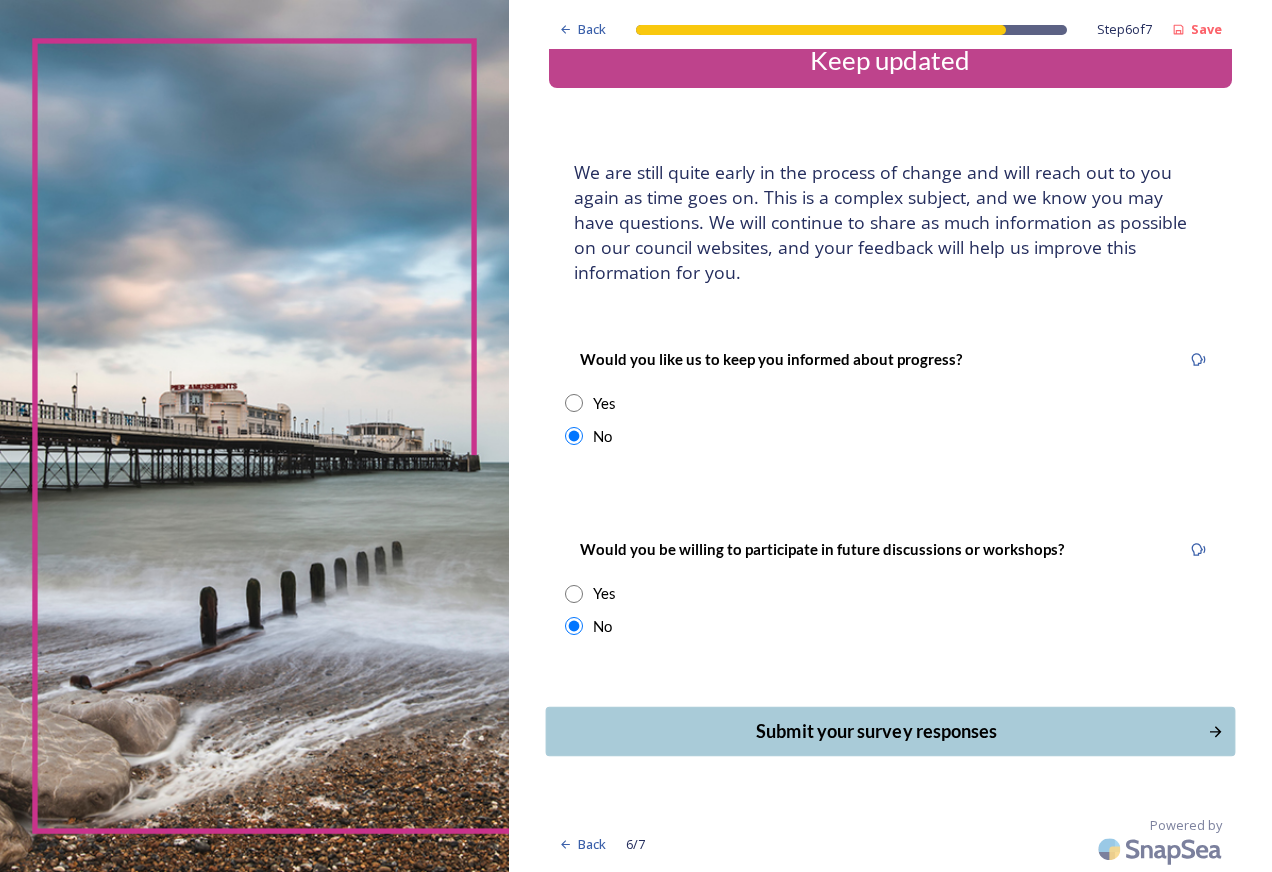 click on "Submit your survey responses" at bounding box center [876, 731] 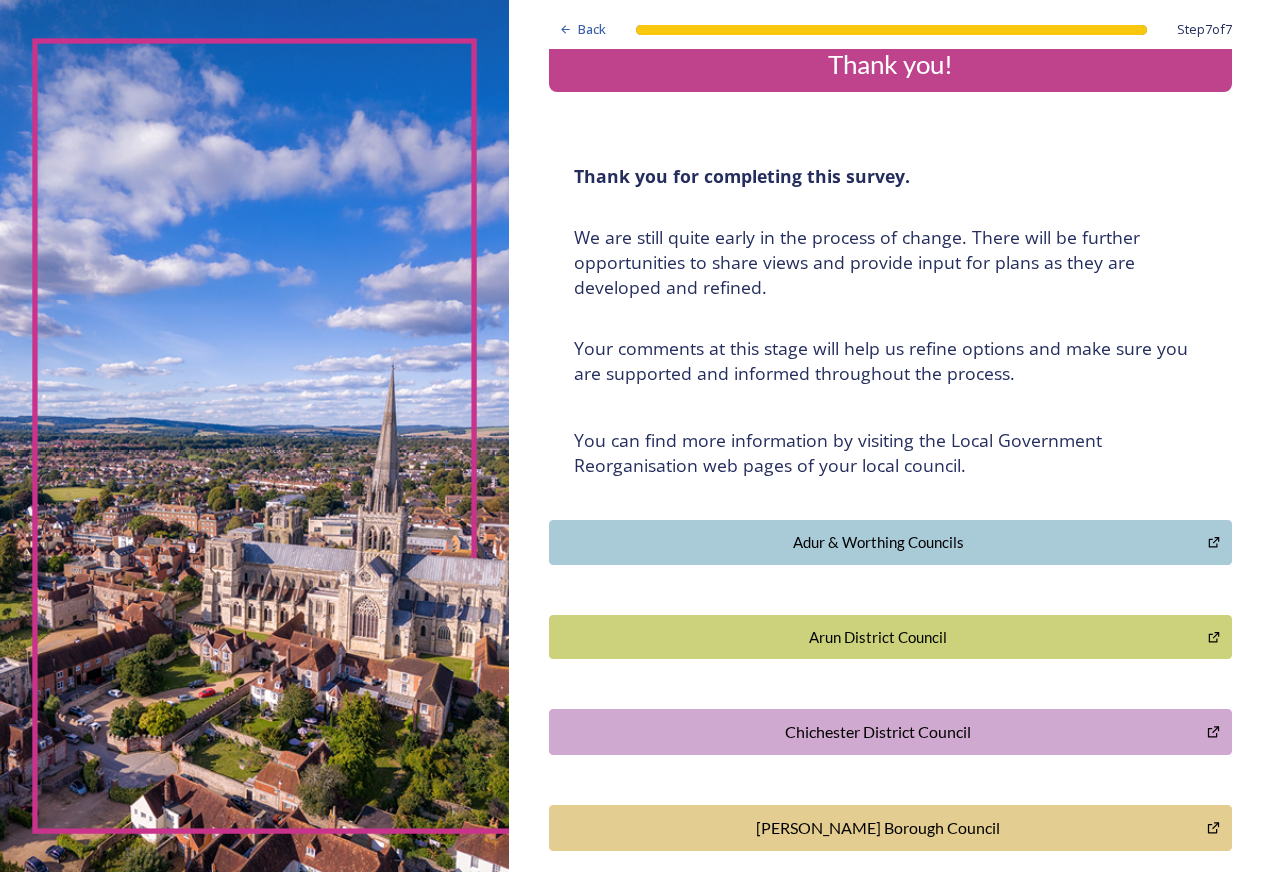 scroll, scrollTop: 0, scrollLeft: 0, axis: both 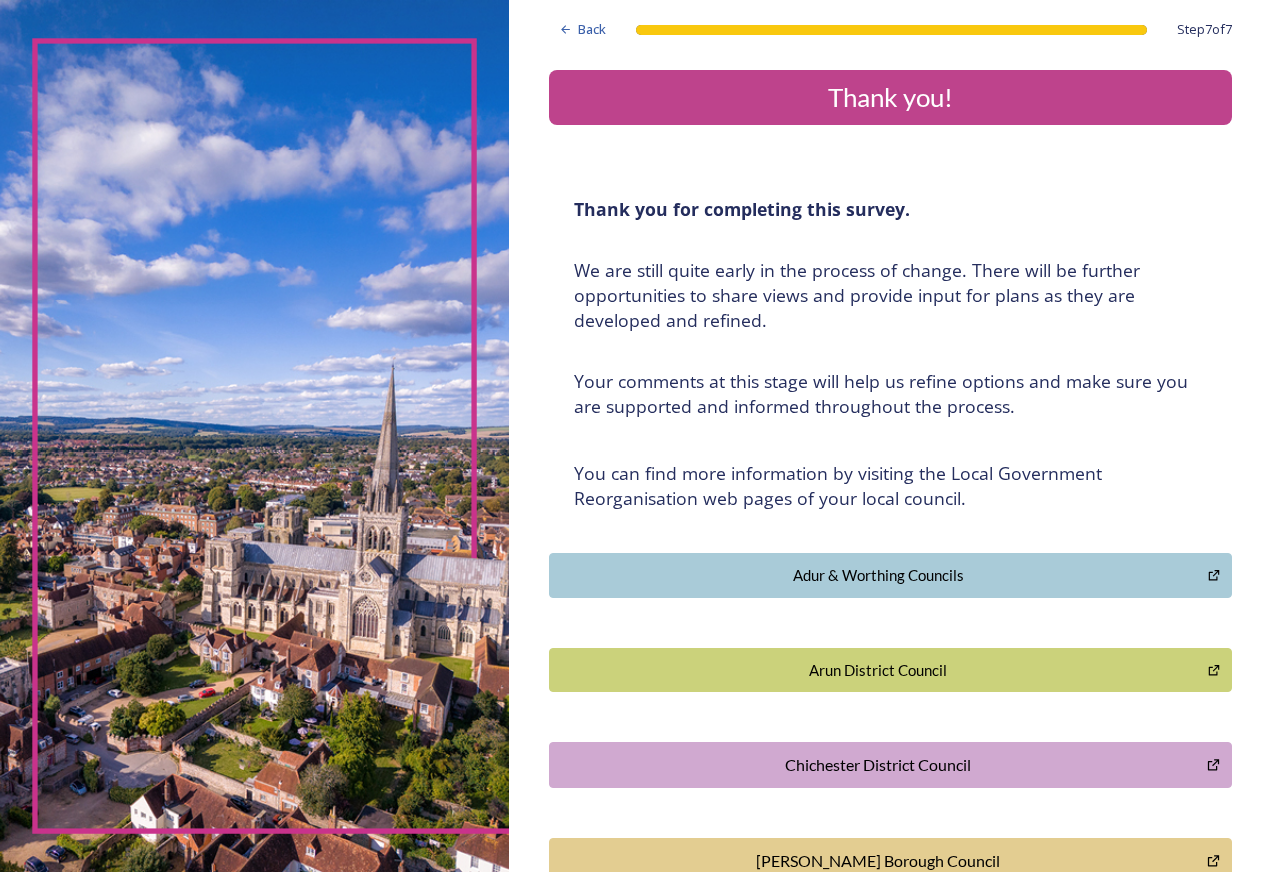 click on "Thank you for completing this survey." at bounding box center (742, 209) 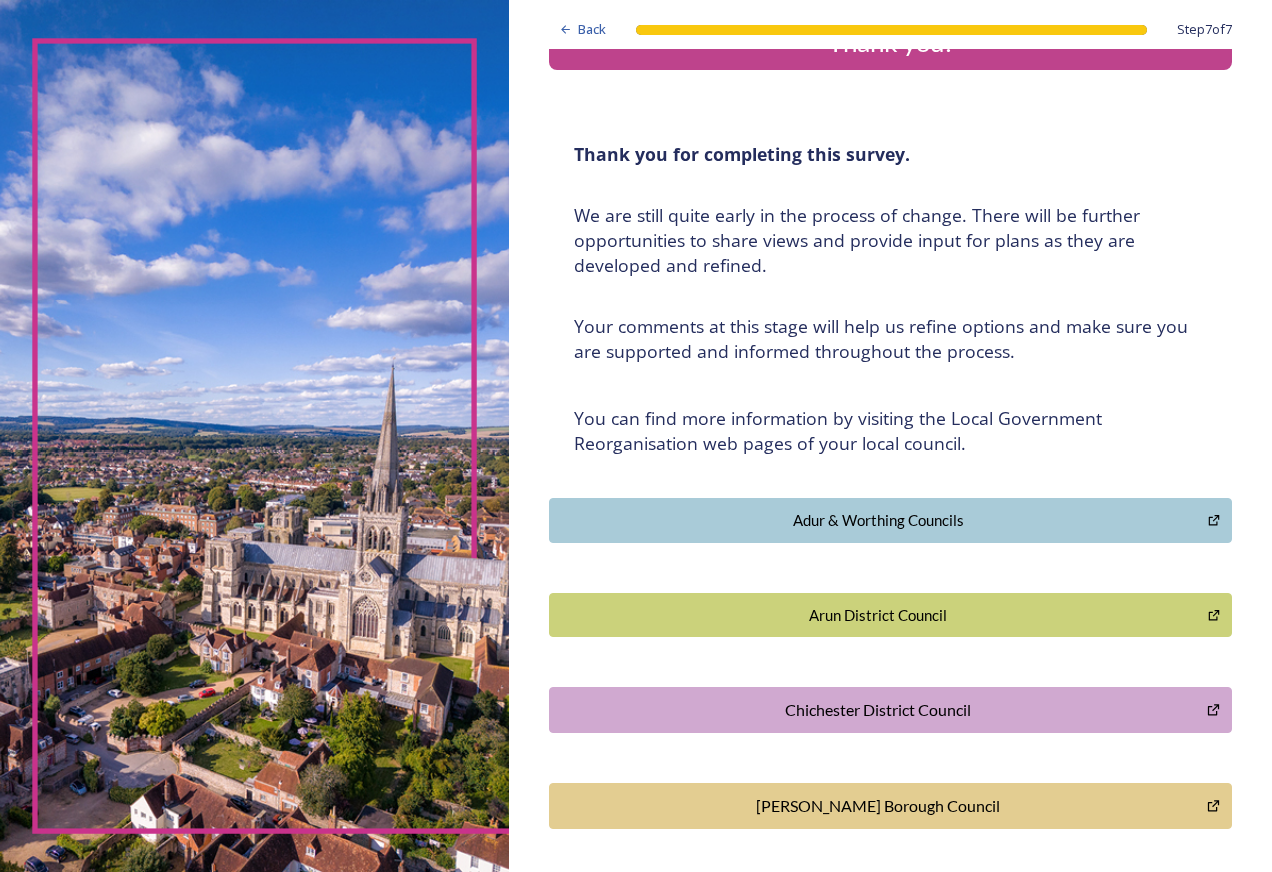 scroll, scrollTop: 0, scrollLeft: 0, axis: both 